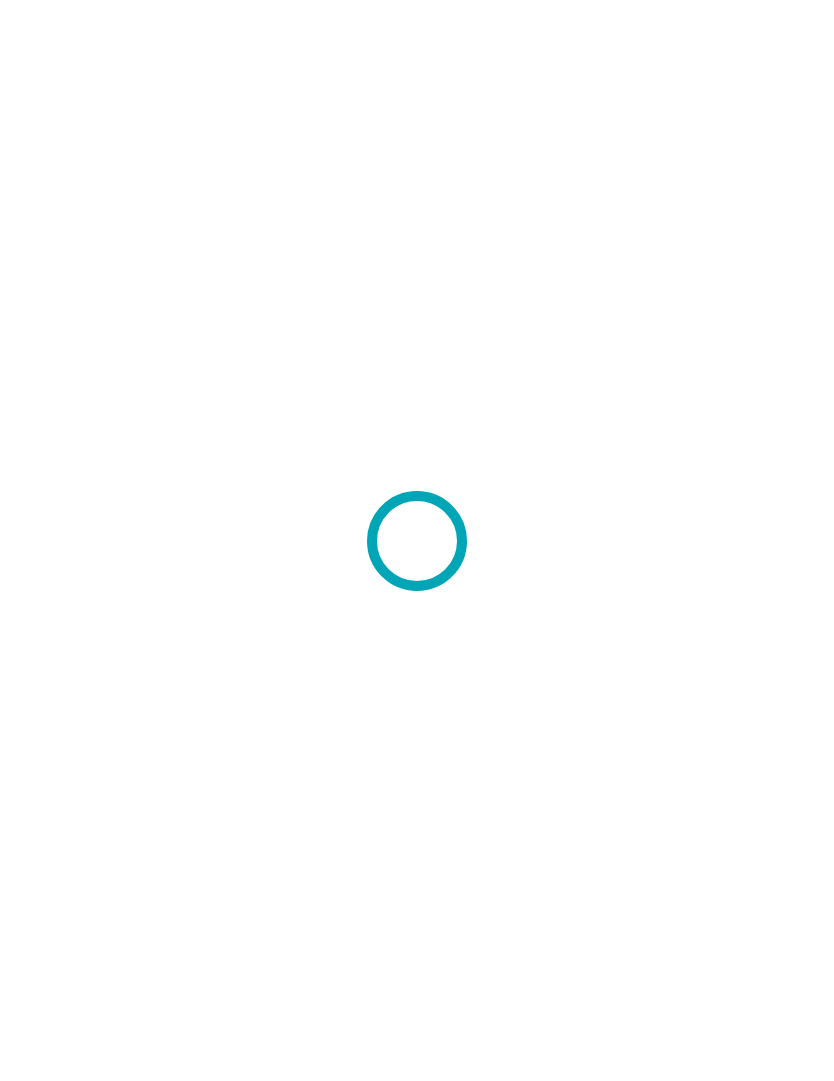 scroll, scrollTop: 0, scrollLeft: 0, axis: both 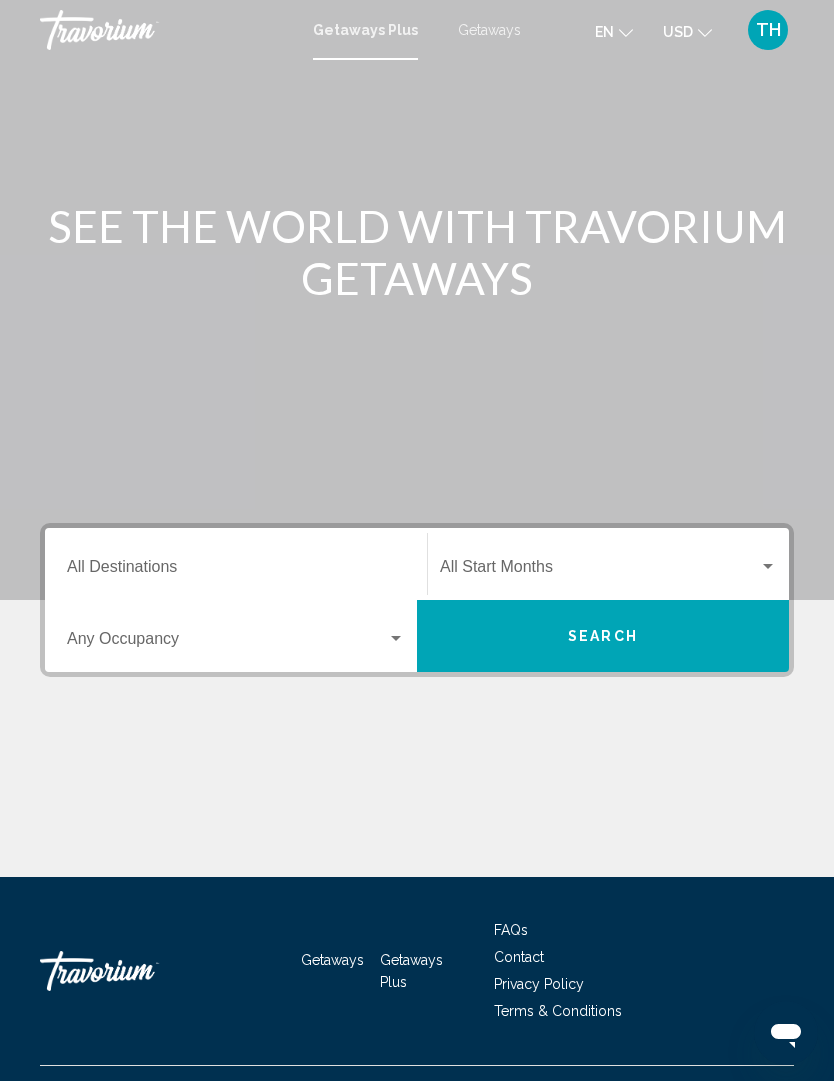 click at bounding box center (599, 571) 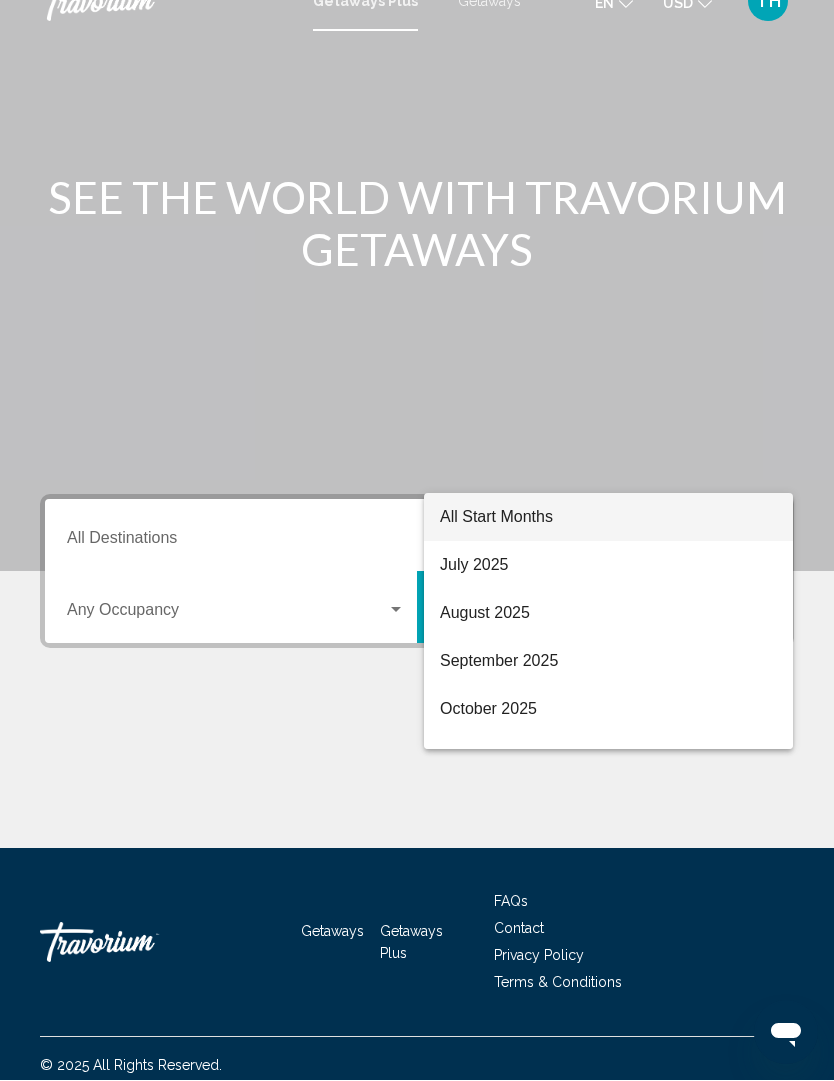 scroll, scrollTop: 67, scrollLeft: 0, axis: vertical 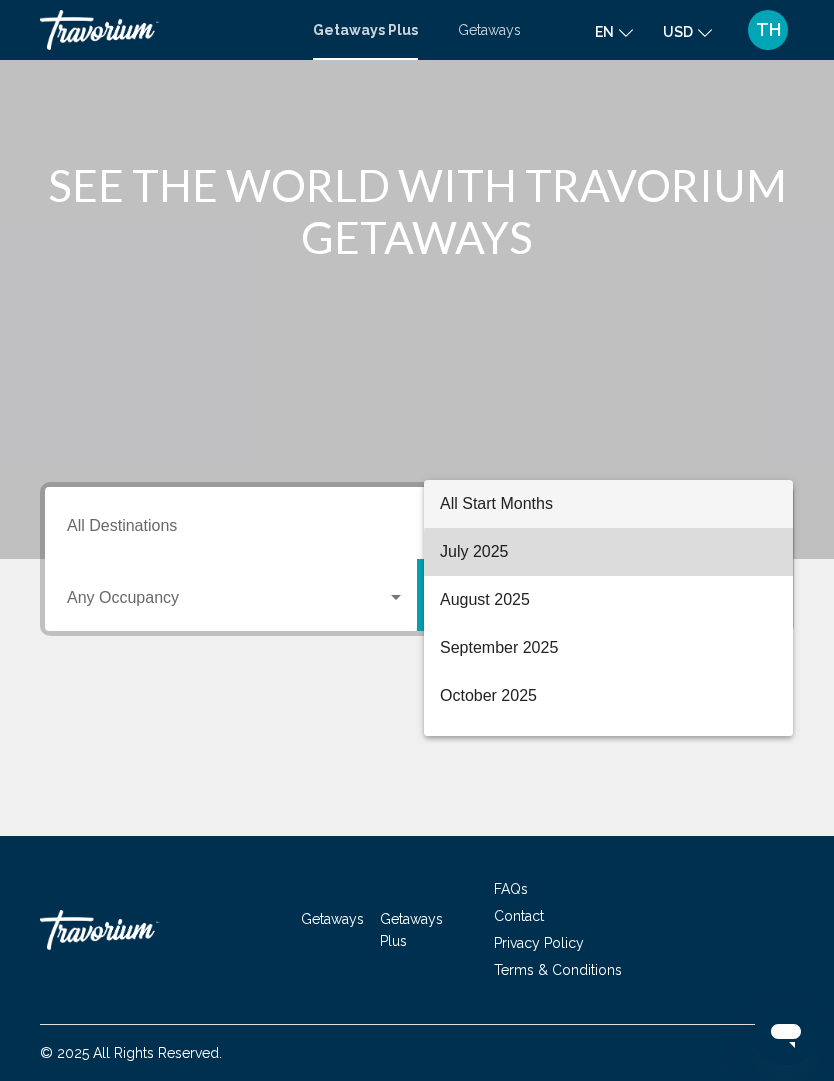 click on "July 2025" at bounding box center (608, 552) 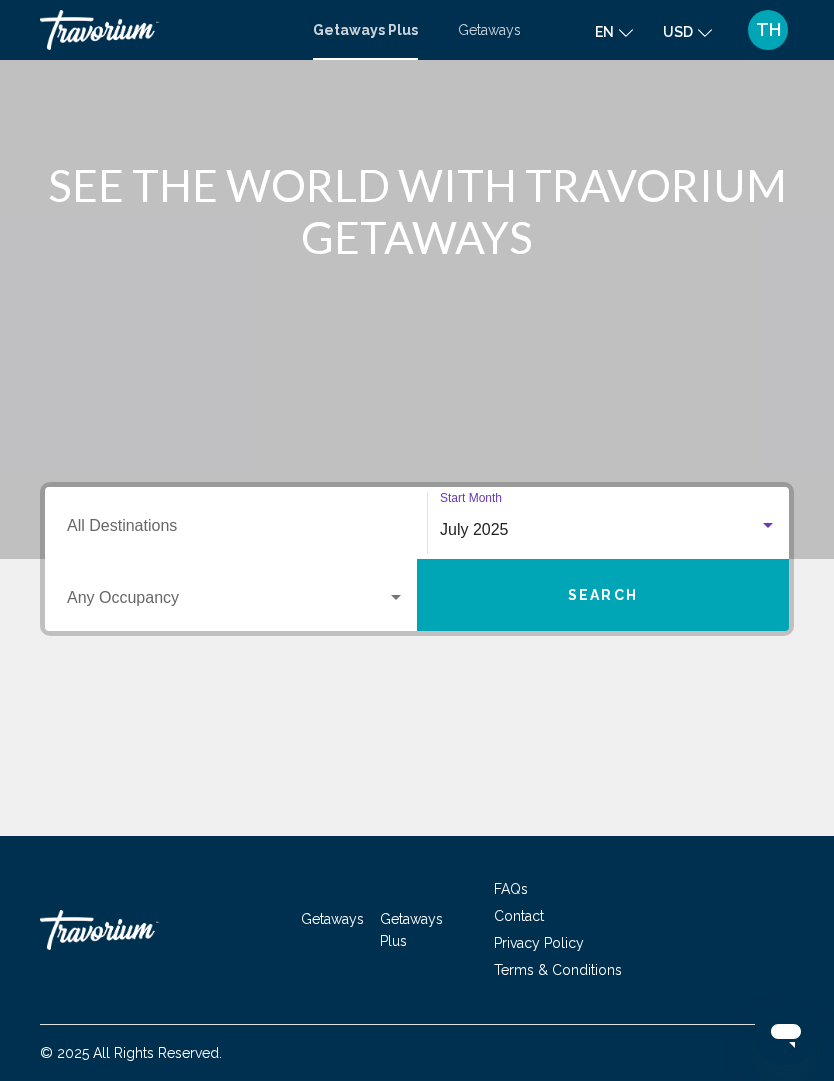 click on "Occupancy Any Occupancy" at bounding box center (236, 595) 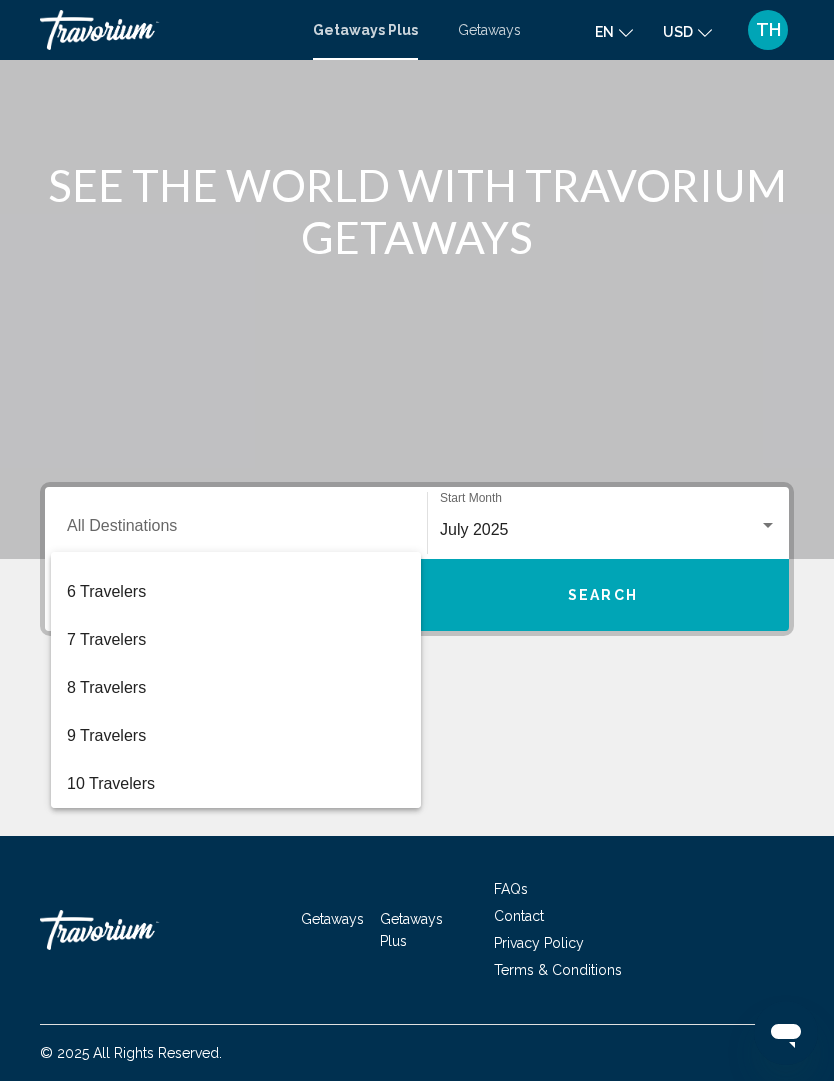 scroll, scrollTop: 224, scrollLeft: 0, axis: vertical 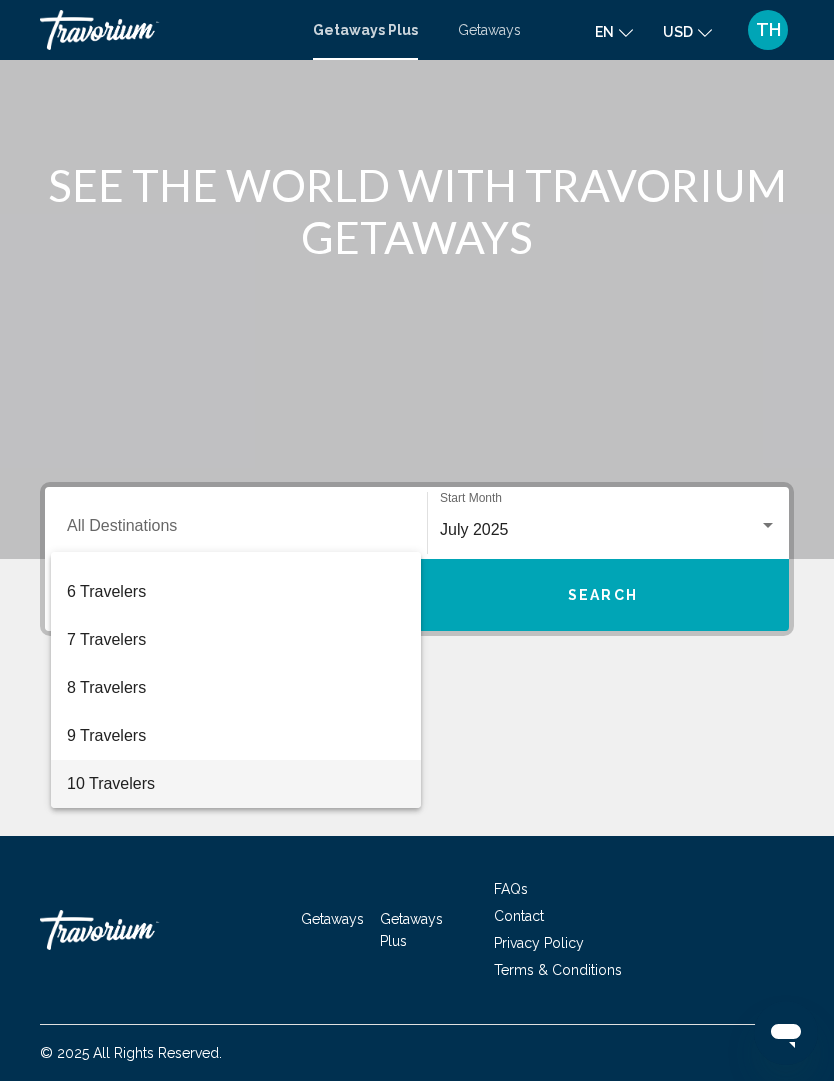 click on "10 Travelers" at bounding box center (236, 784) 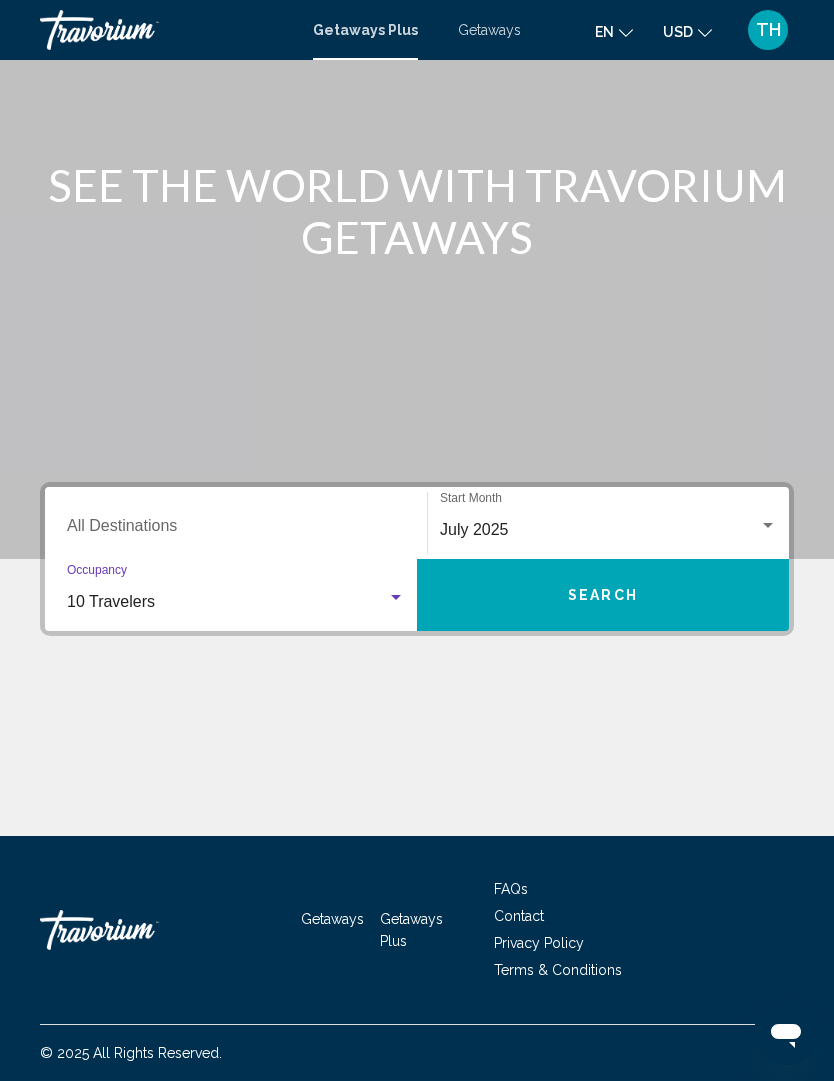click on "Destination All Destinations" at bounding box center (236, 523) 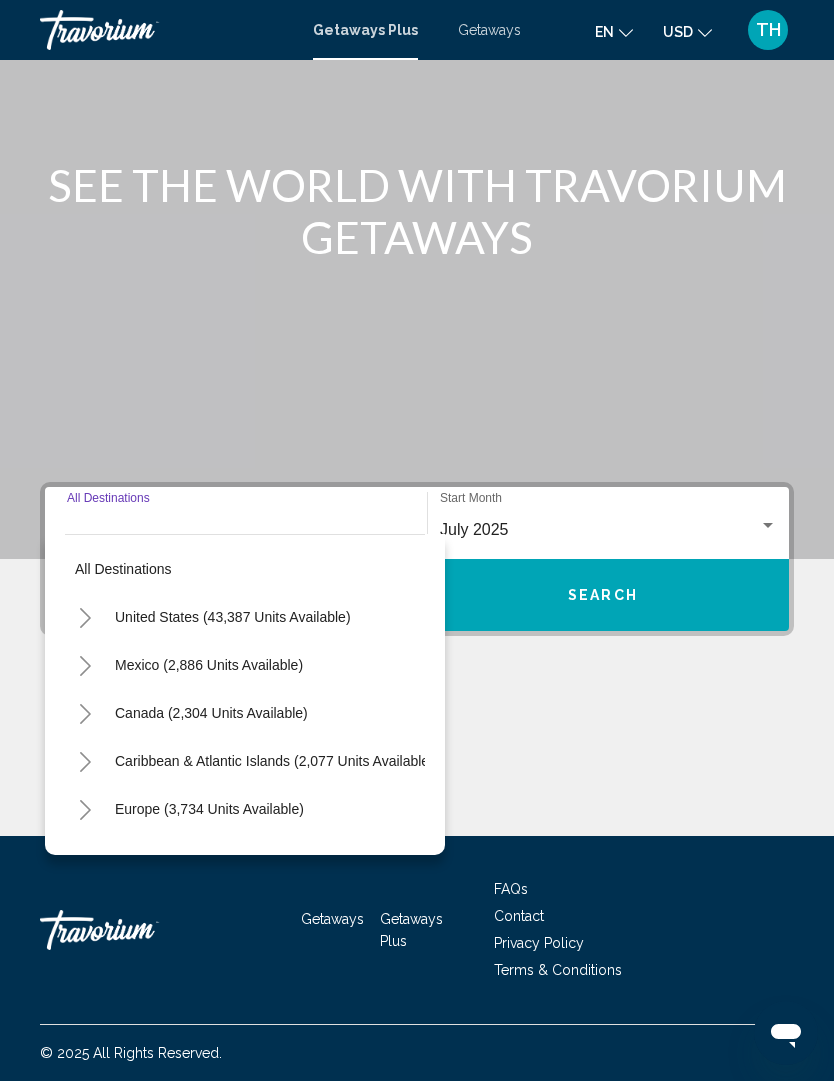 click on "United States (43,387 units available)" at bounding box center [209, 665] 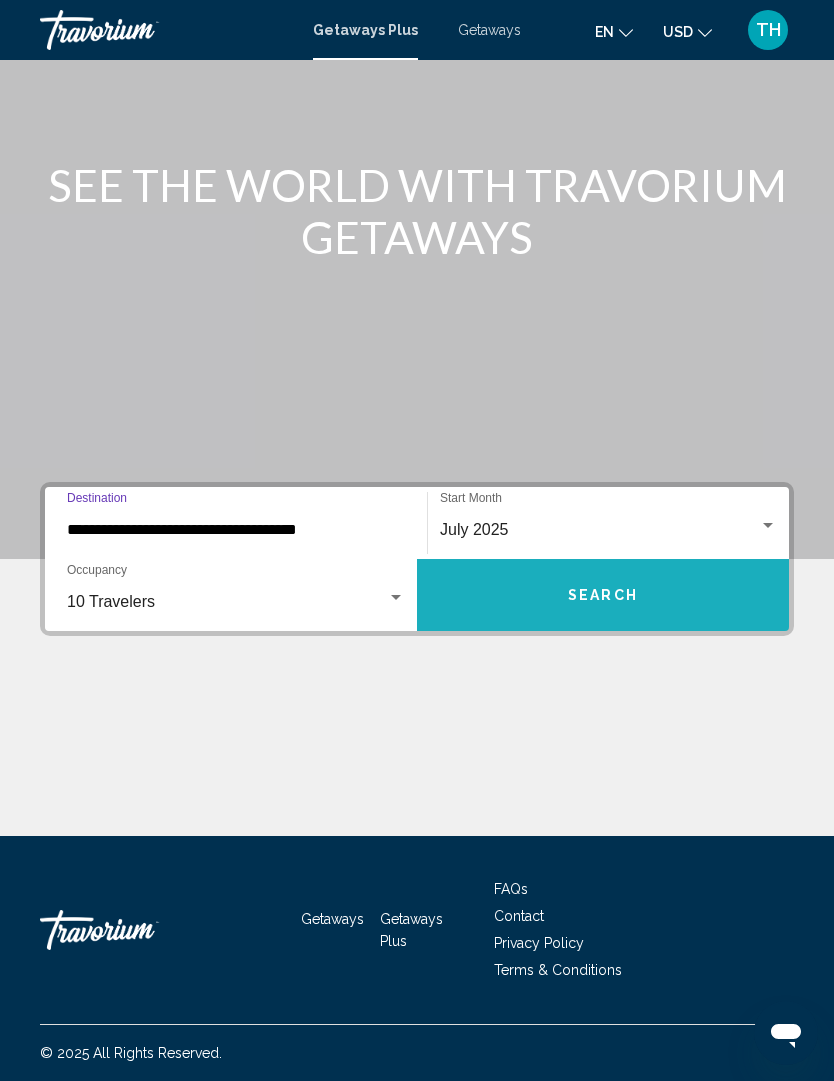 click on "Search" at bounding box center [603, 595] 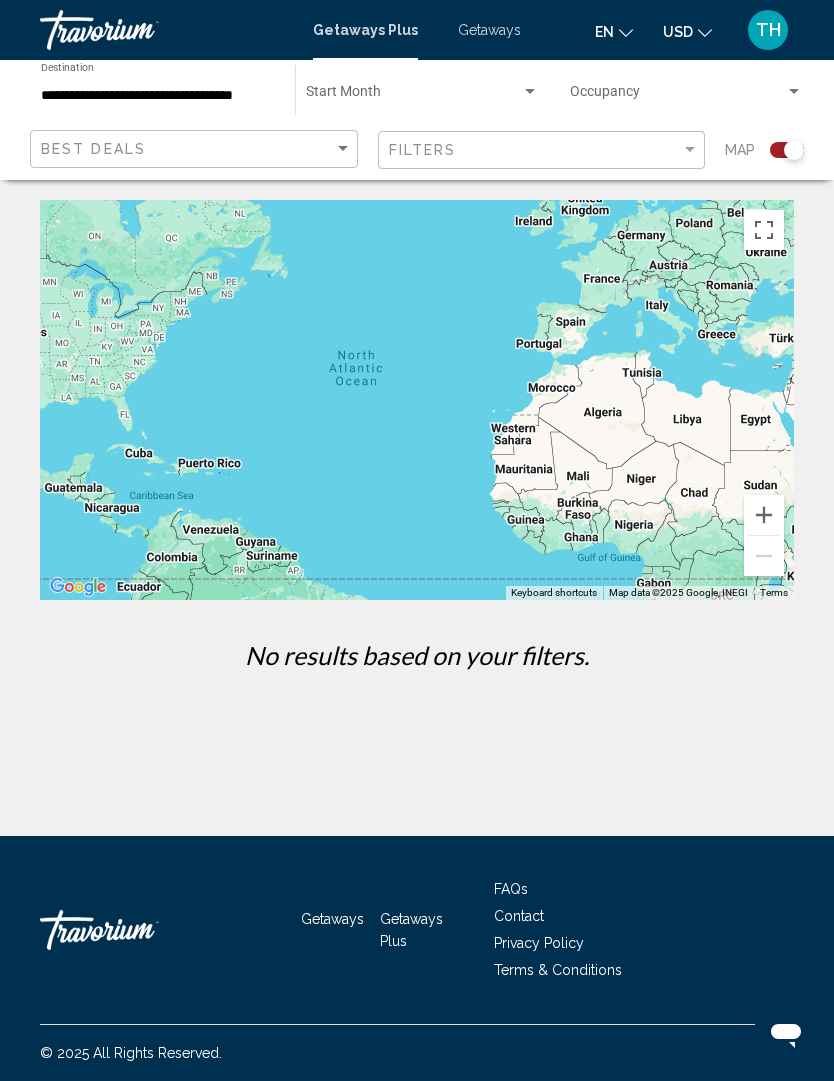 scroll, scrollTop: 0, scrollLeft: 0, axis: both 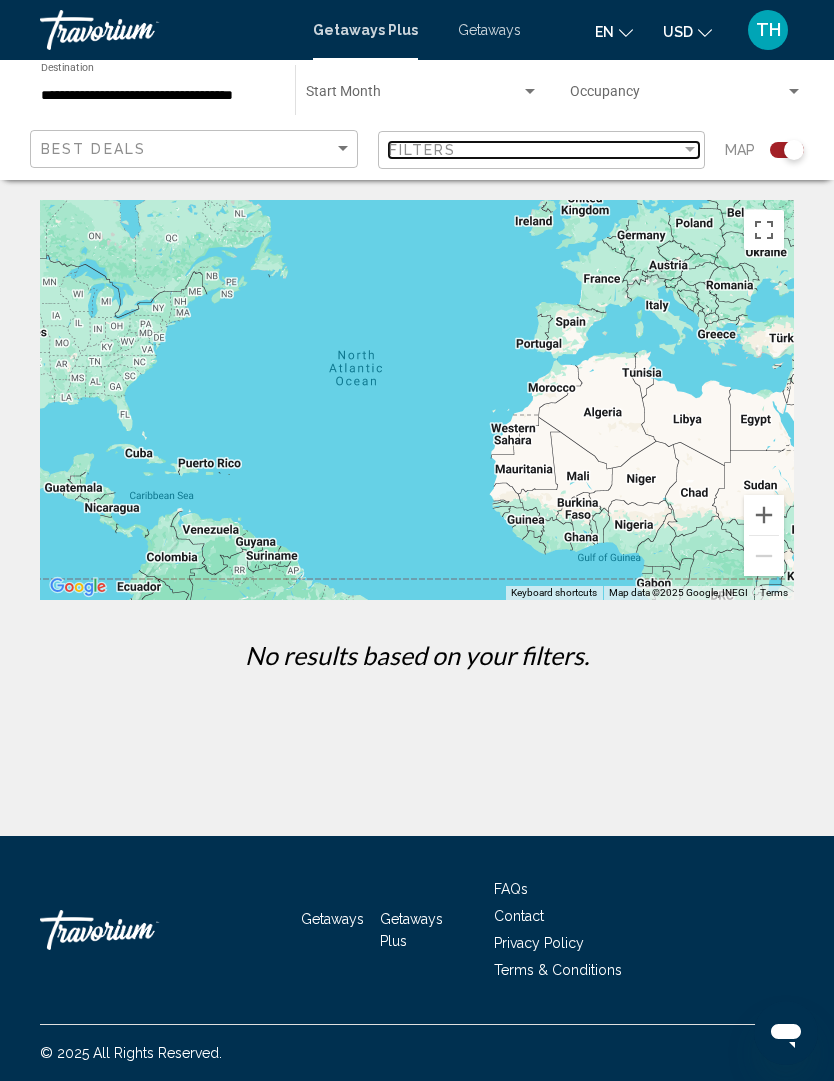 click on "Filters" at bounding box center (535, 150) 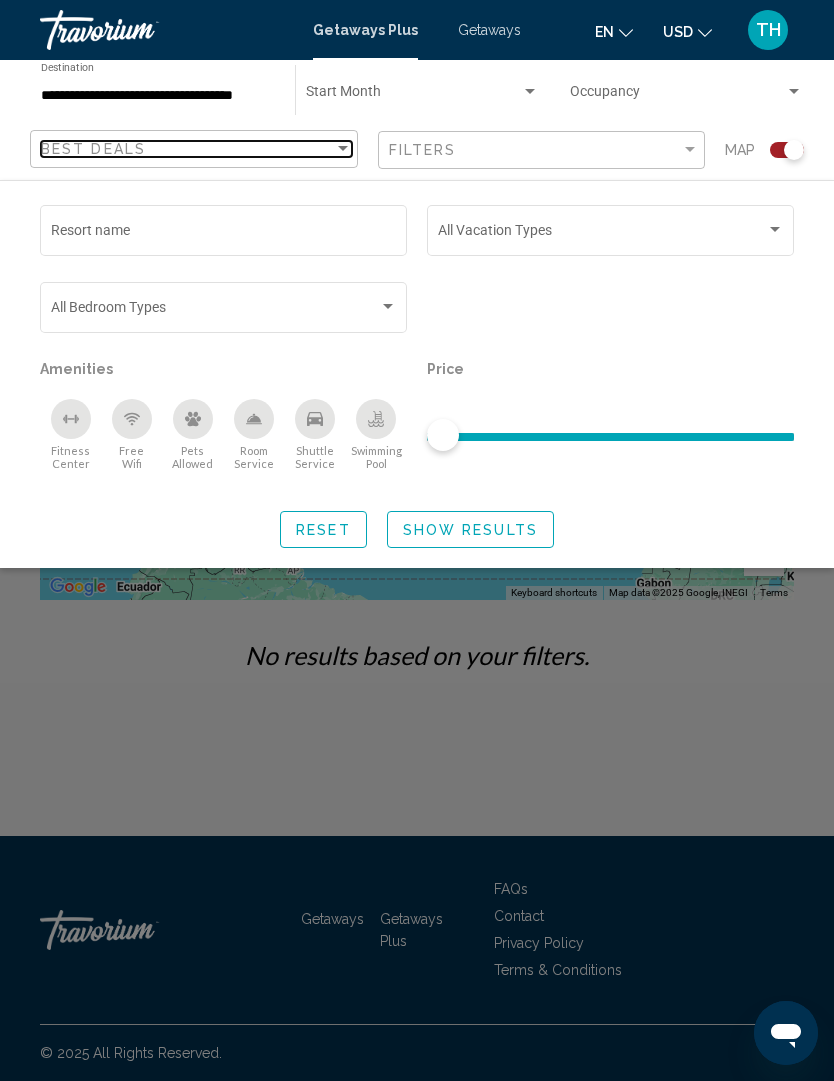click on "Best Deals" at bounding box center (93, 149) 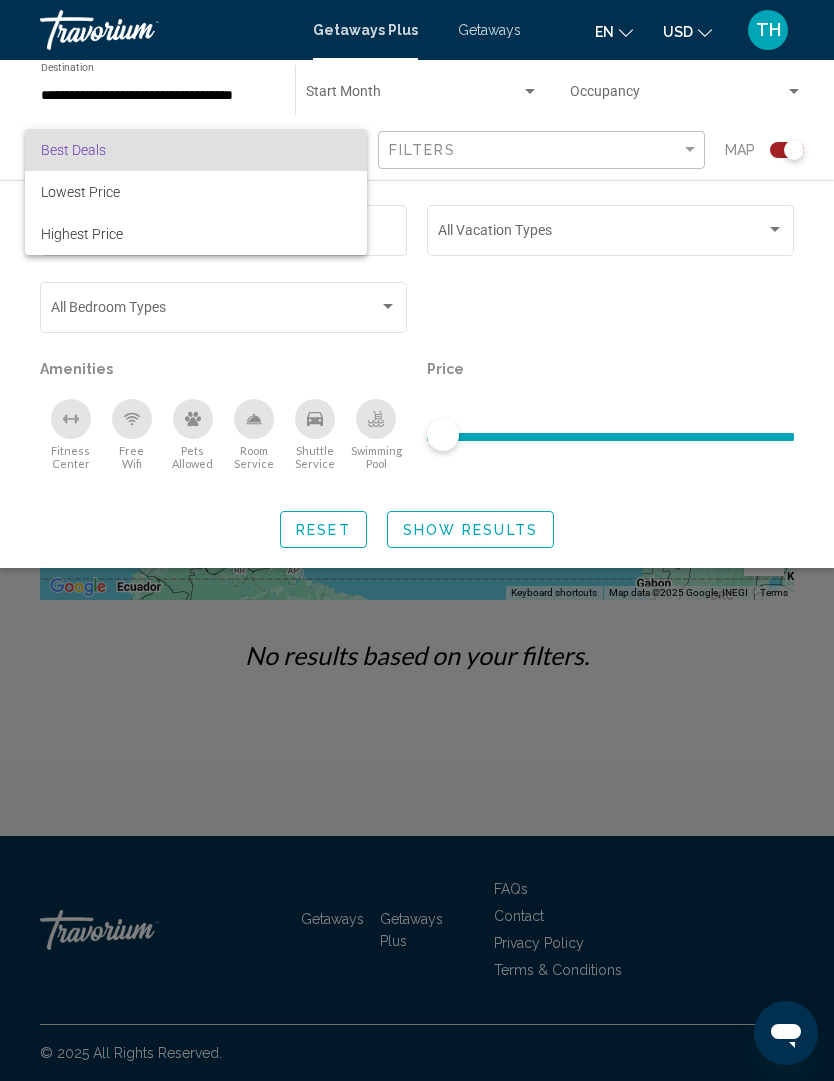 click at bounding box center (417, 540) 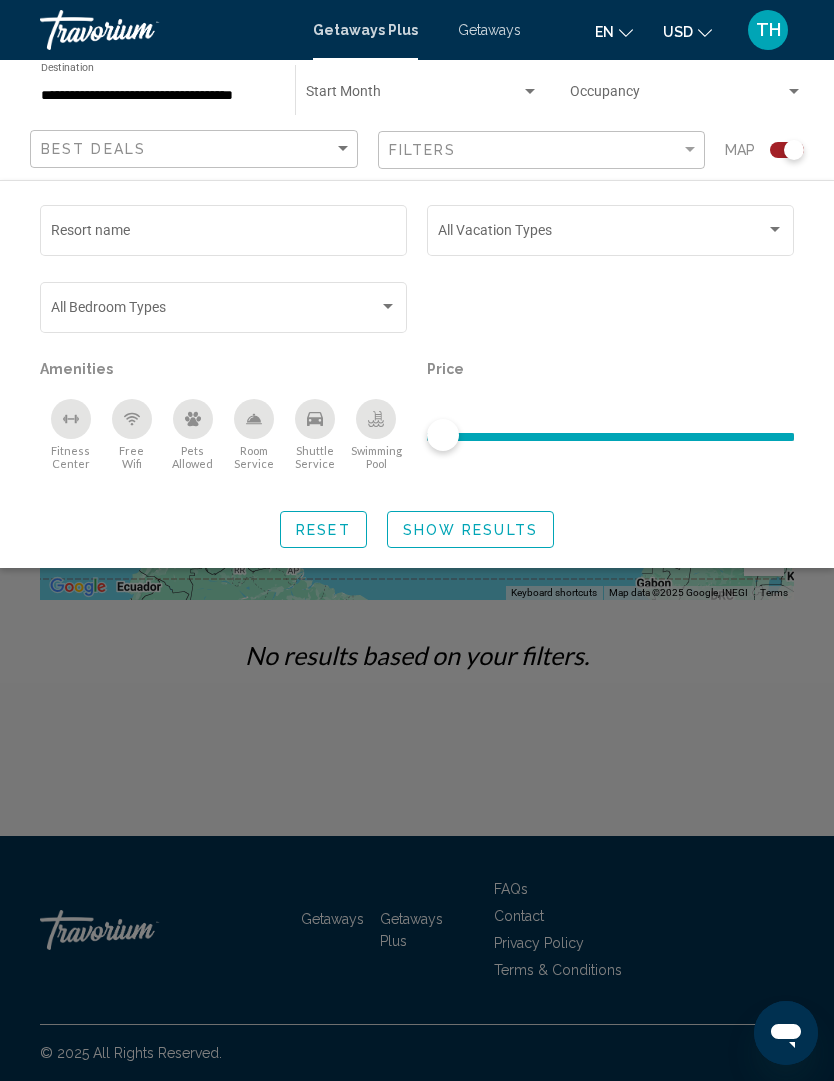 click 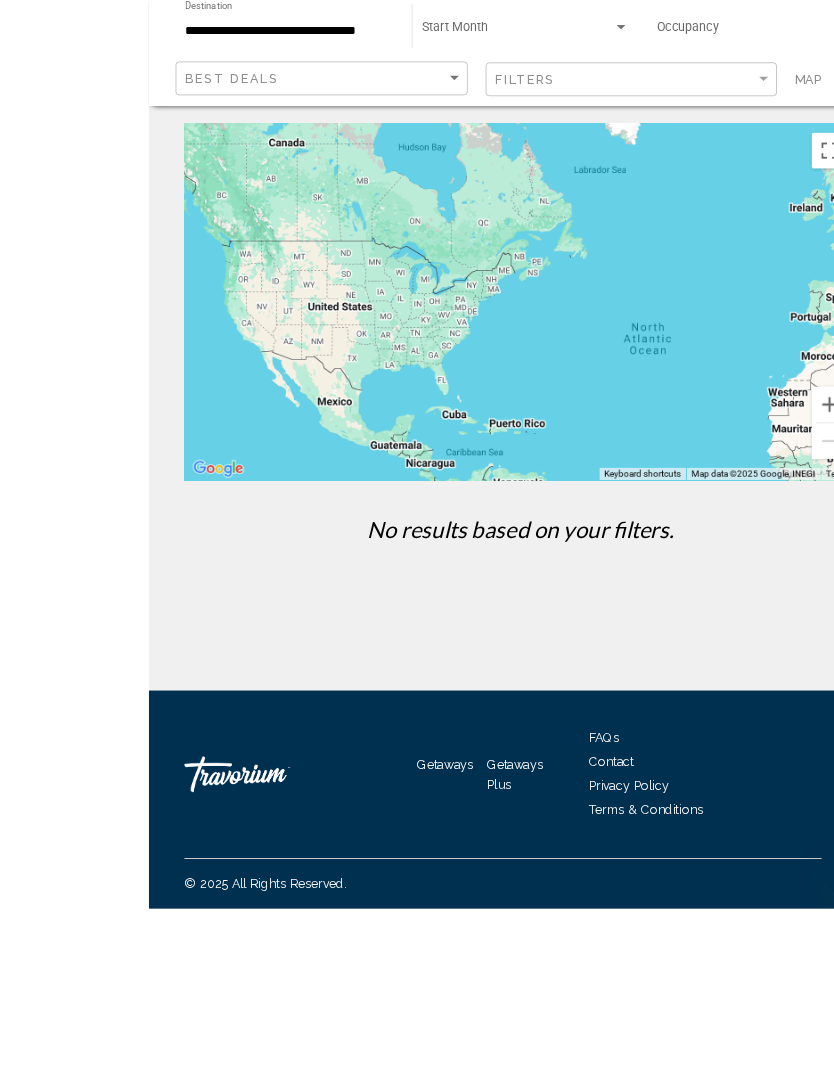 scroll, scrollTop: 67, scrollLeft: 0, axis: vertical 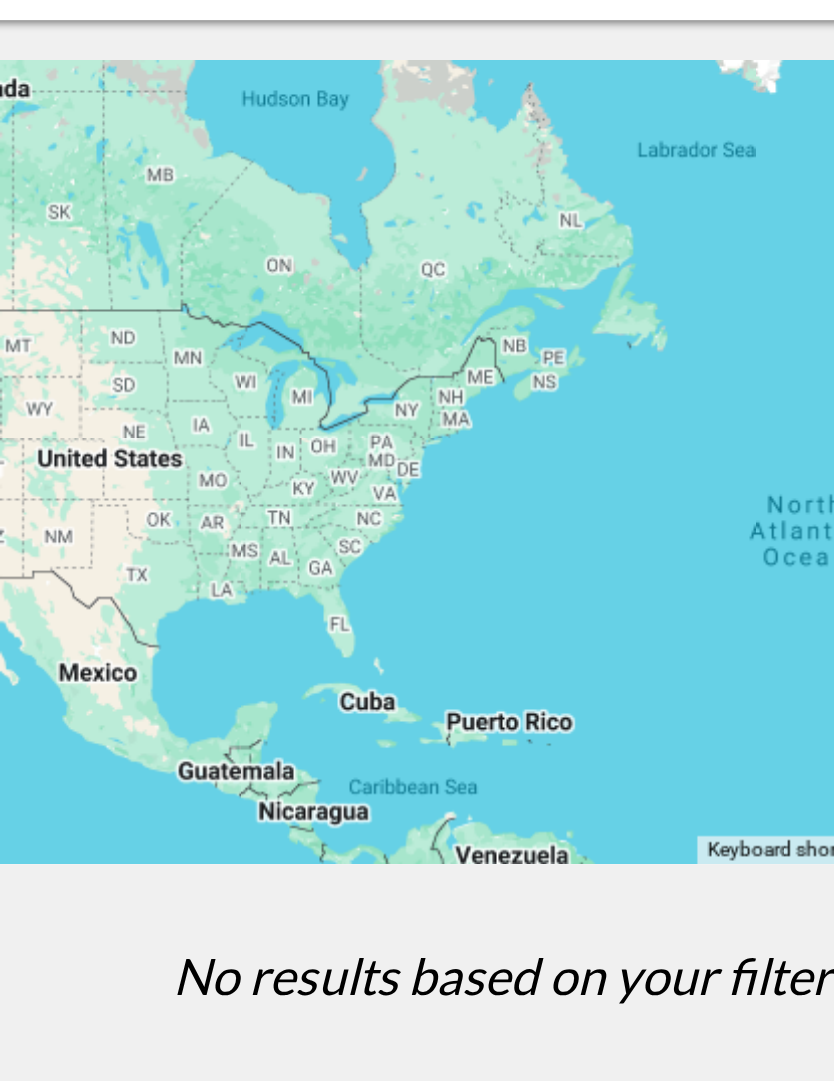 click at bounding box center [417, 400] 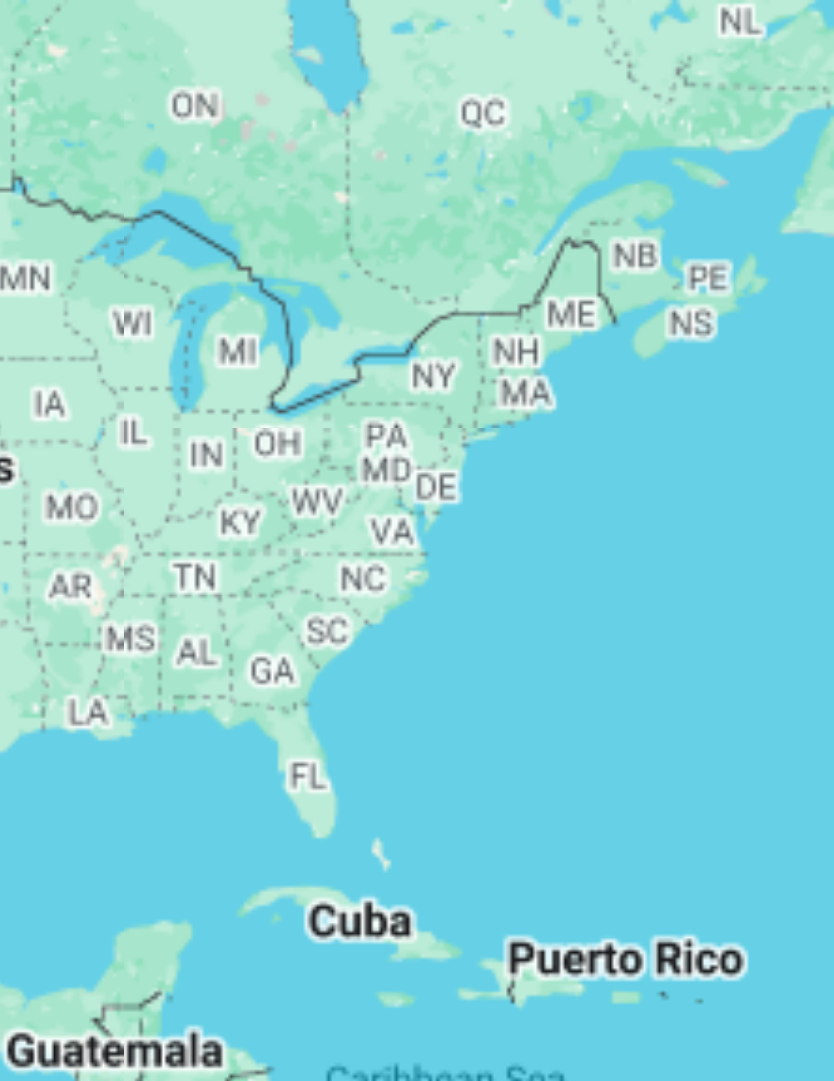 click at bounding box center [417, 400] 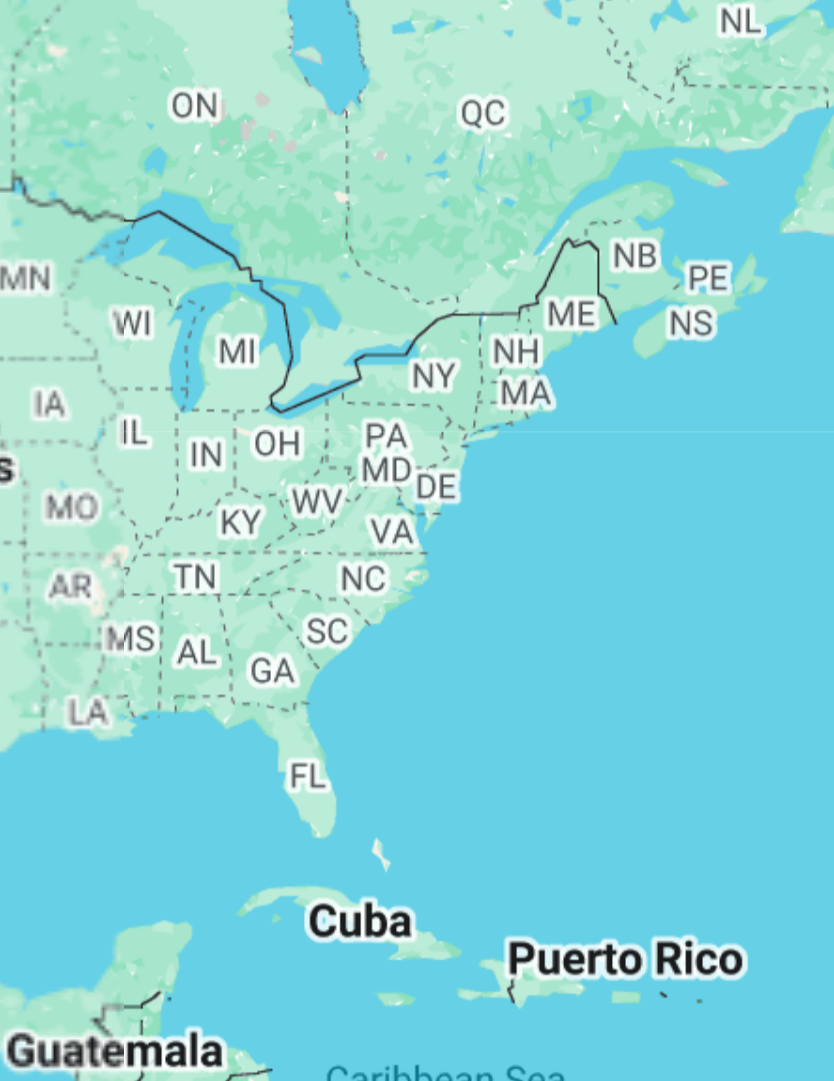 click at bounding box center [417, 400] 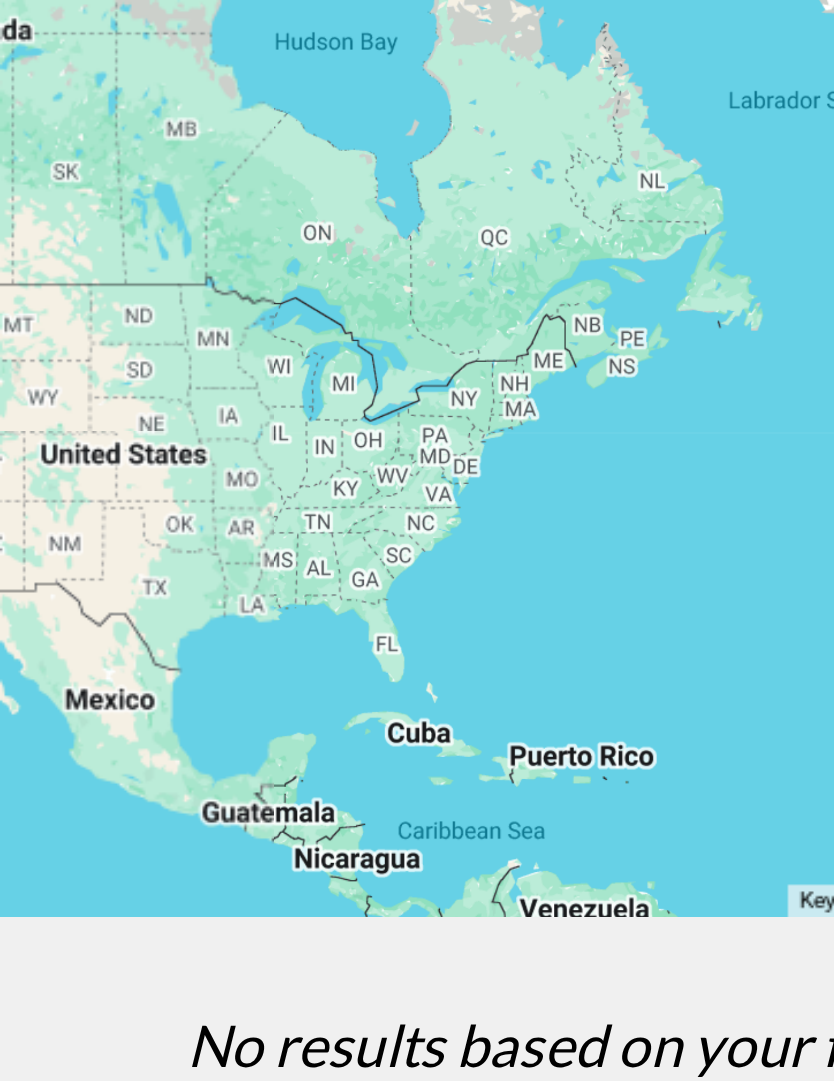 click at bounding box center (417, 400) 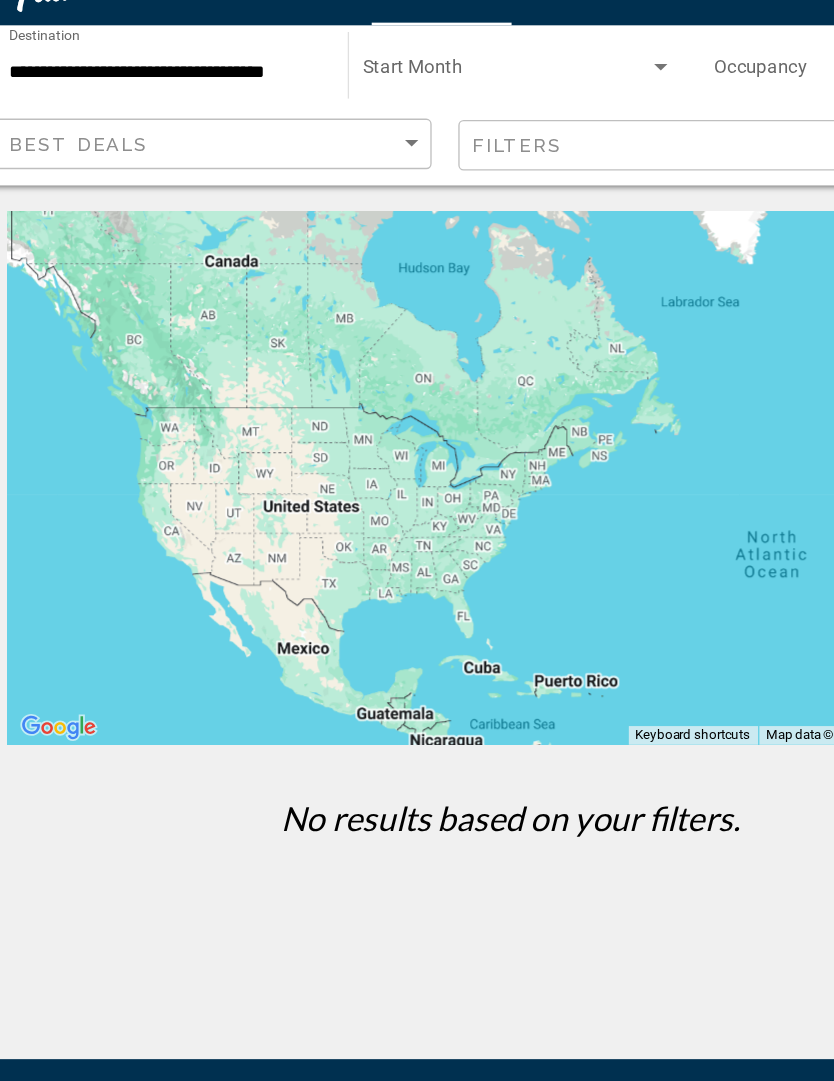 click at bounding box center [417, 400] 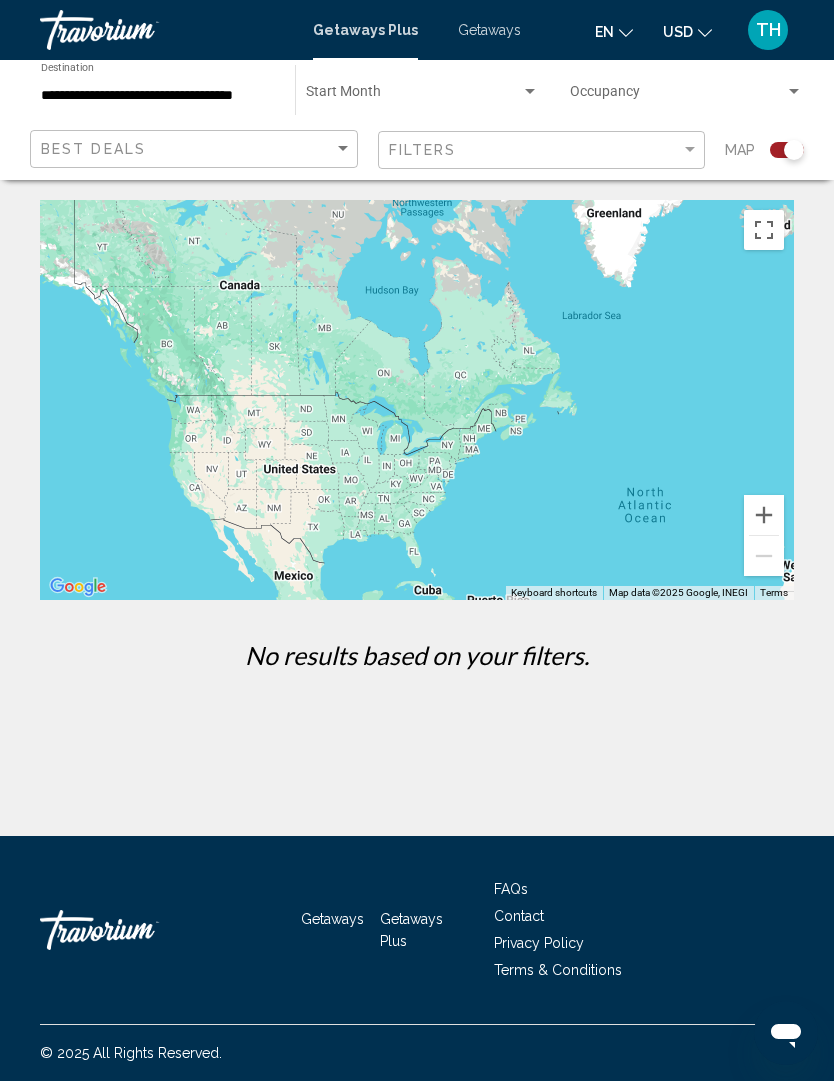 scroll, scrollTop: 0, scrollLeft: 0, axis: both 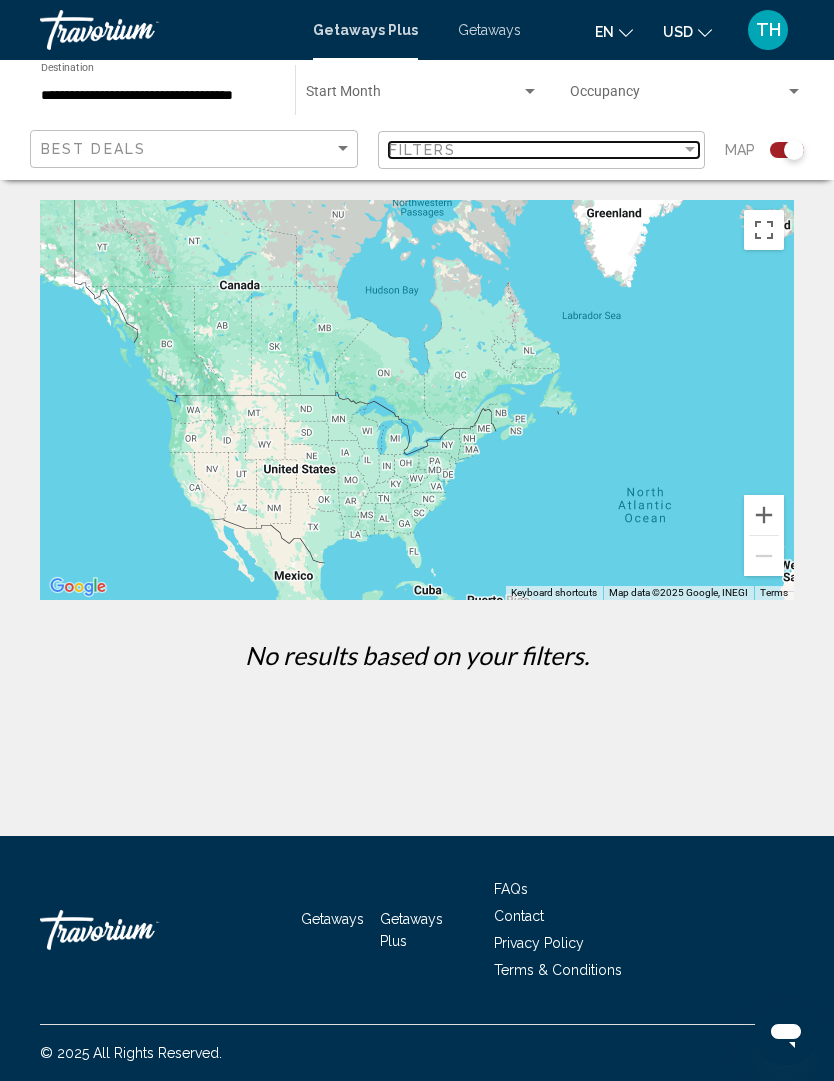 click at bounding box center (690, 150) 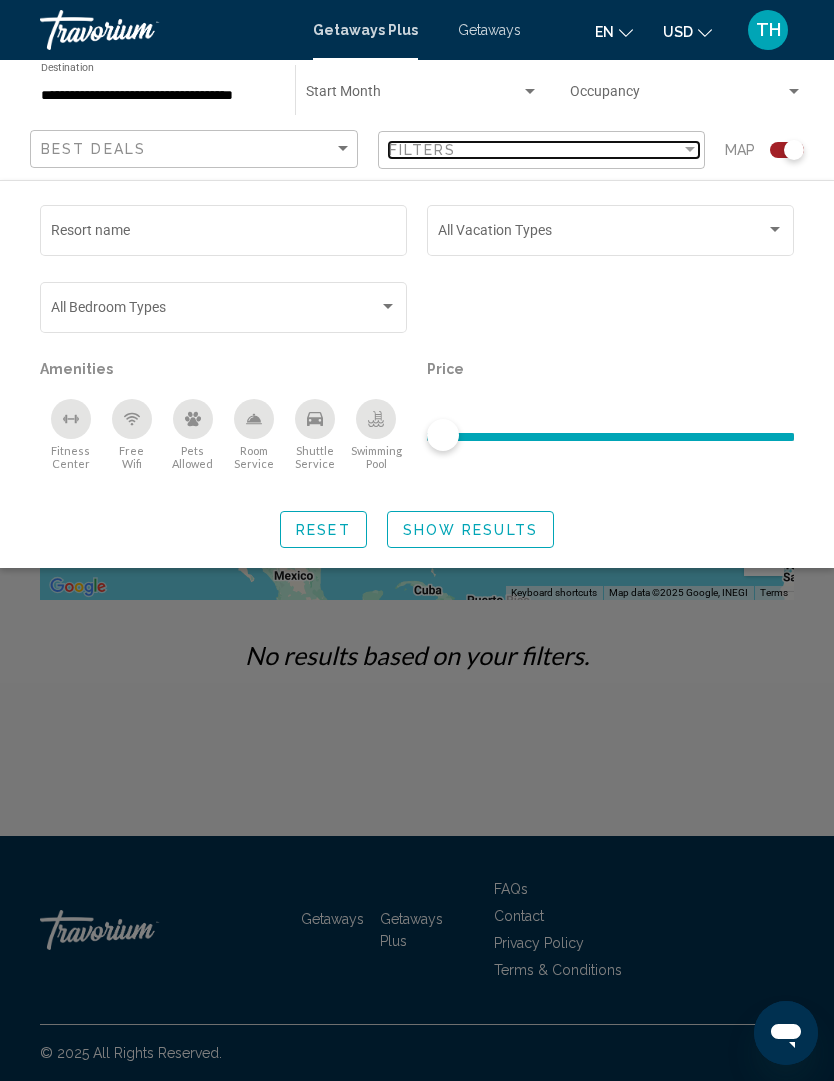 scroll, scrollTop: 23, scrollLeft: 0, axis: vertical 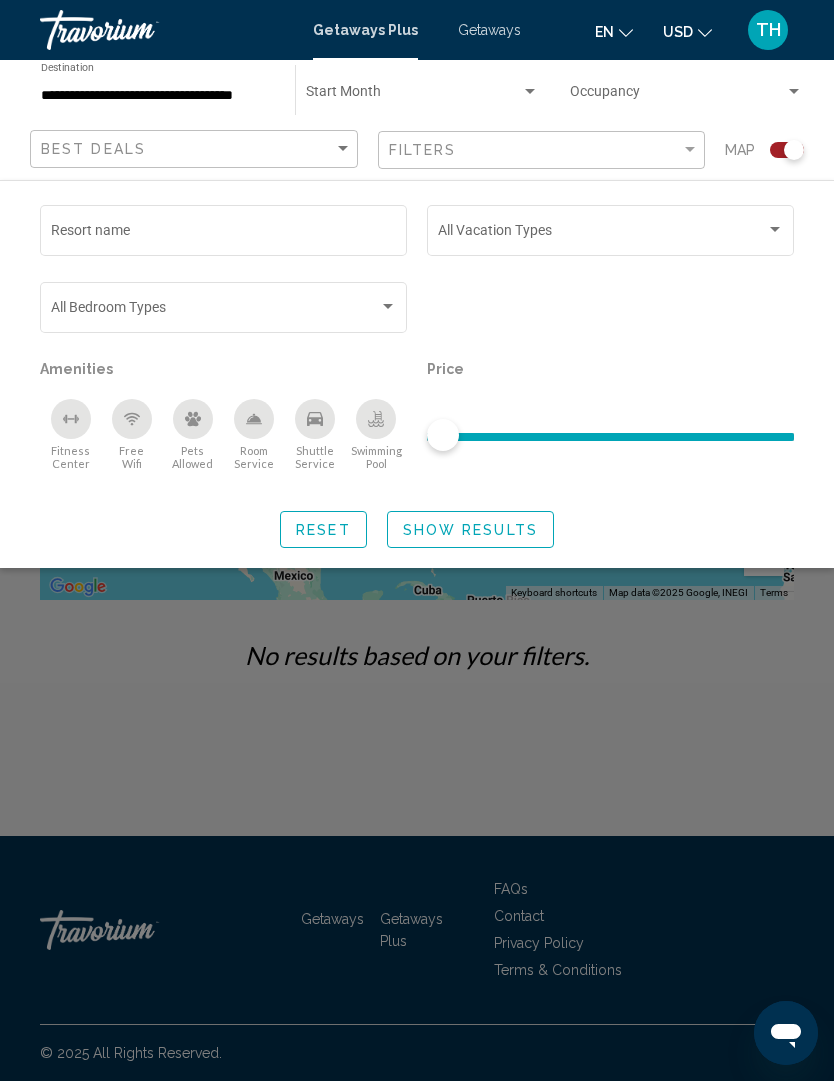 click at bounding box center (611, 234) 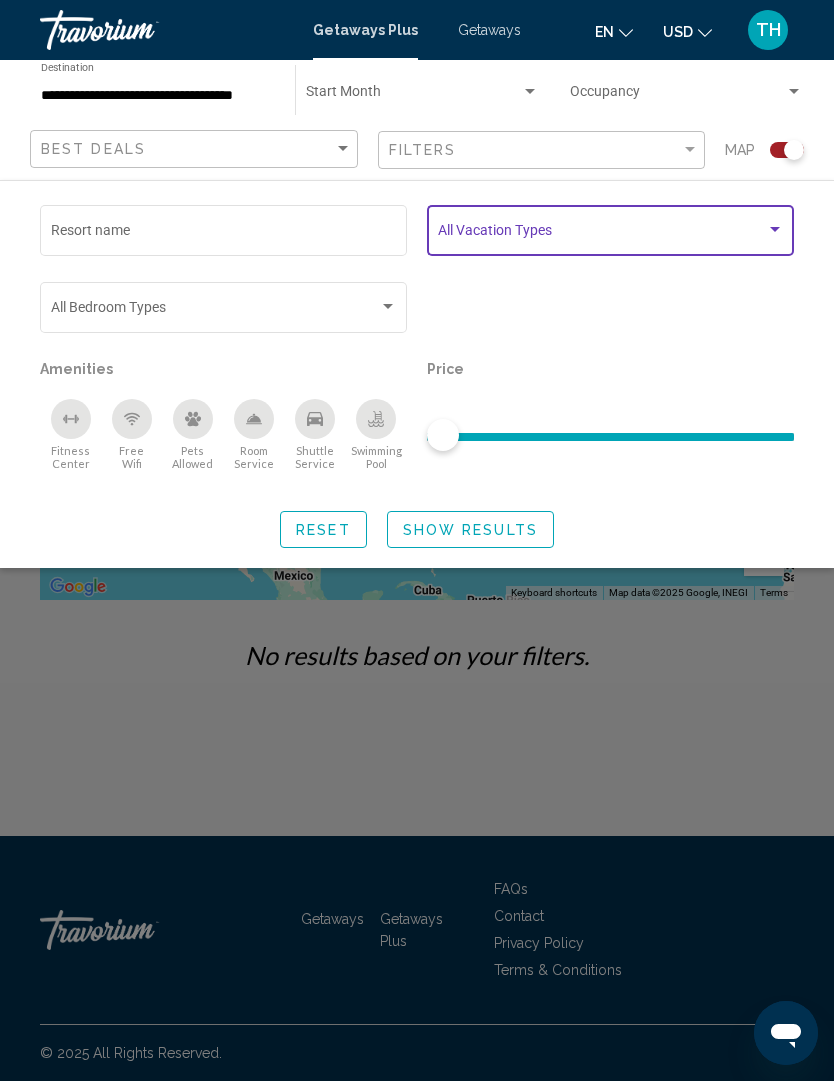 click at bounding box center [775, 229] 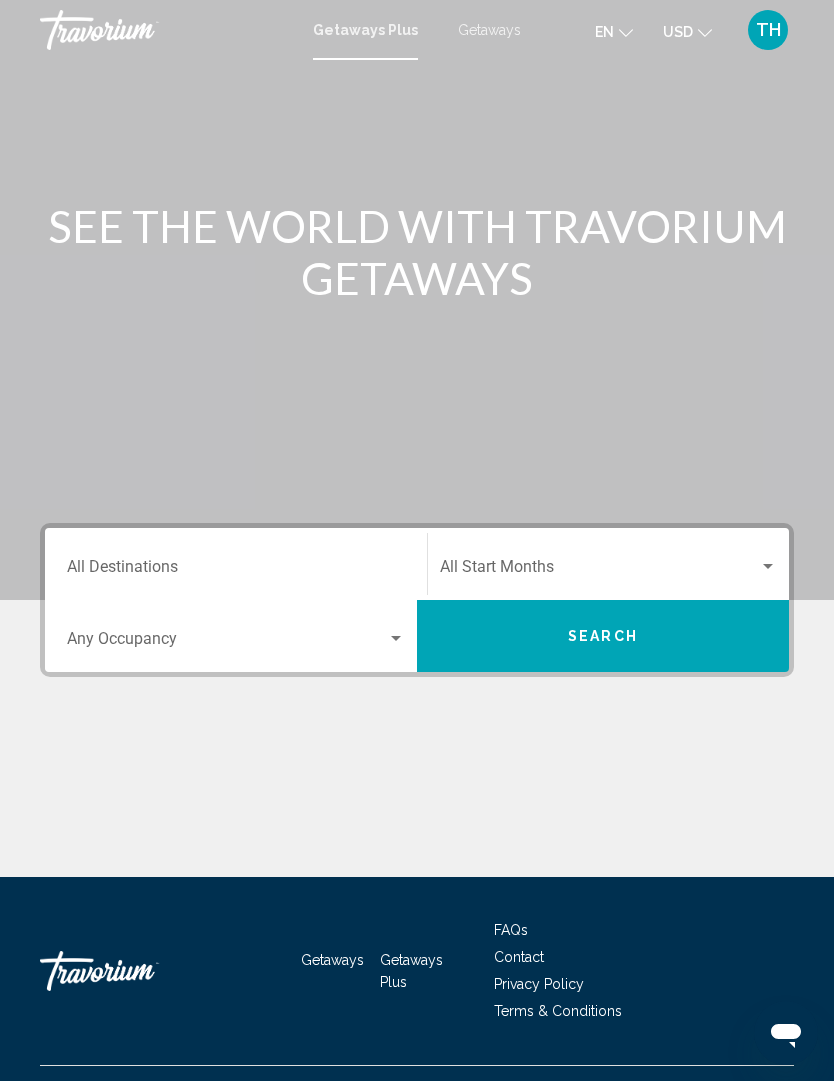 click on "Start Month All Start Months" 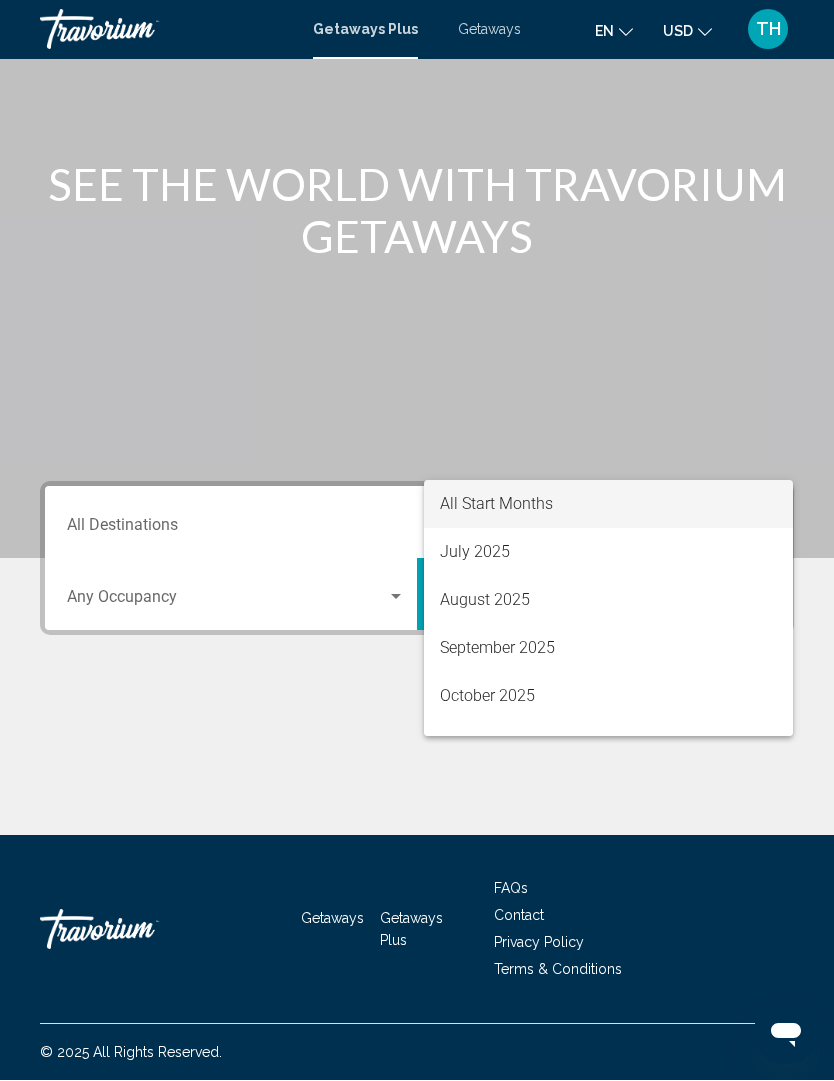scroll, scrollTop: 67, scrollLeft: 0, axis: vertical 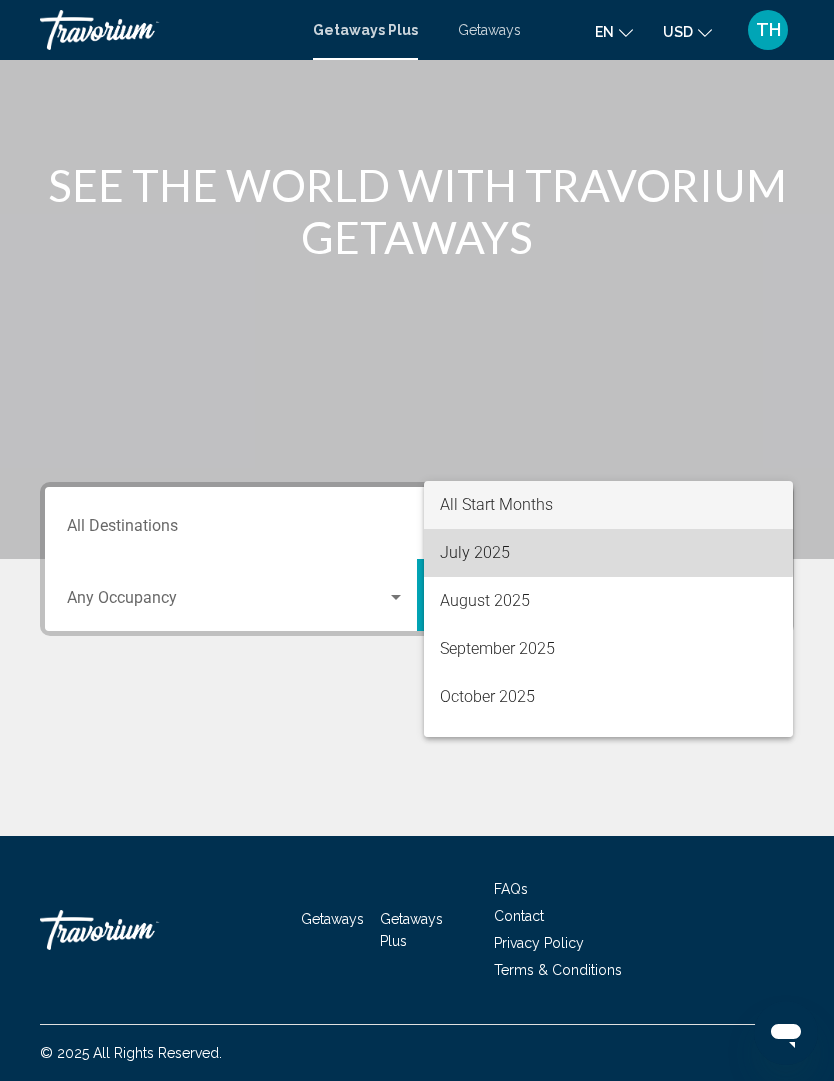 click on "July 2025" at bounding box center [608, 553] 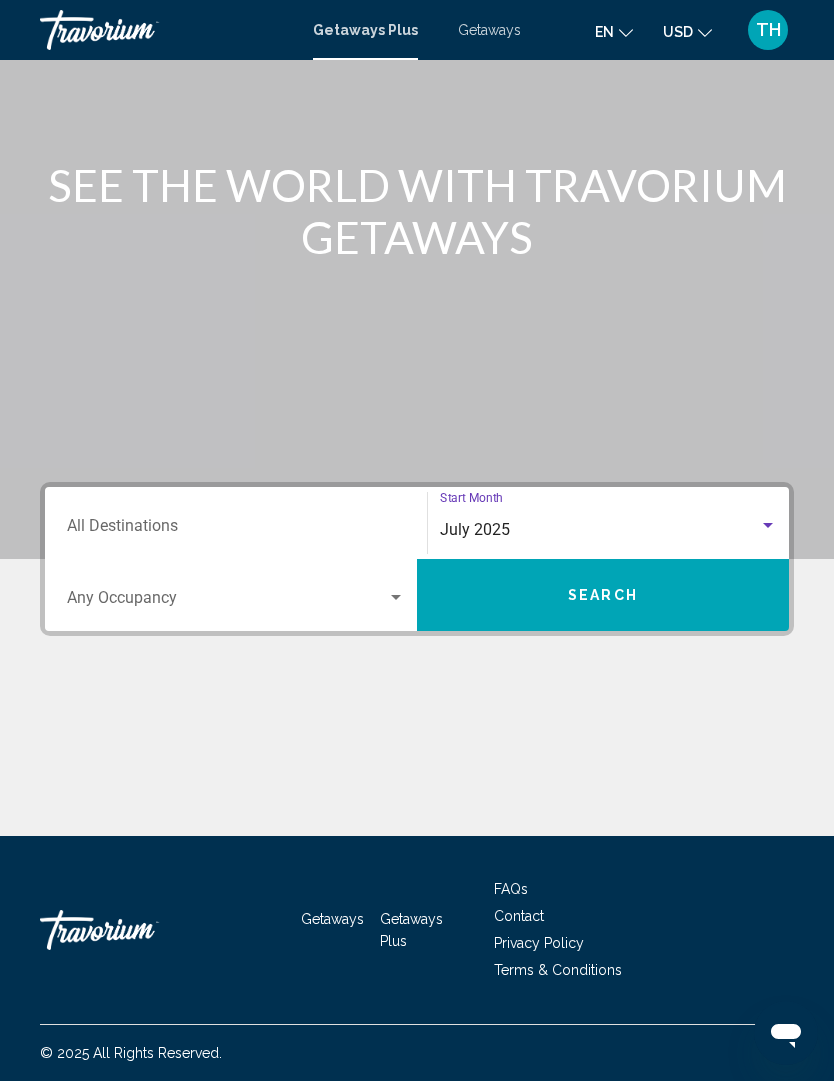 click on "Search" at bounding box center (603, 595) 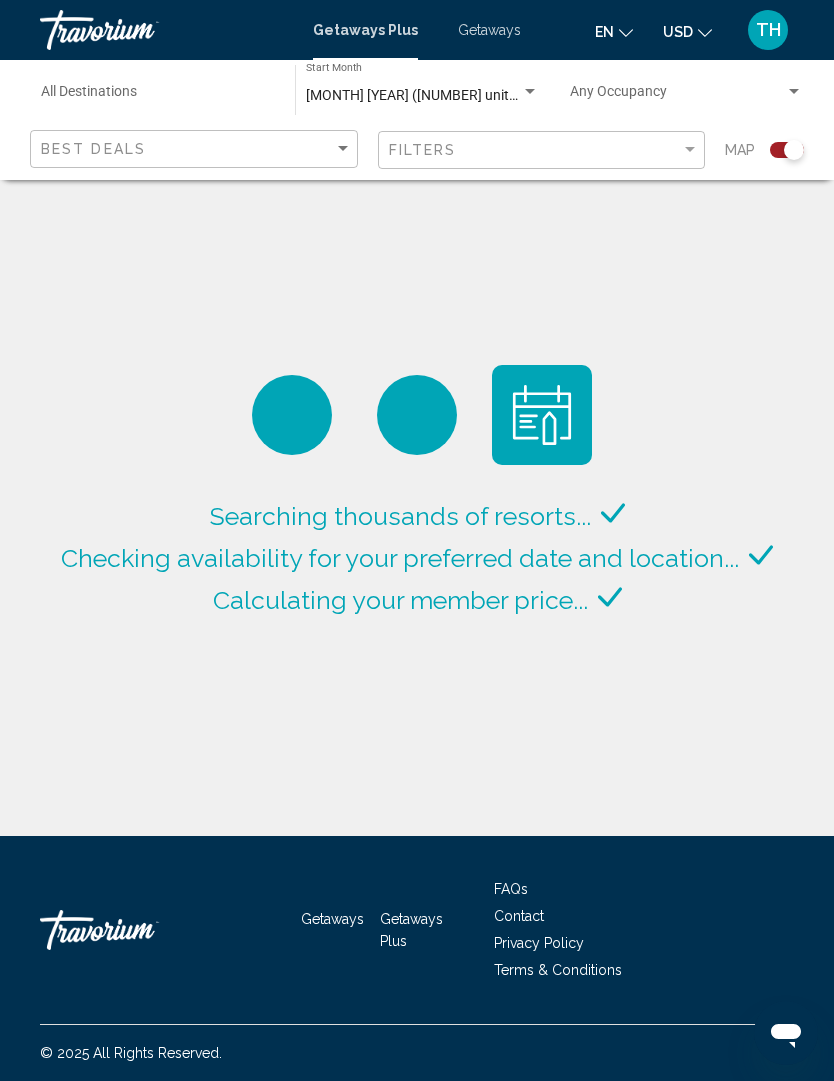 scroll, scrollTop: 67, scrollLeft: 0, axis: vertical 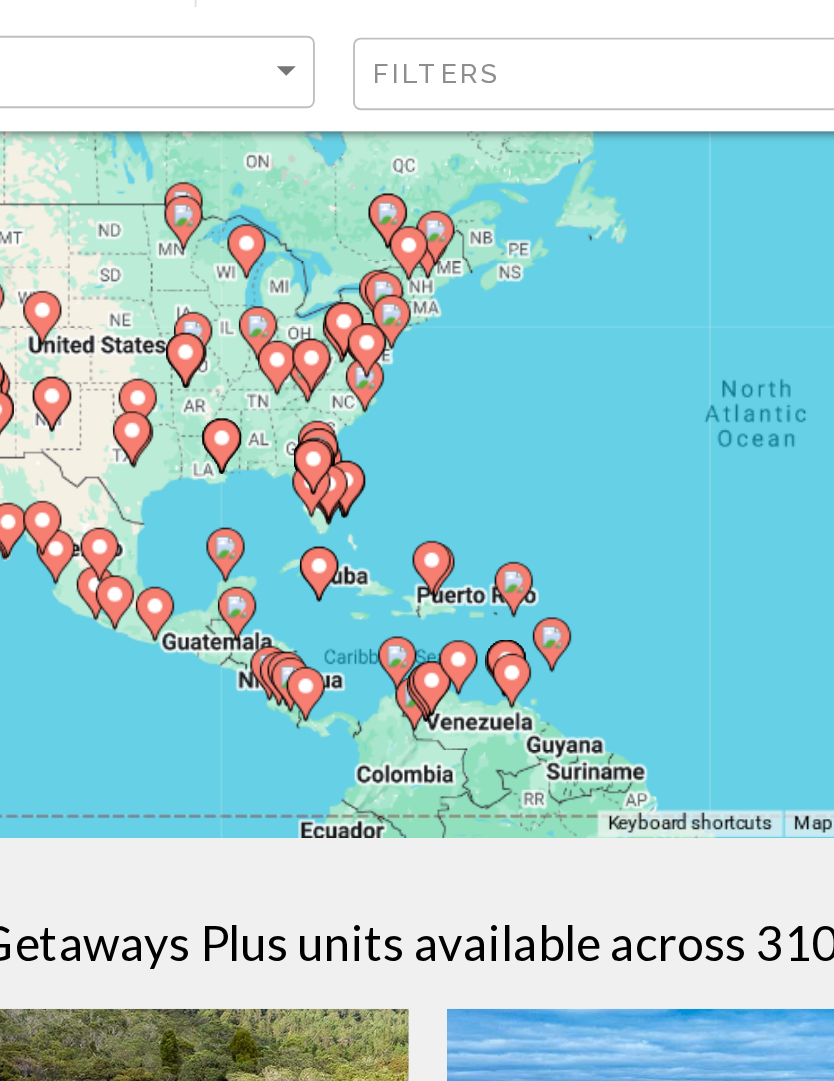 click 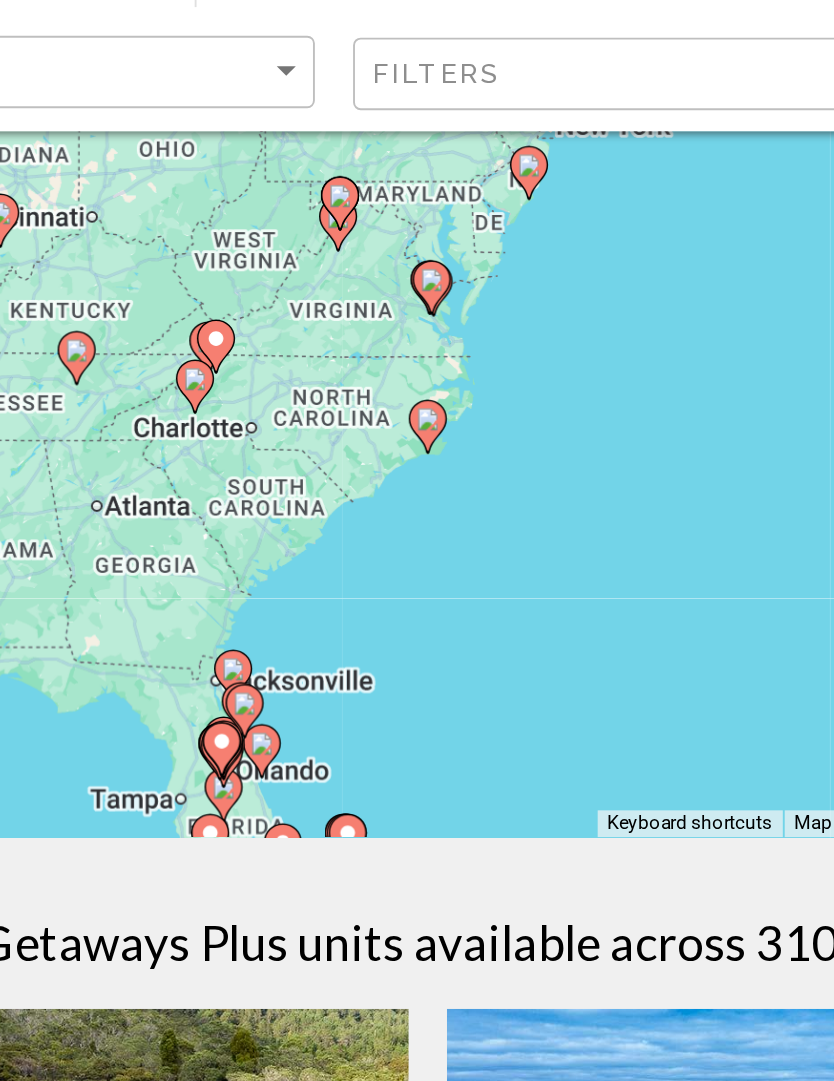 click 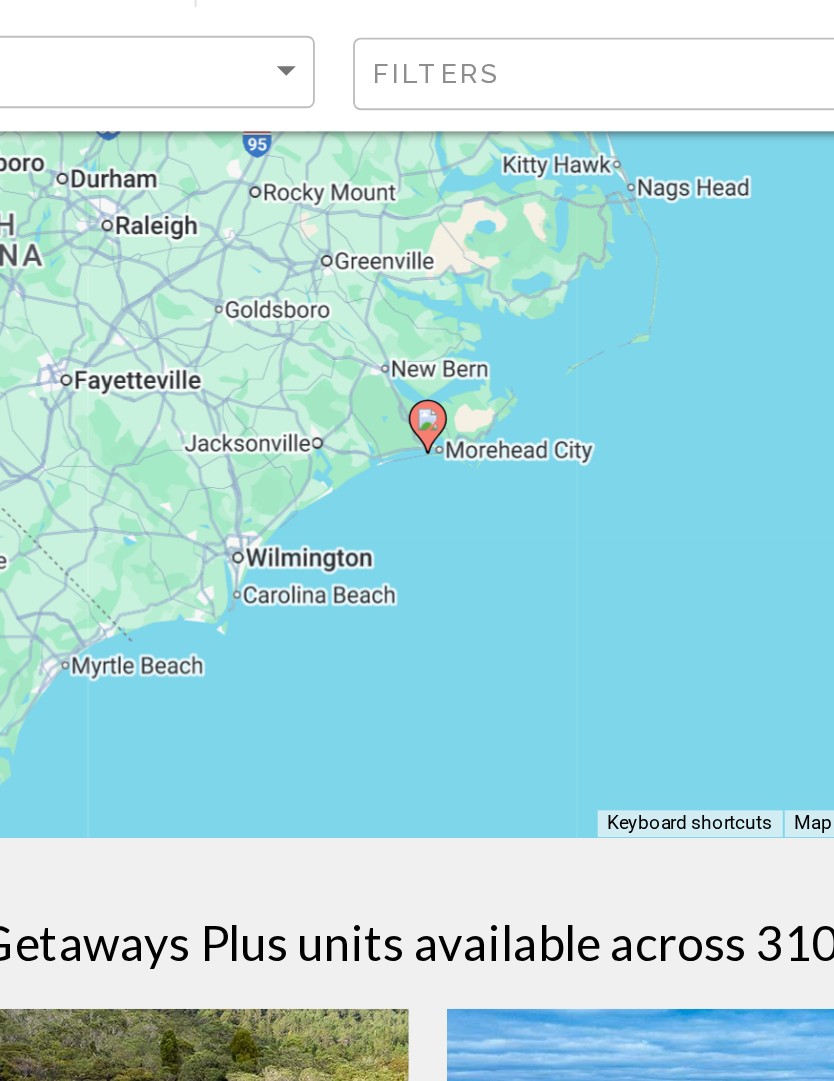 type on "**********" 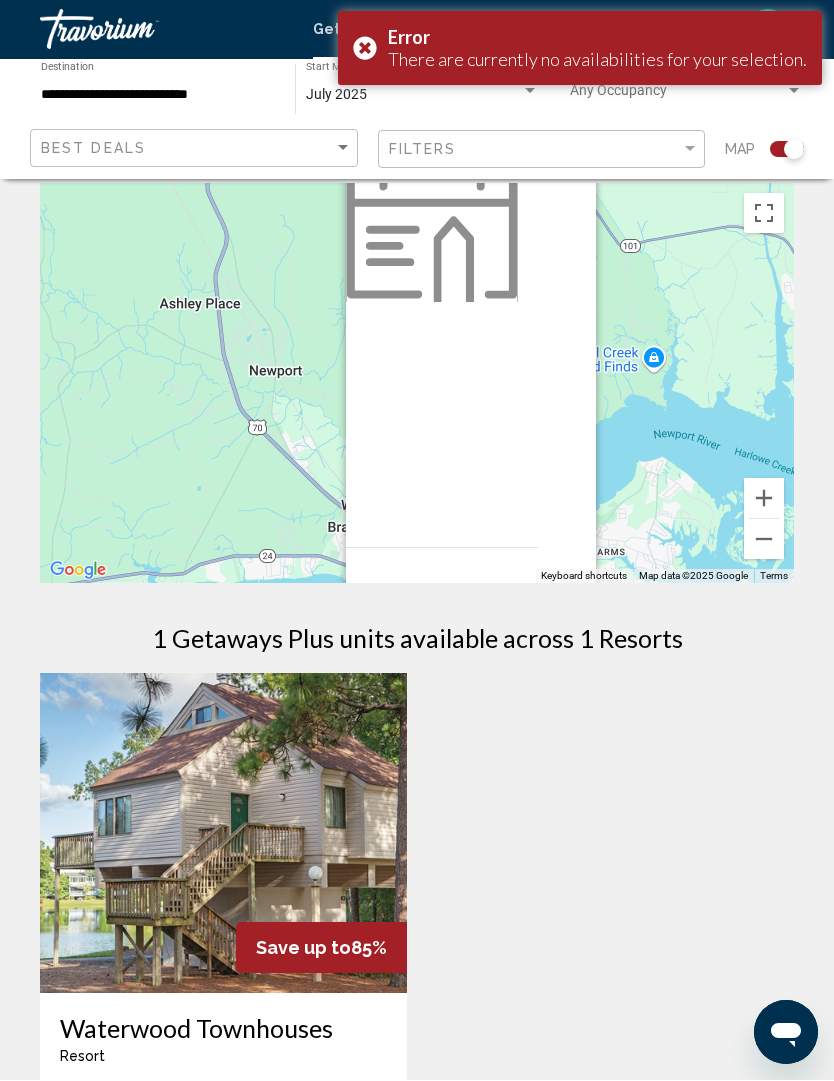 scroll, scrollTop: 17, scrollLeft: 0, axis: vertical 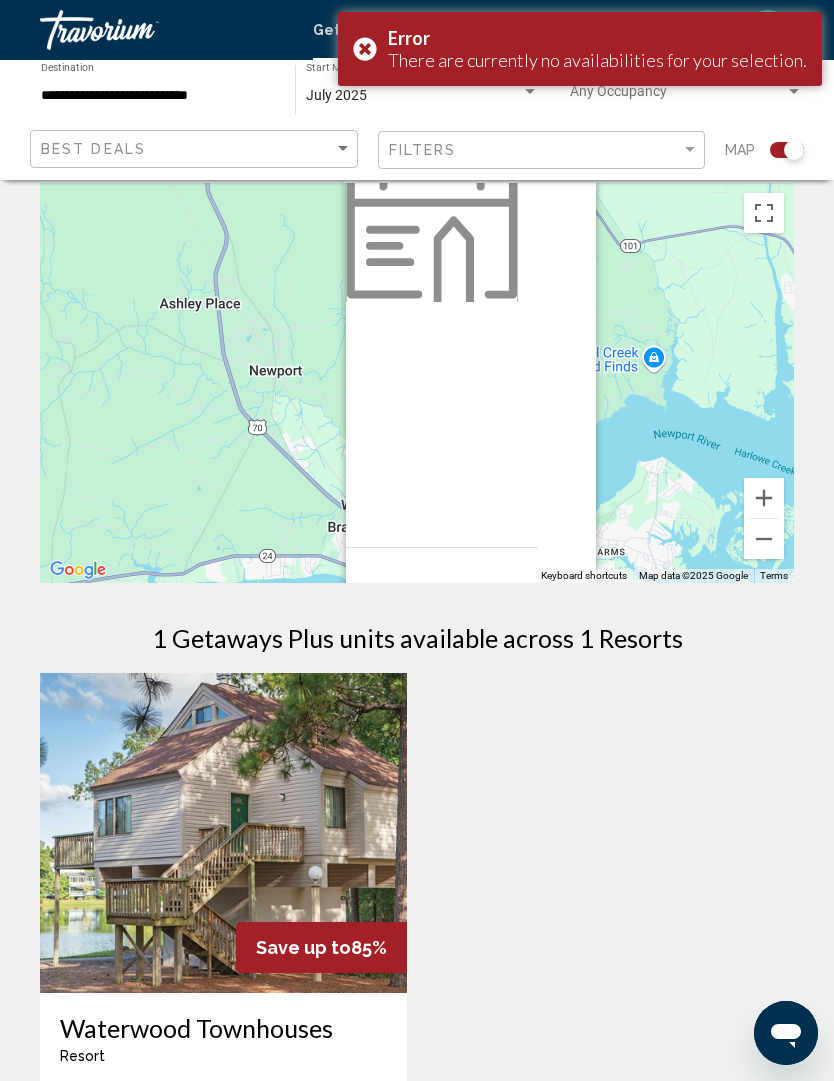 click on "To activate drag with keyboard, press Alt + Enter. Once in keyboard drag state, use the arrow keys to move the marker. To complete the drag, press the Enter key. To cancel, press Escape.    From You save    View Resort" at bounding box center (417, 383) 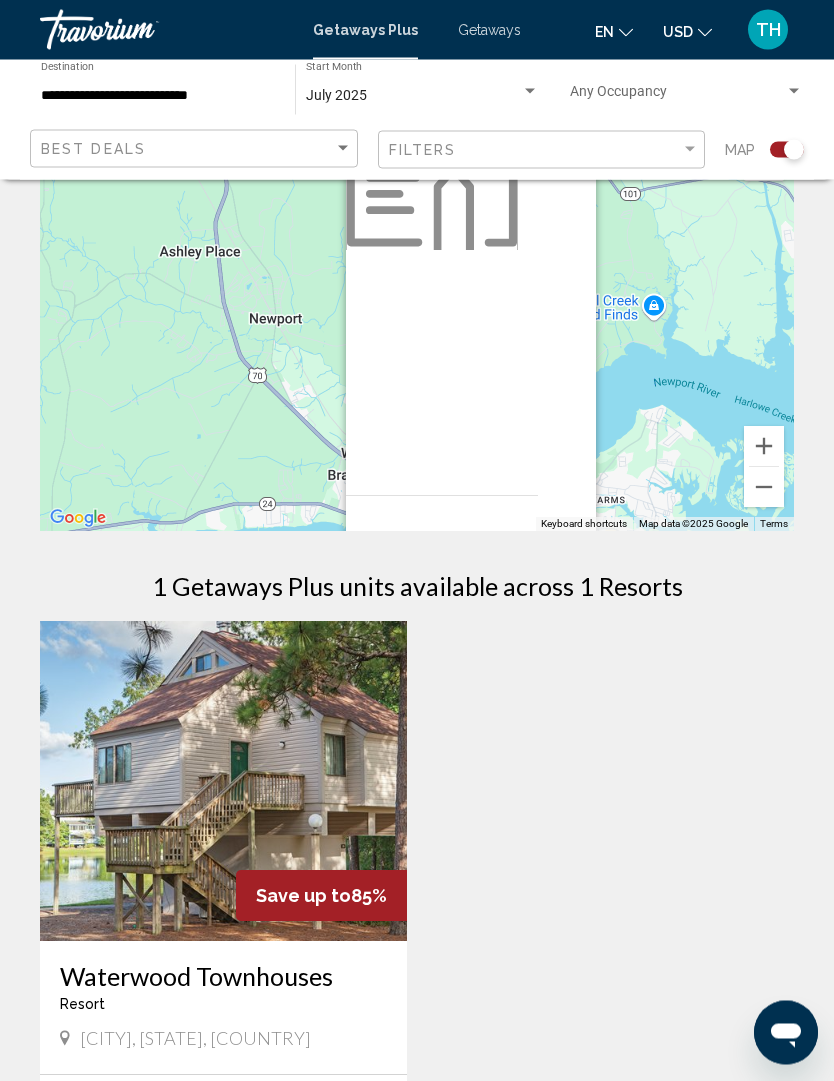 scroll, scrollTop: 0, scrollLeft: 0, axis: both 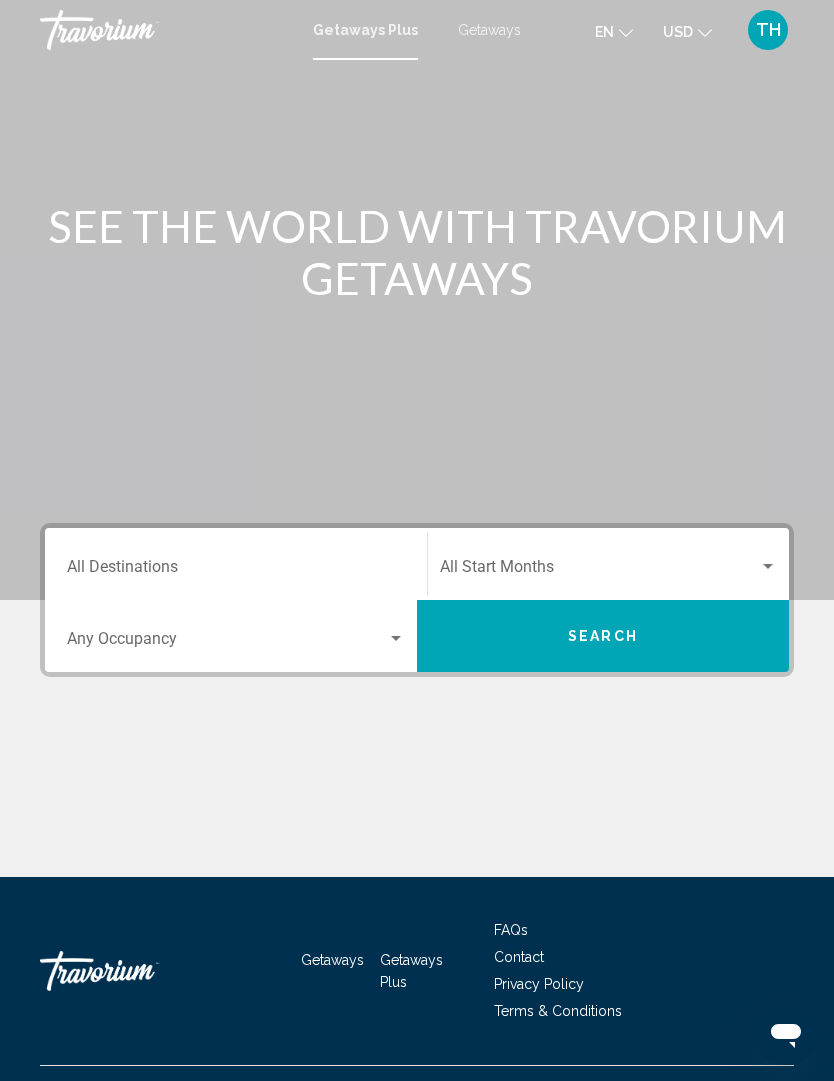 click on "Getaways" at bounding box center [489, 30] 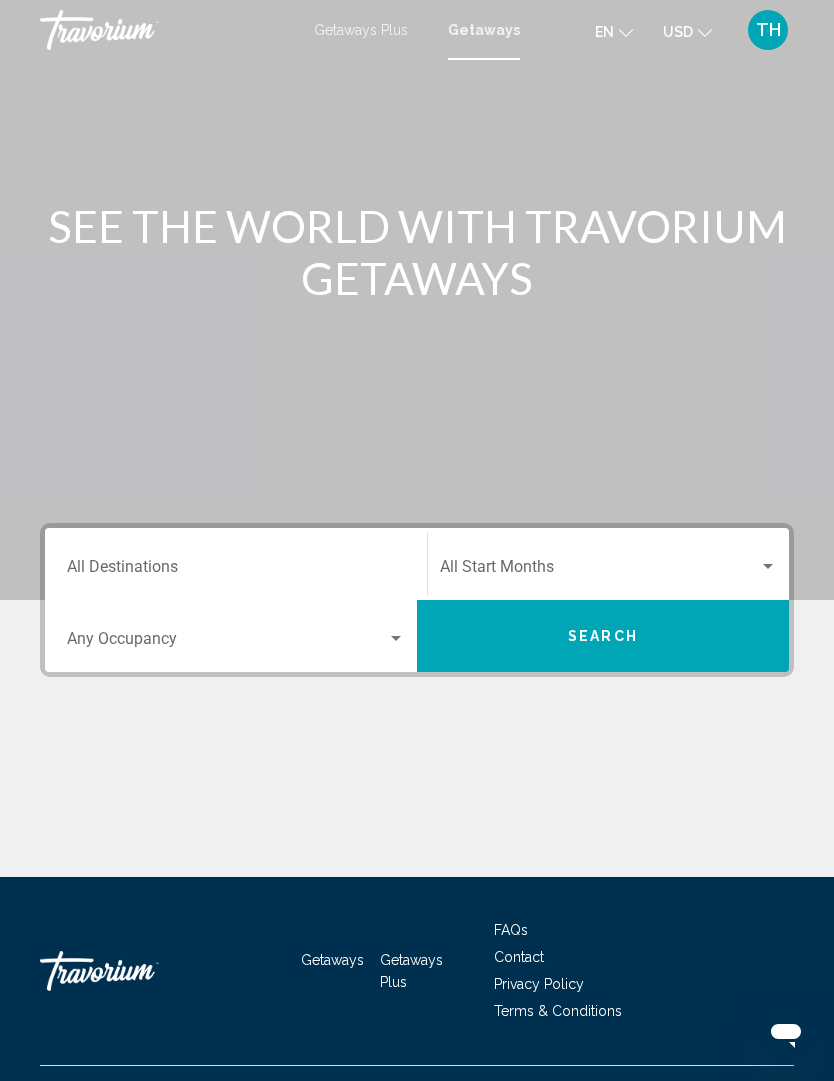 click at bounding box center (599, 571) 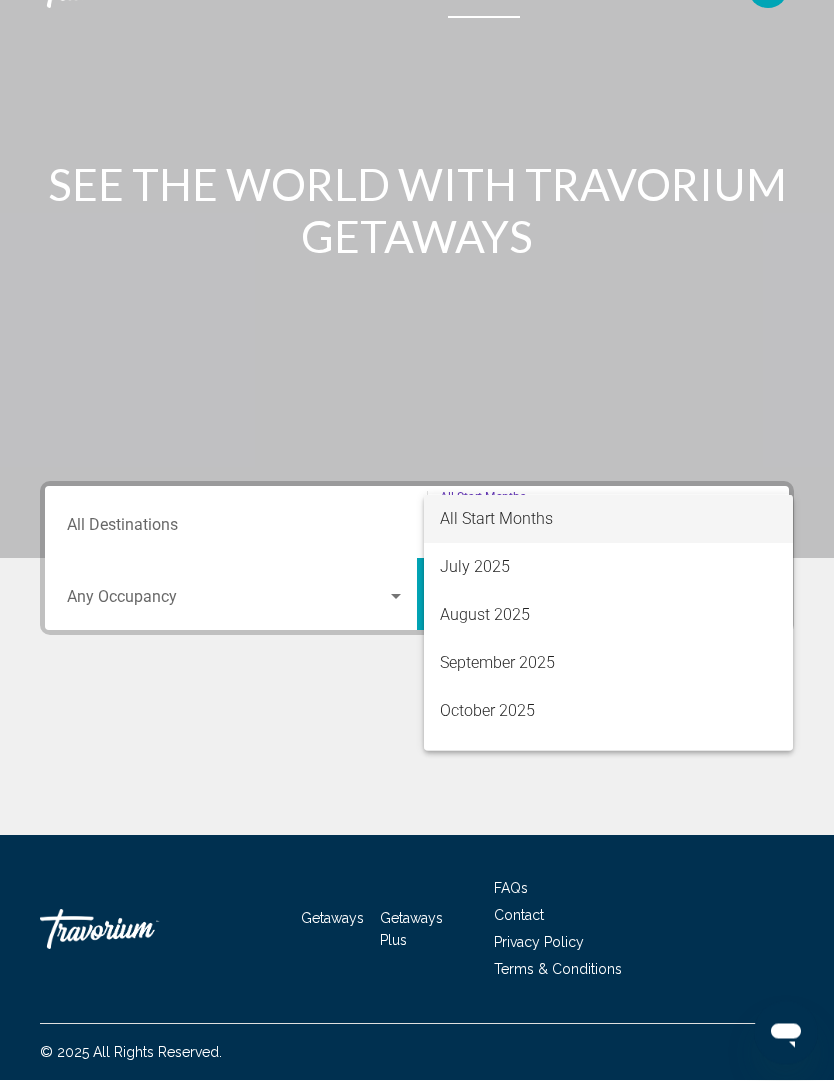 scroll, scrollTop: 67, scrollLeft: 0, axis: vertical 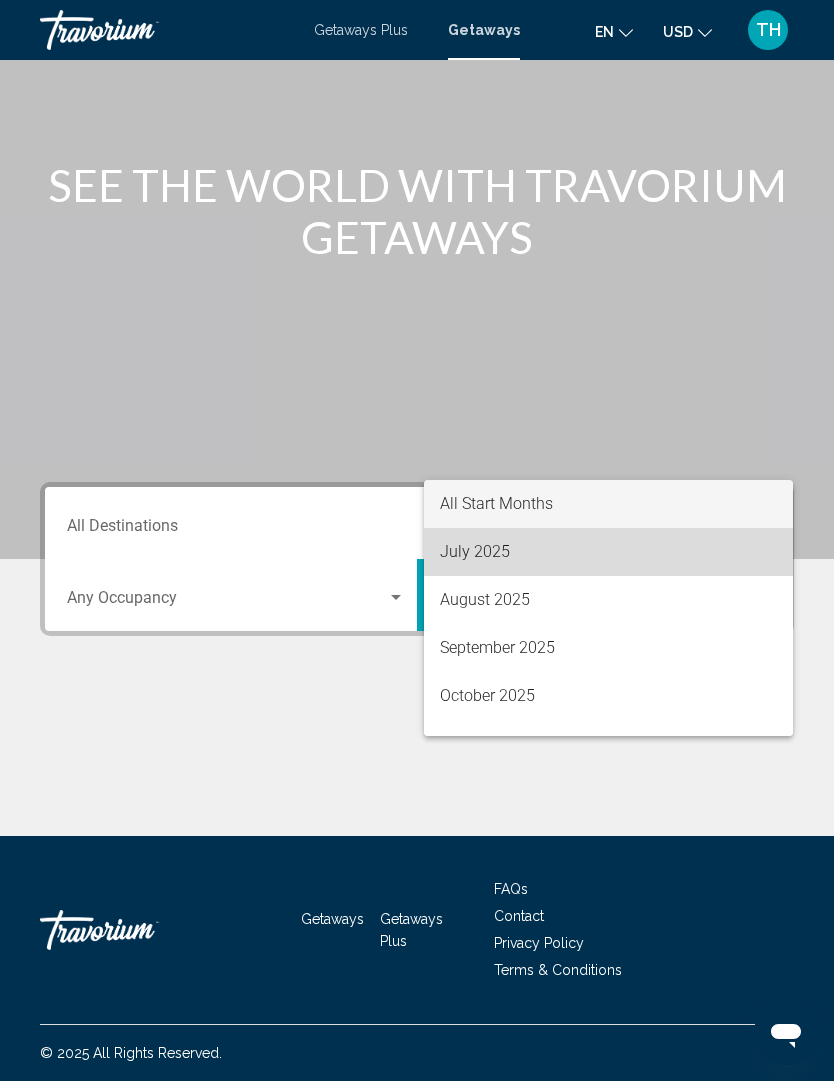 click on "July 2025" at bounding box center (608, 552) 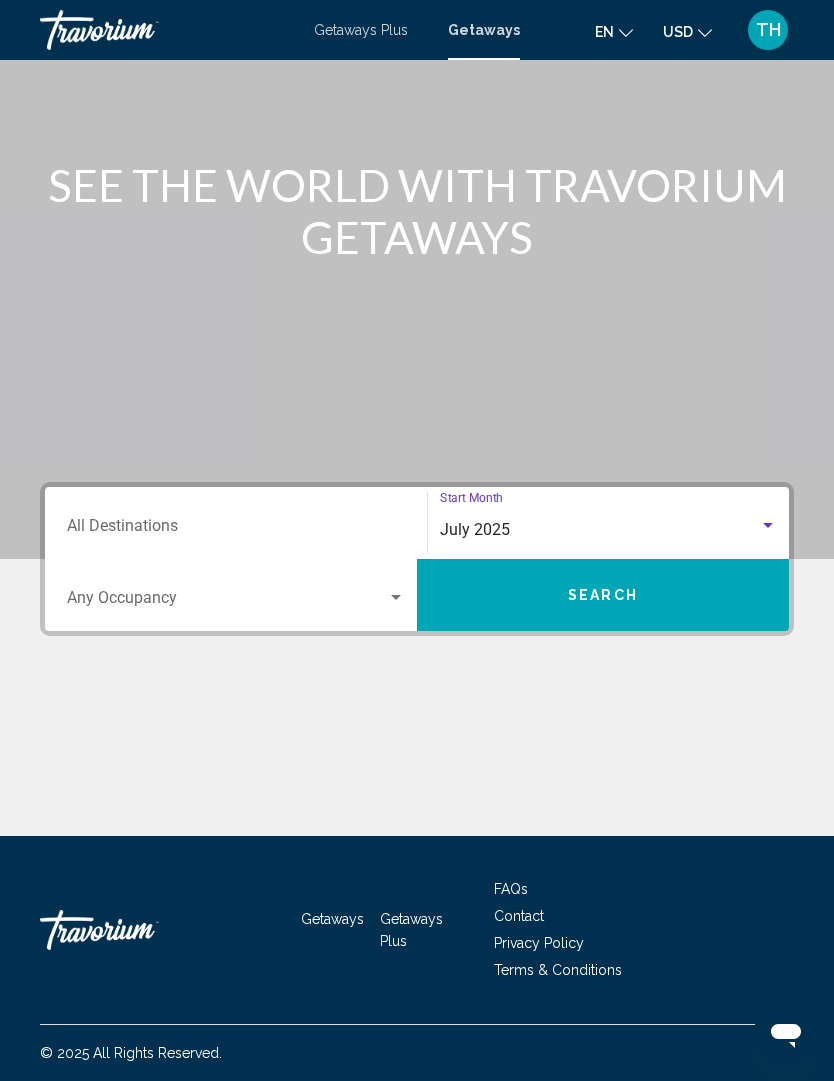 click on "Search" at bounding box center [603, 595] 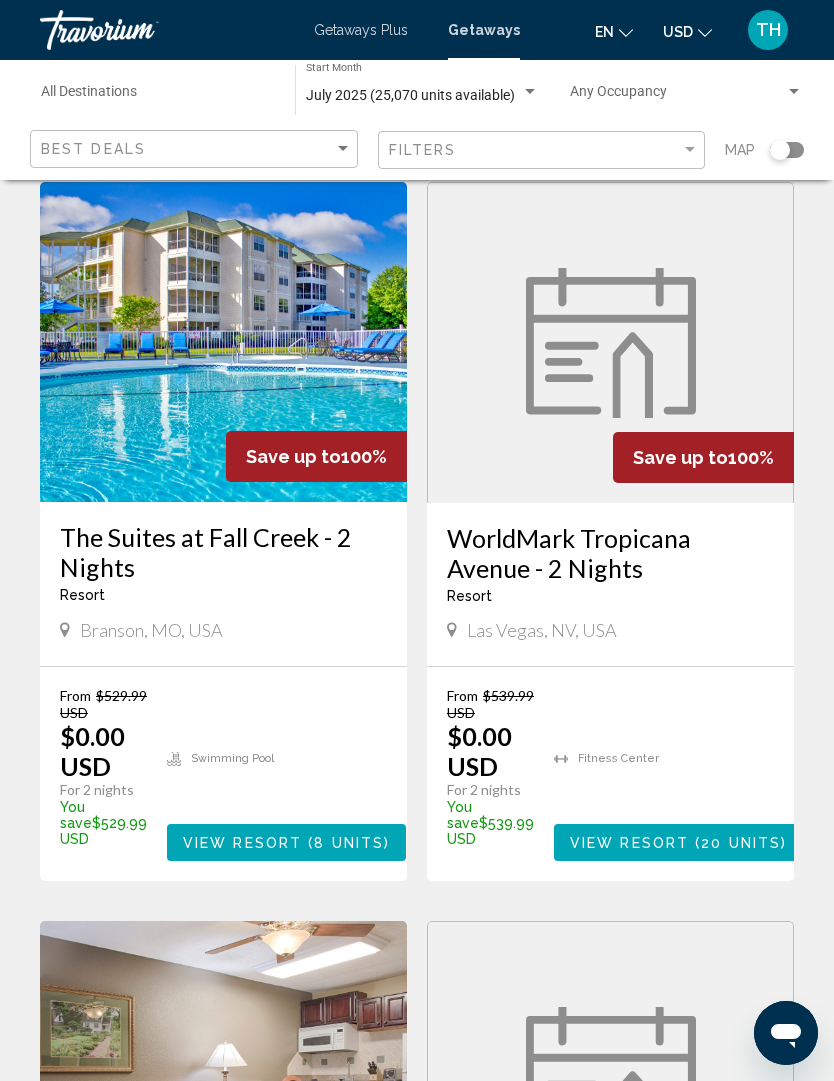 scroll, scrollTop: 0, scrollLeft: 0, axis: both 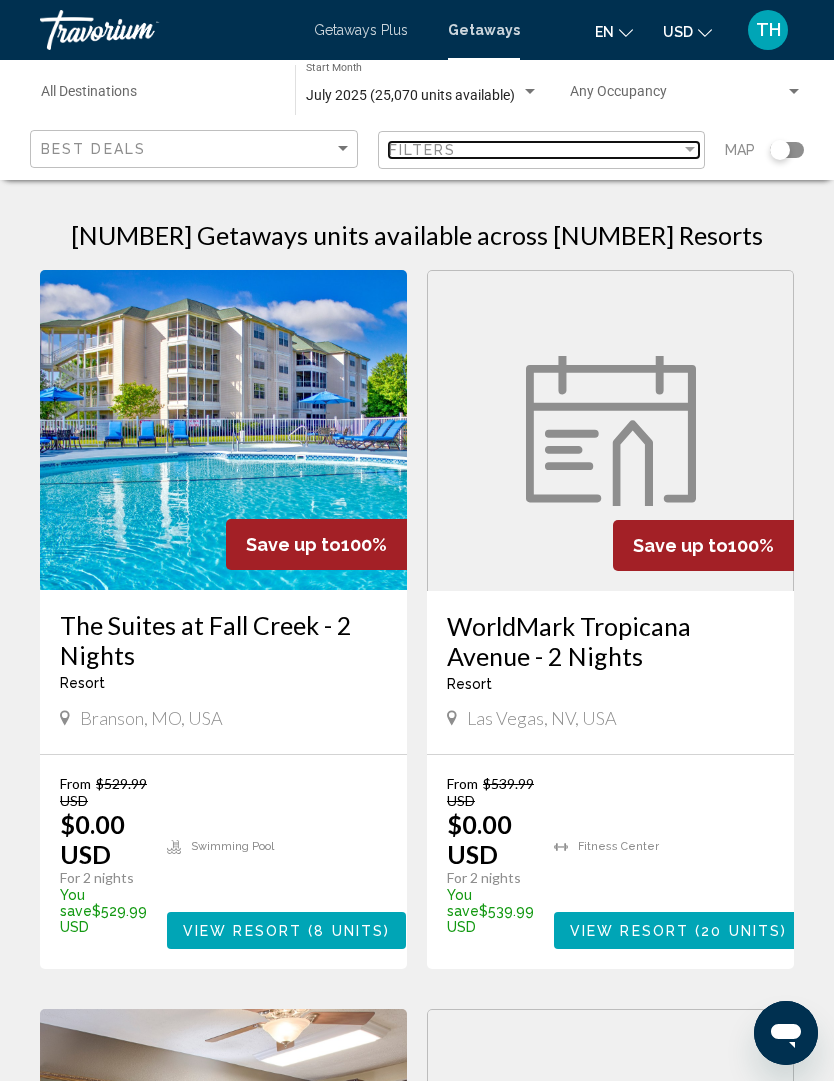 click at bounding box center (690, 149) 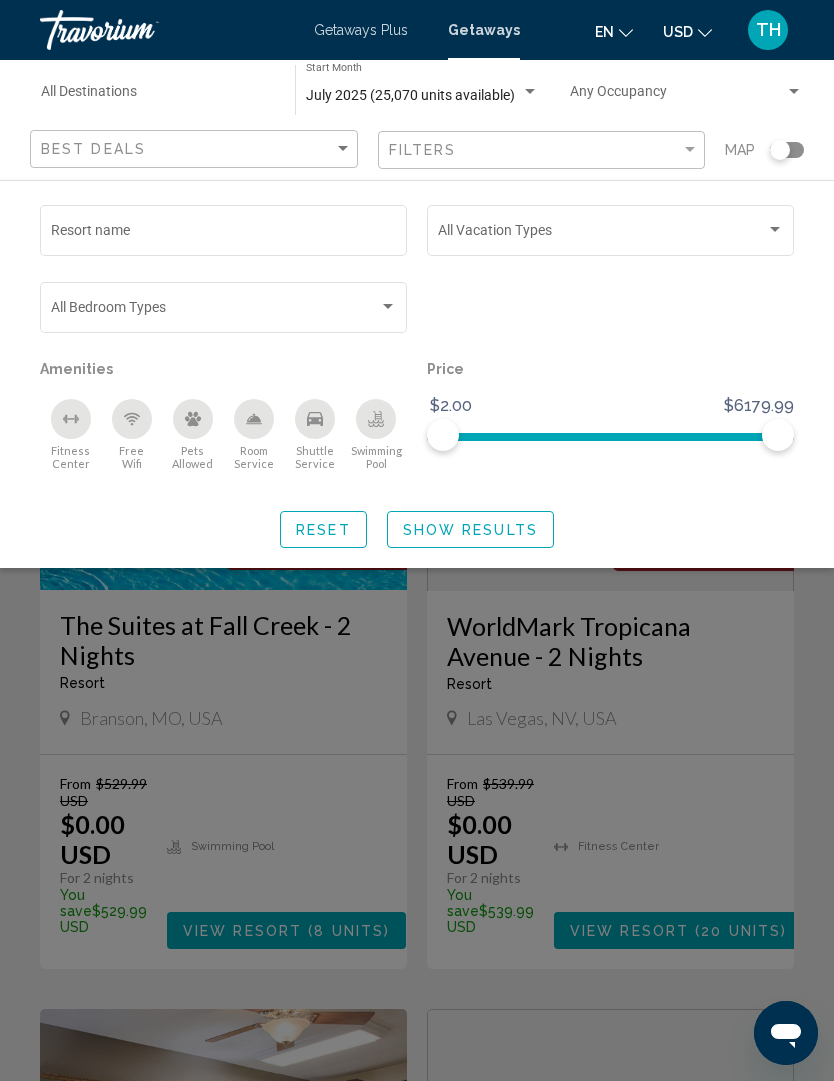 click at bounding box center (602, 234) 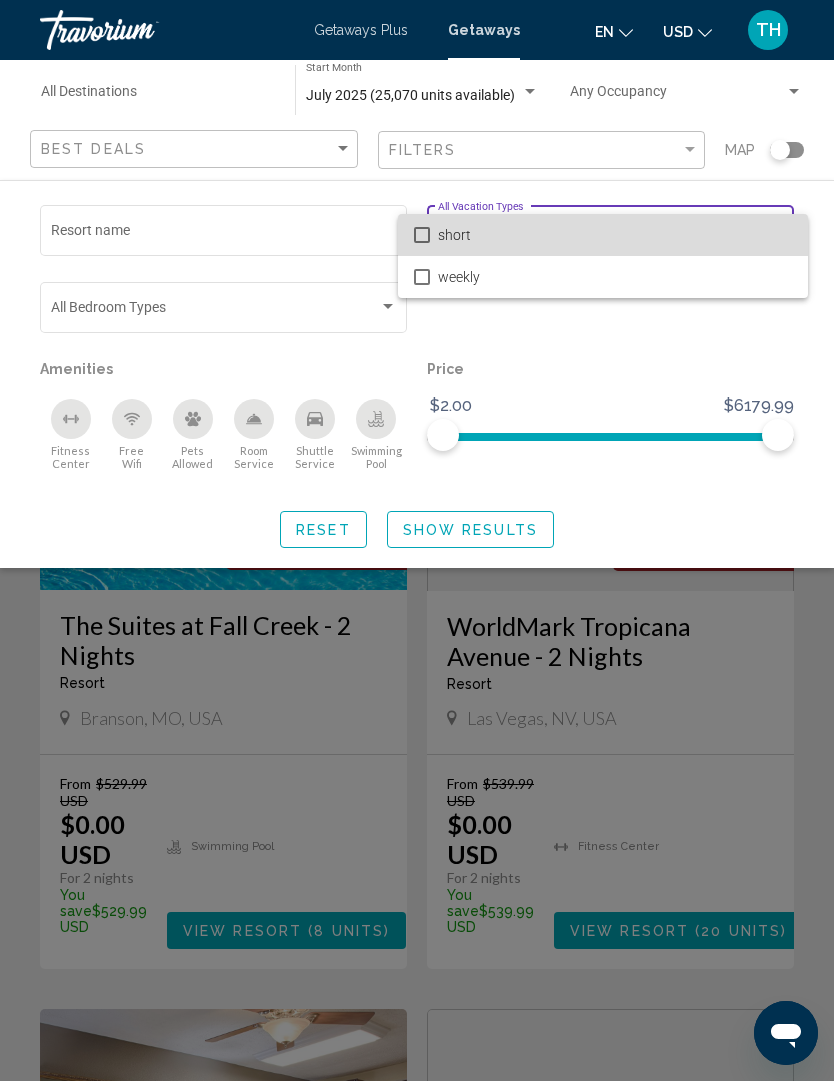 click on "short" at bounding box center (615, 235) 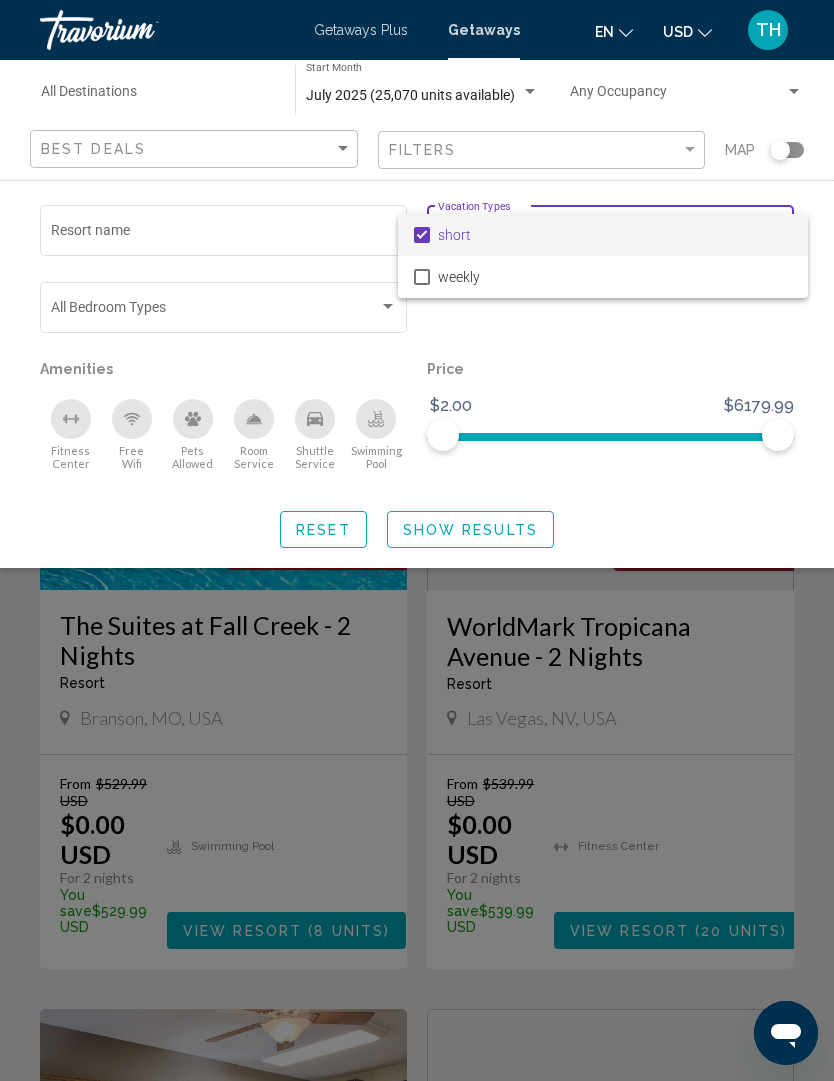 click at bounding box center (417, 540) 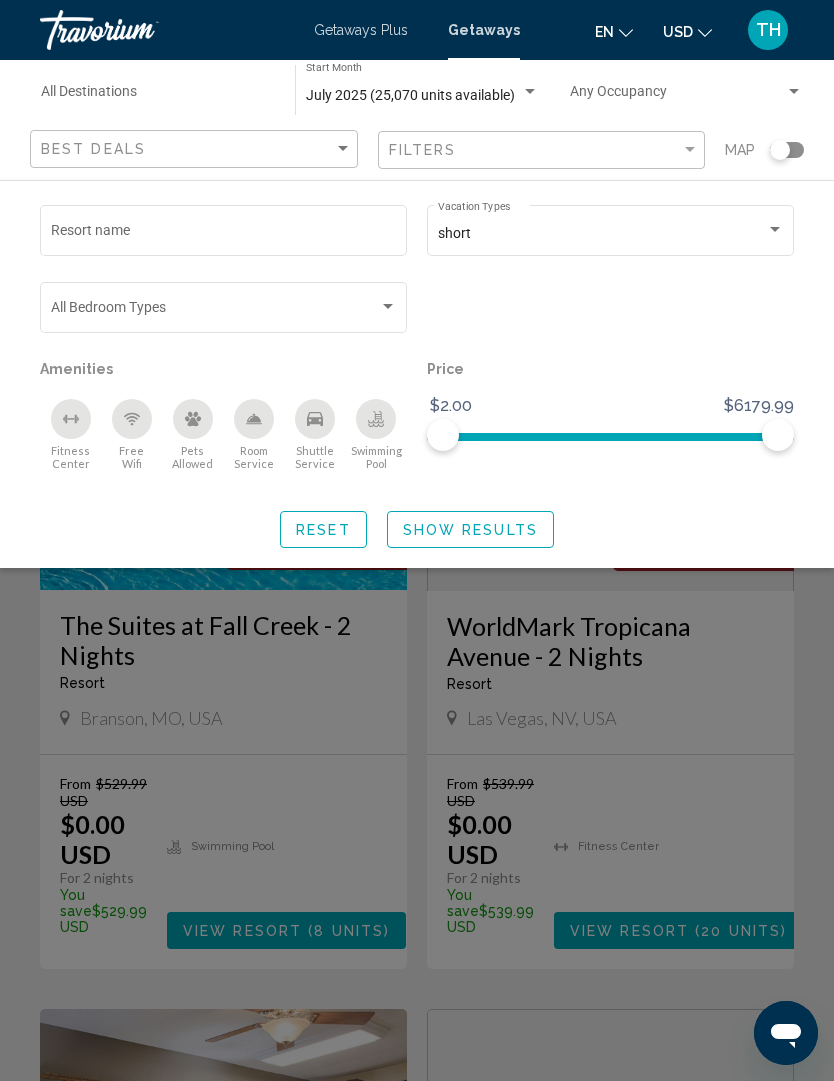 scroll, scrollTop: 20, scrollLeft: 0, axis: vertical 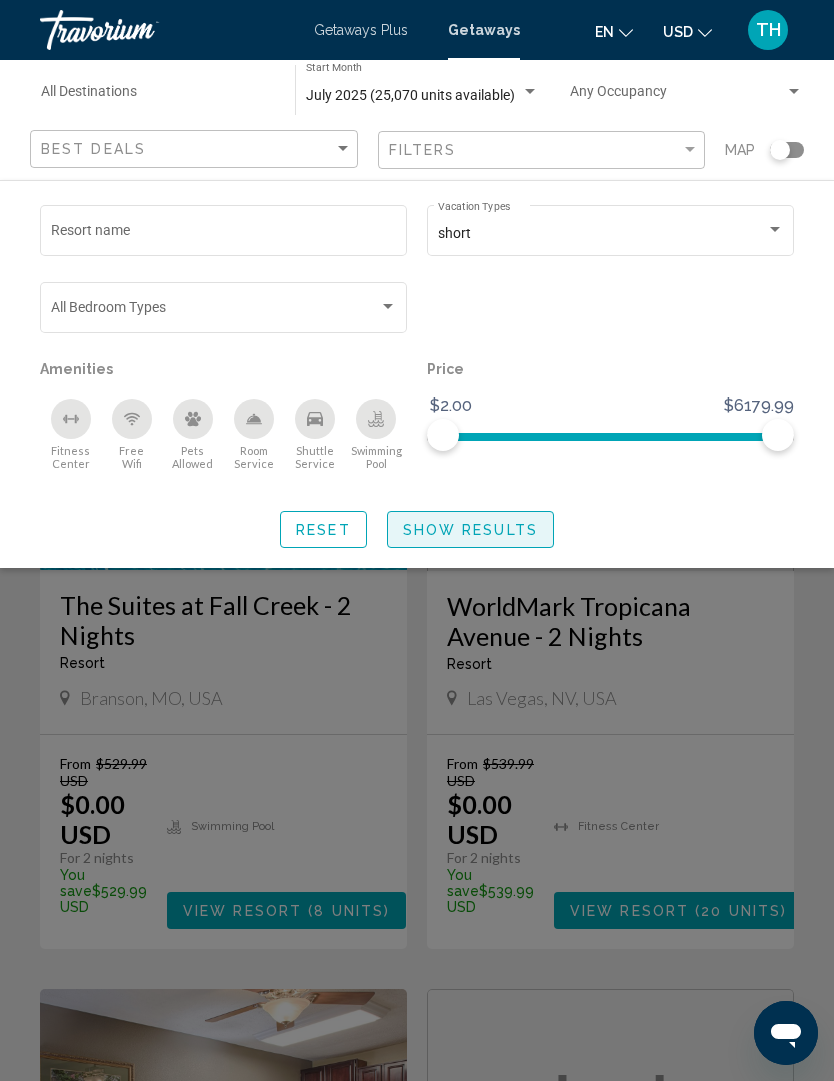 click on "Show Results" 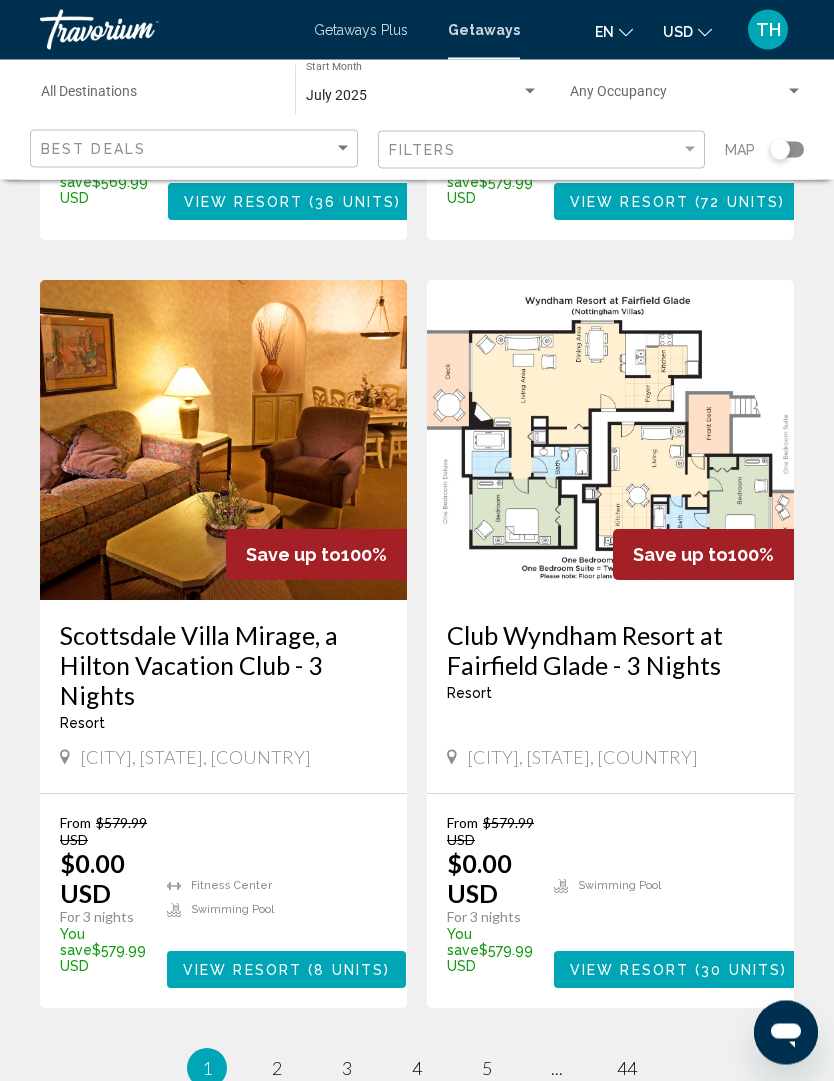 scroll, scrollTop: 3811, scrollLeft: 0, axis: vertical 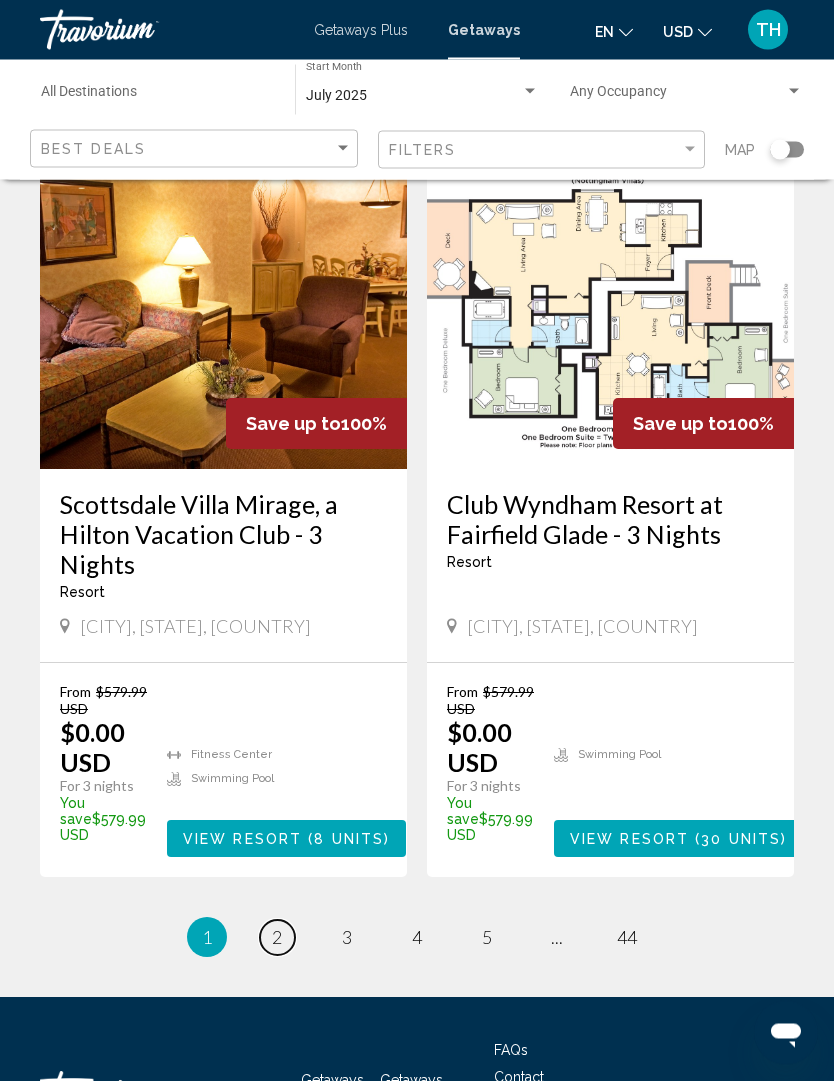 click on "2" at bounding box center [277, 938] 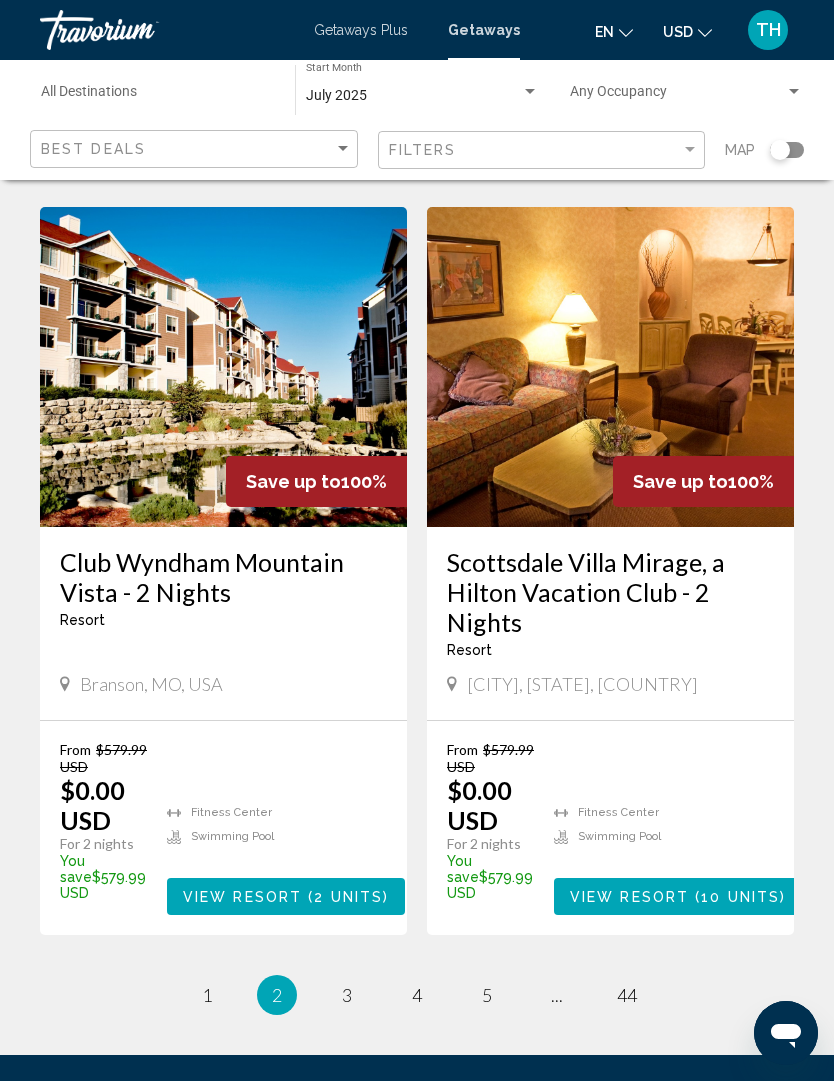 scroll, scrollTop: 3841, scrollLeft: 0, axis: vertical 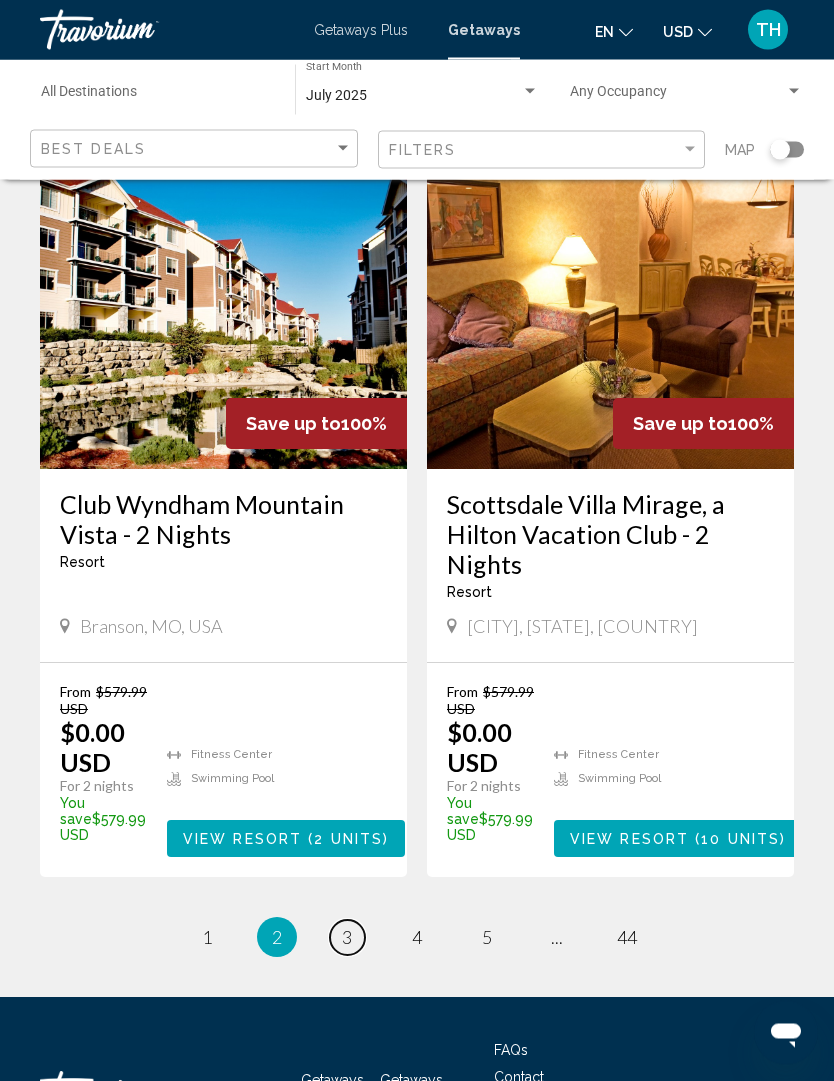 click on "page  3" at bounding box center (347, 938) 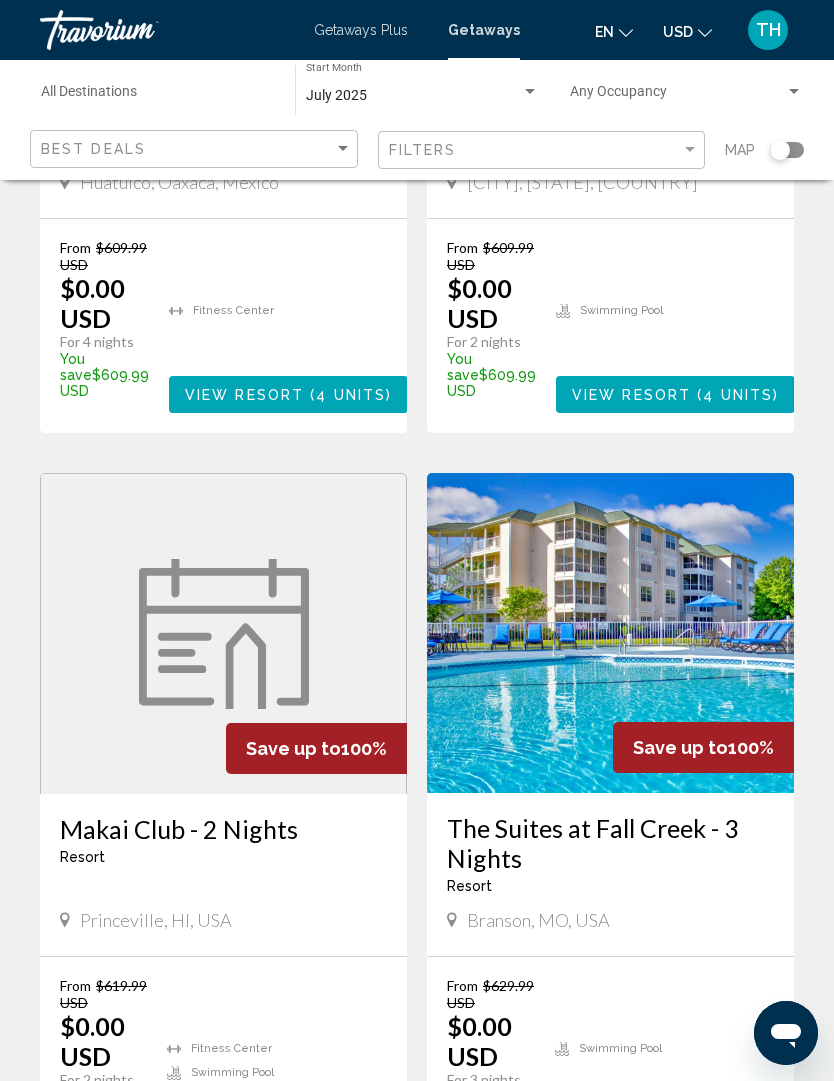 scroll, scrollTop: 3832, scrollLeft: 0, axis: vertical 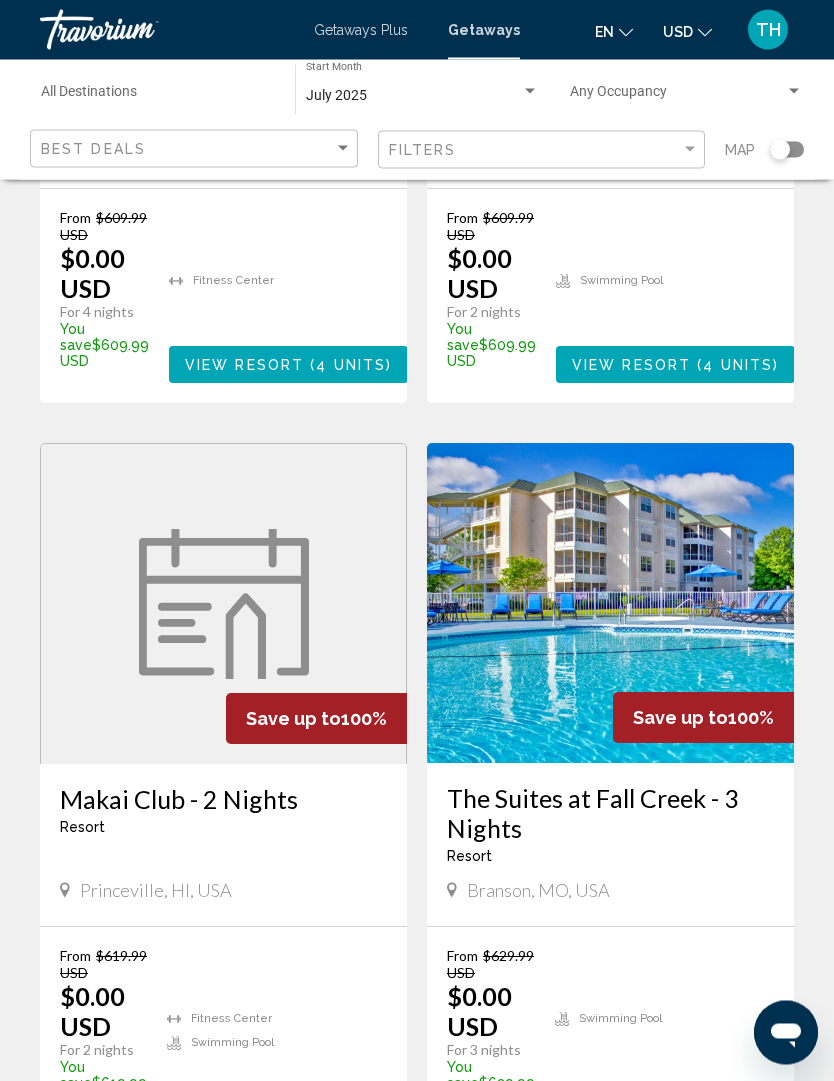 click on "page  5" at bounding box center [487, 1202] 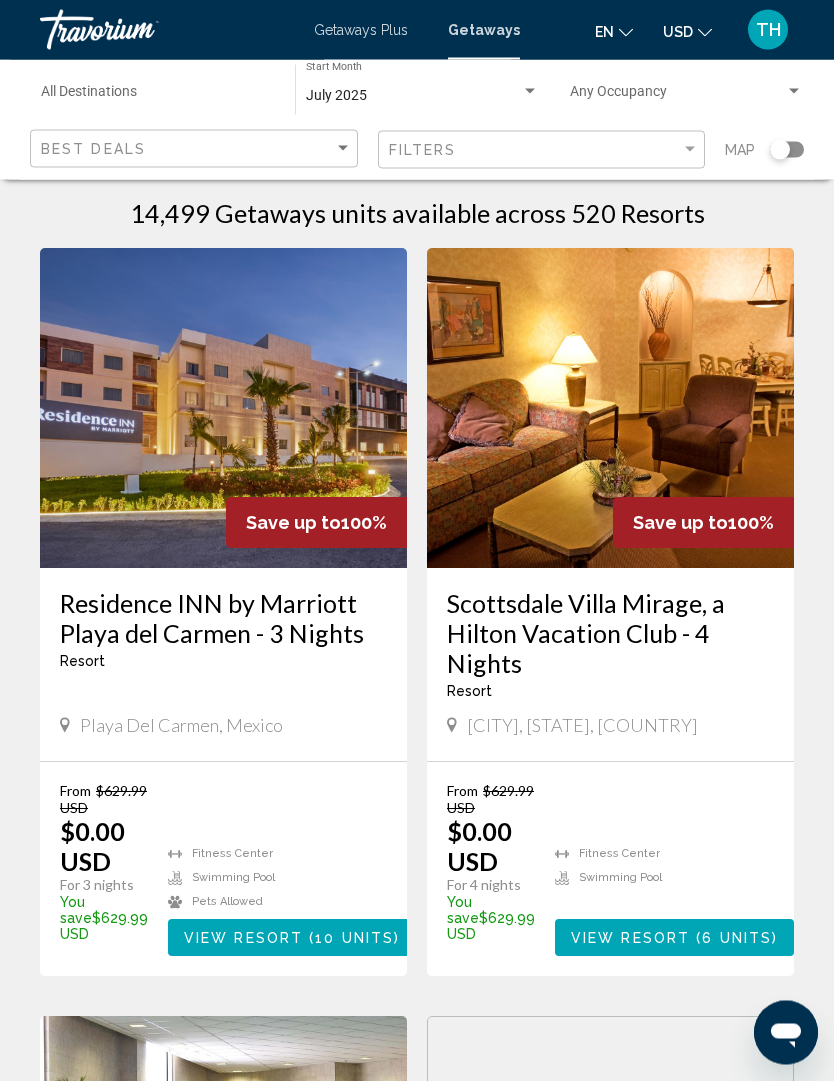 scroll, scrollTop: 0, scrollLeft: 0, axis: both 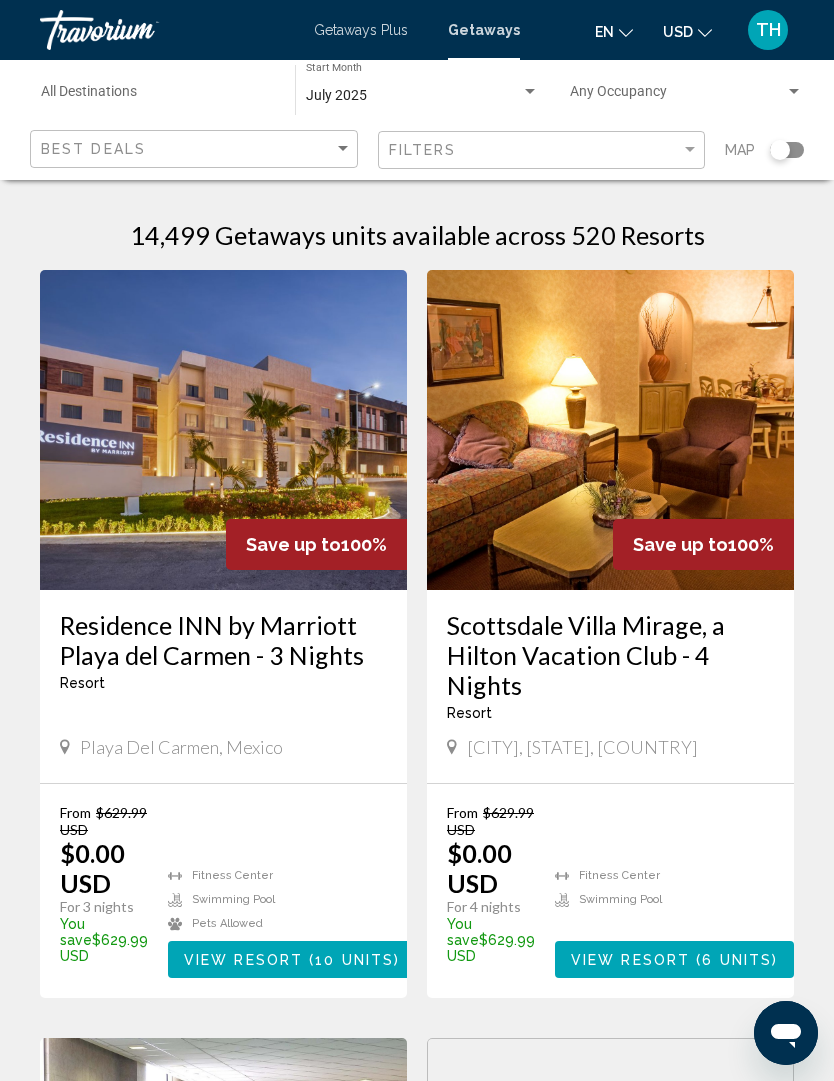 click at bounding box center (678, 96) 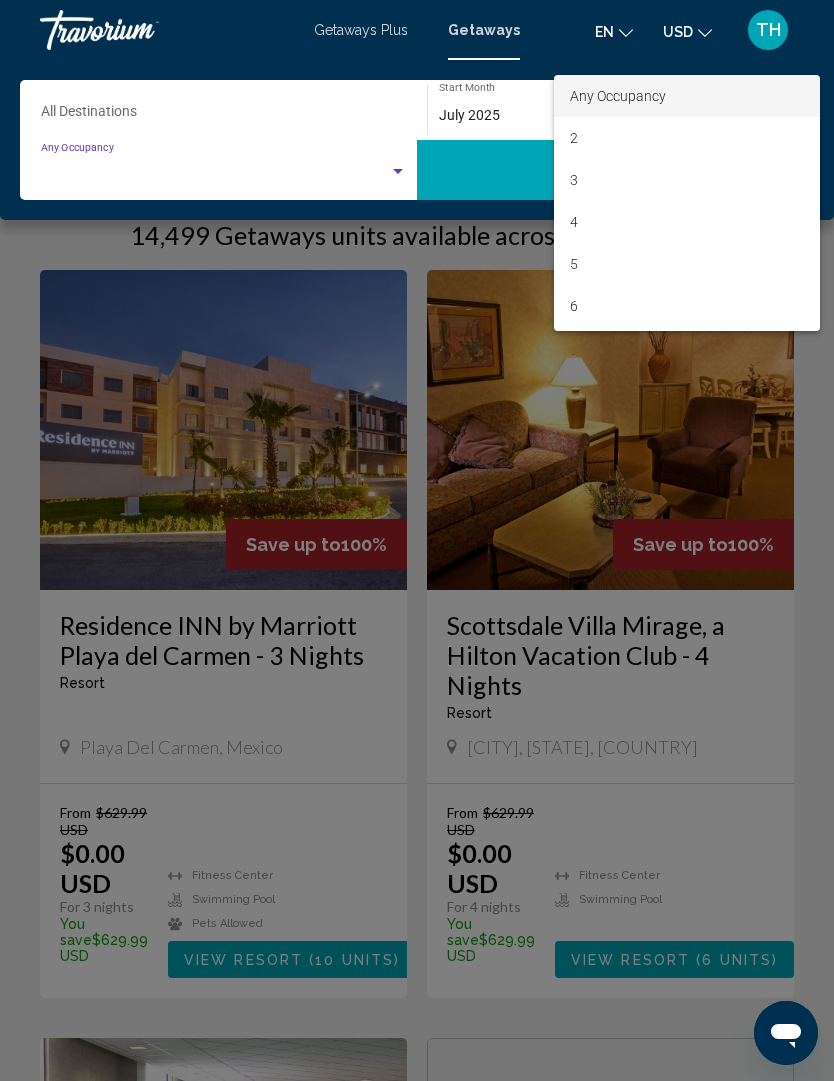 click at bounding box center [417, 540] 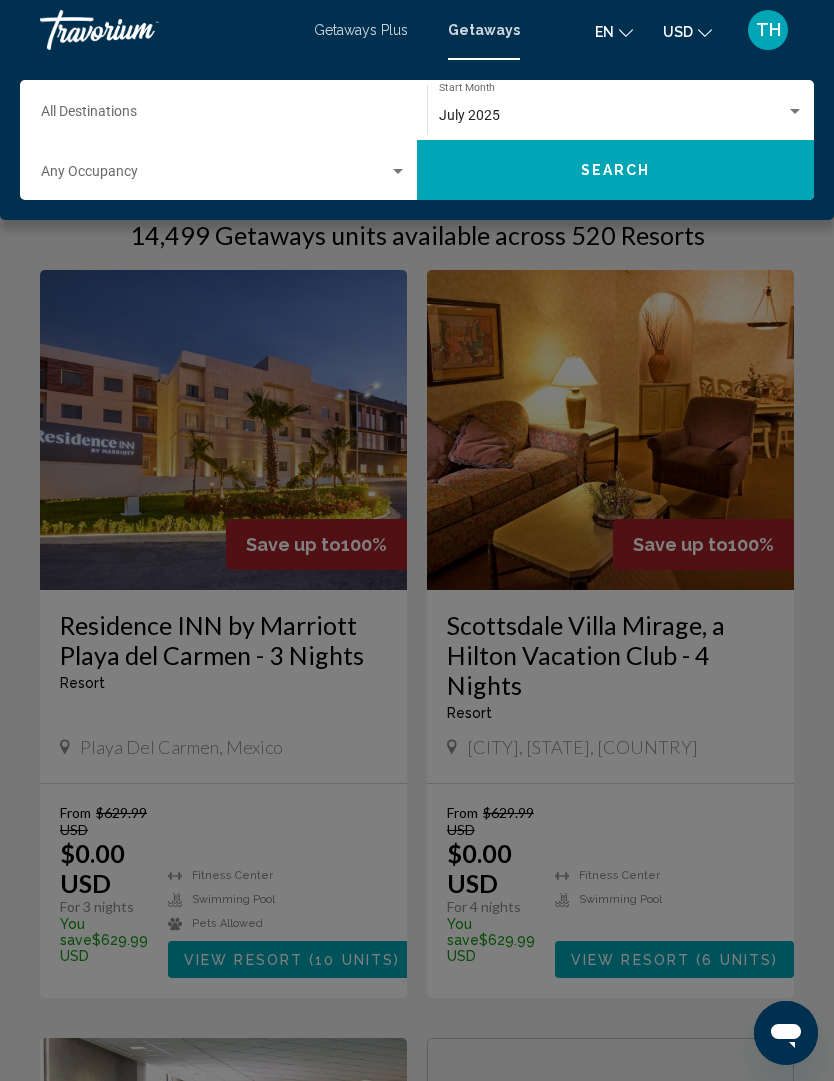 click on "Destination All Destinations" at bounding box center [214, 116] 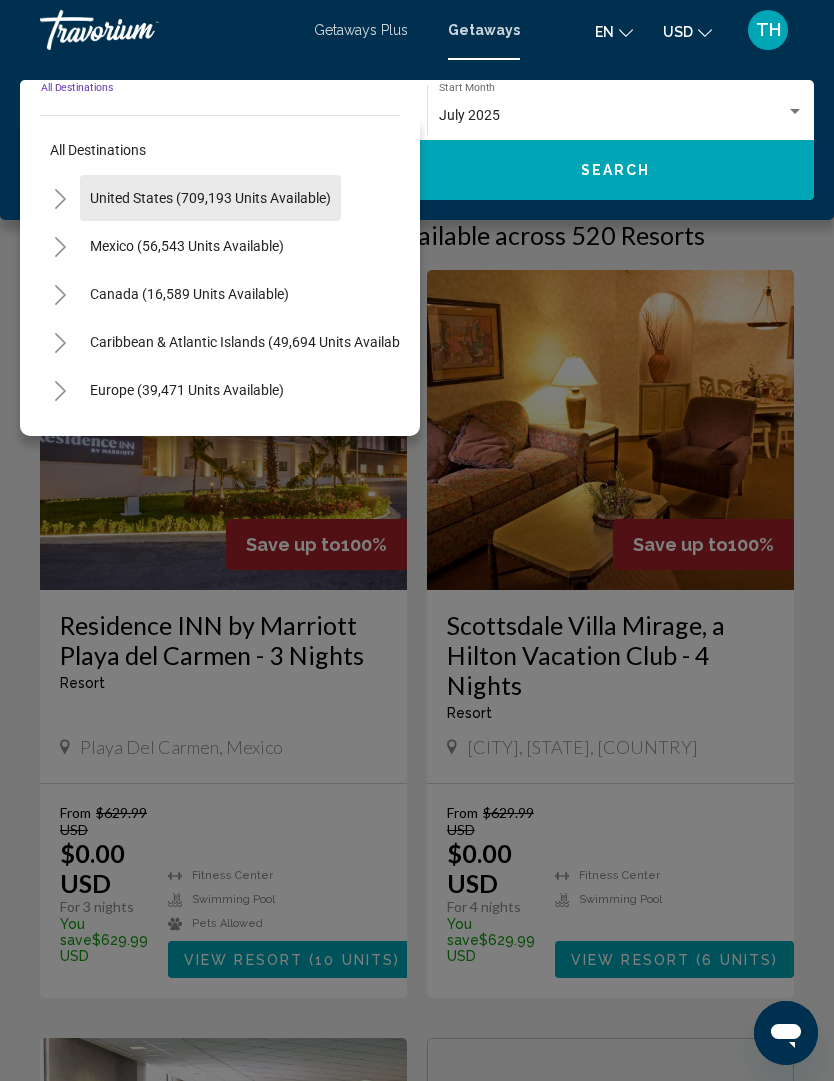 click on "United States (709,193 units available)" at bounding box center (187, 246) 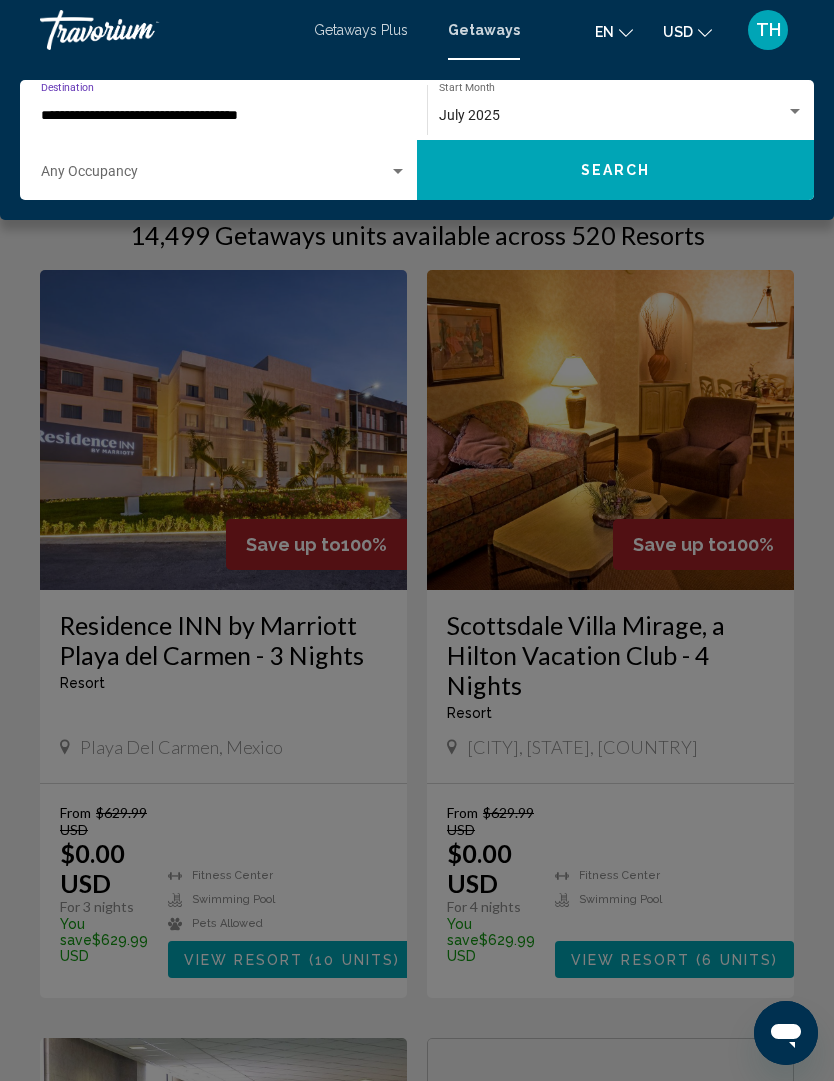 click on "Search" 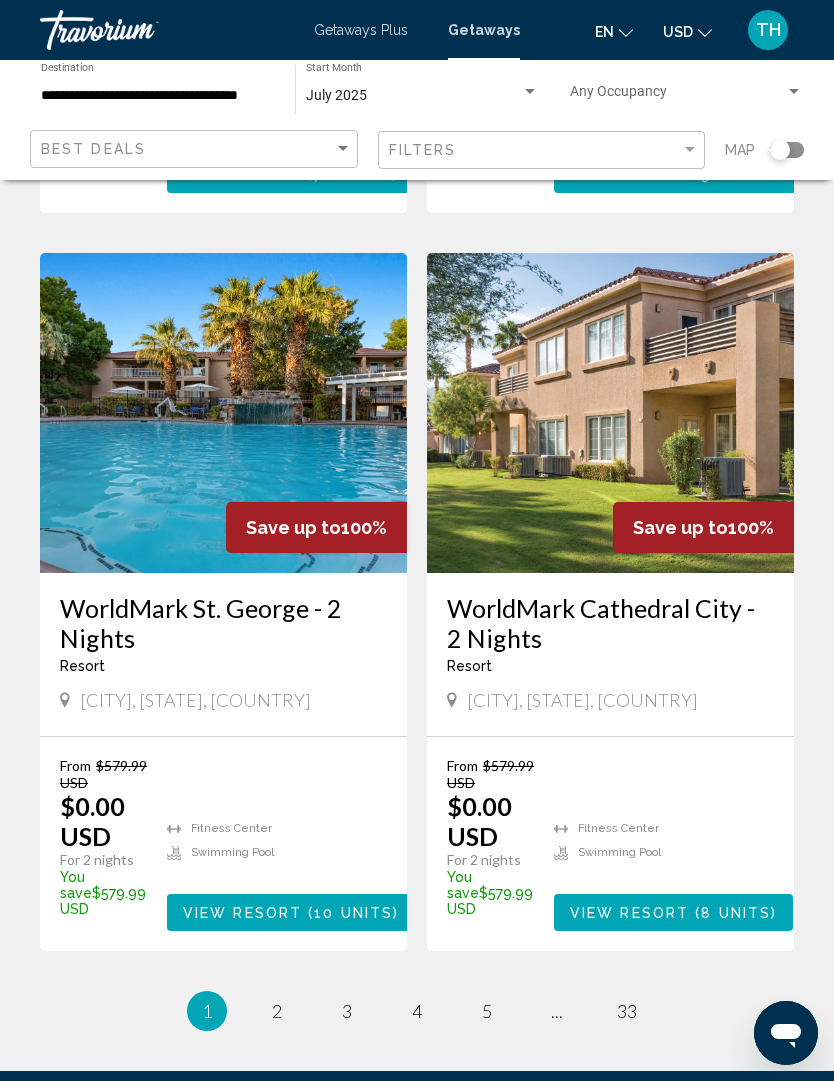 scroll, scrollTop: 3781, scrollLeft: 0, axis: vertical 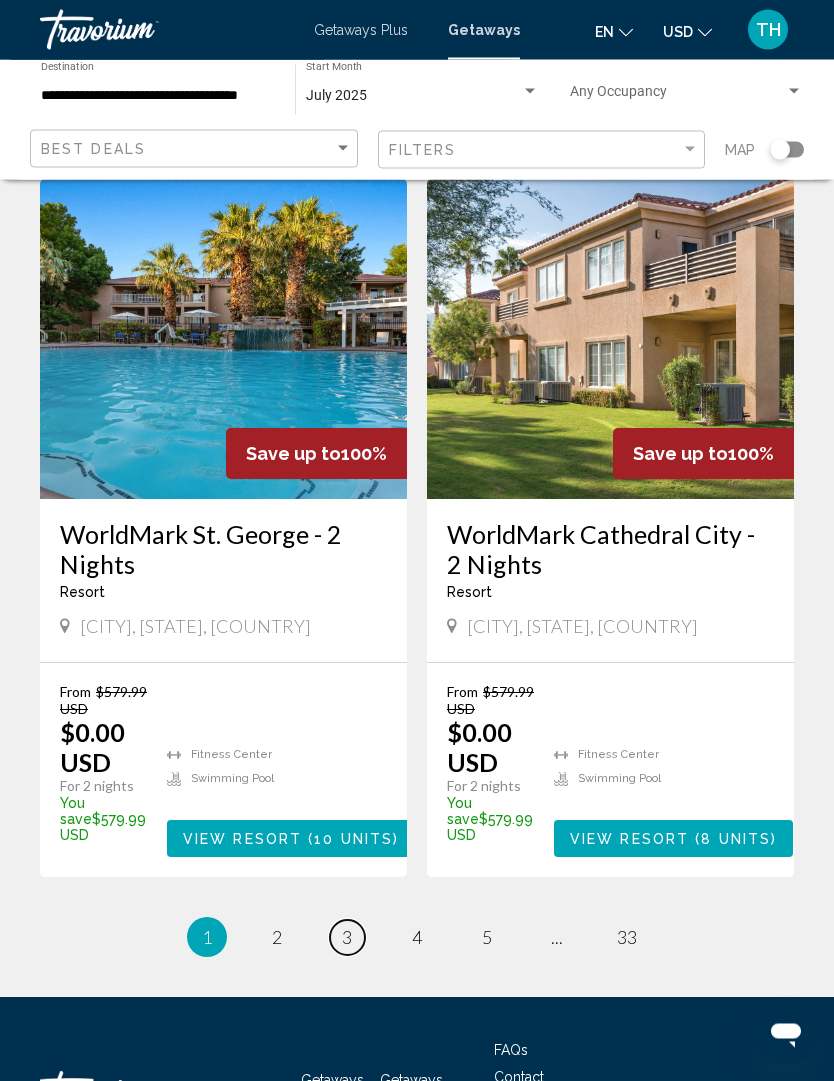 click on "page  3" at bounding box center (347, 938) 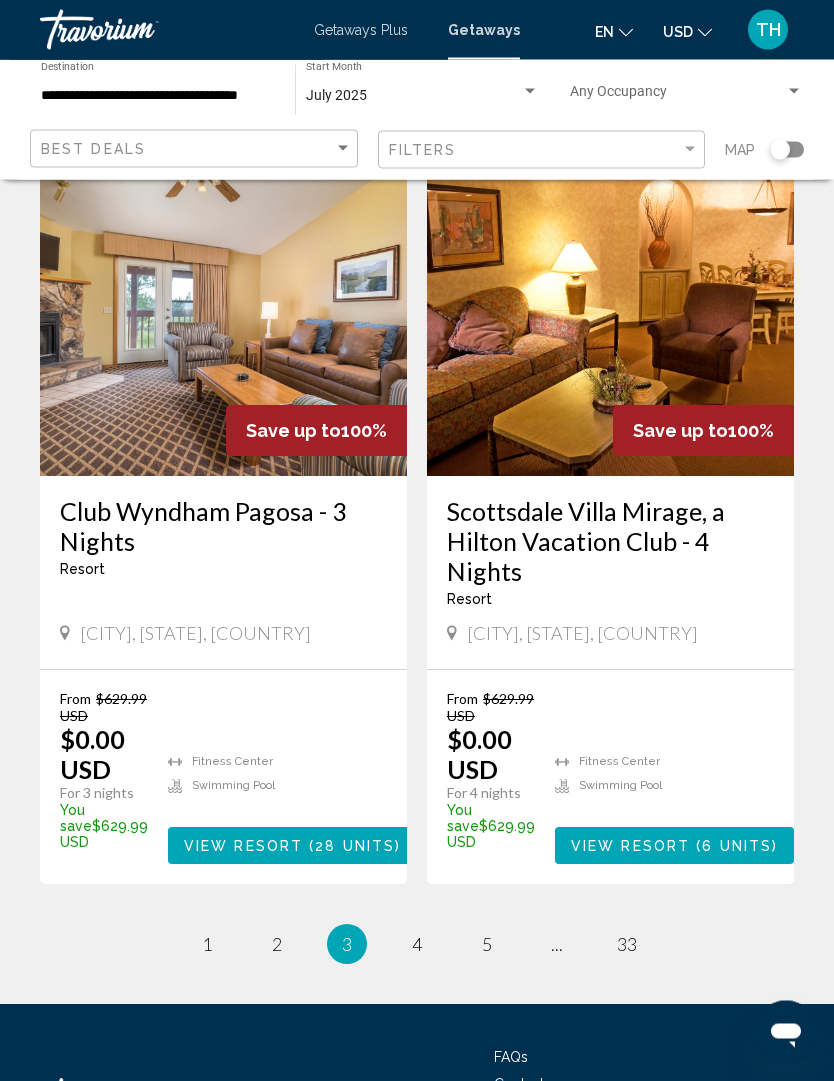 scroll, scrollTop: 3810, scrollLeft: 0, axis: vertical 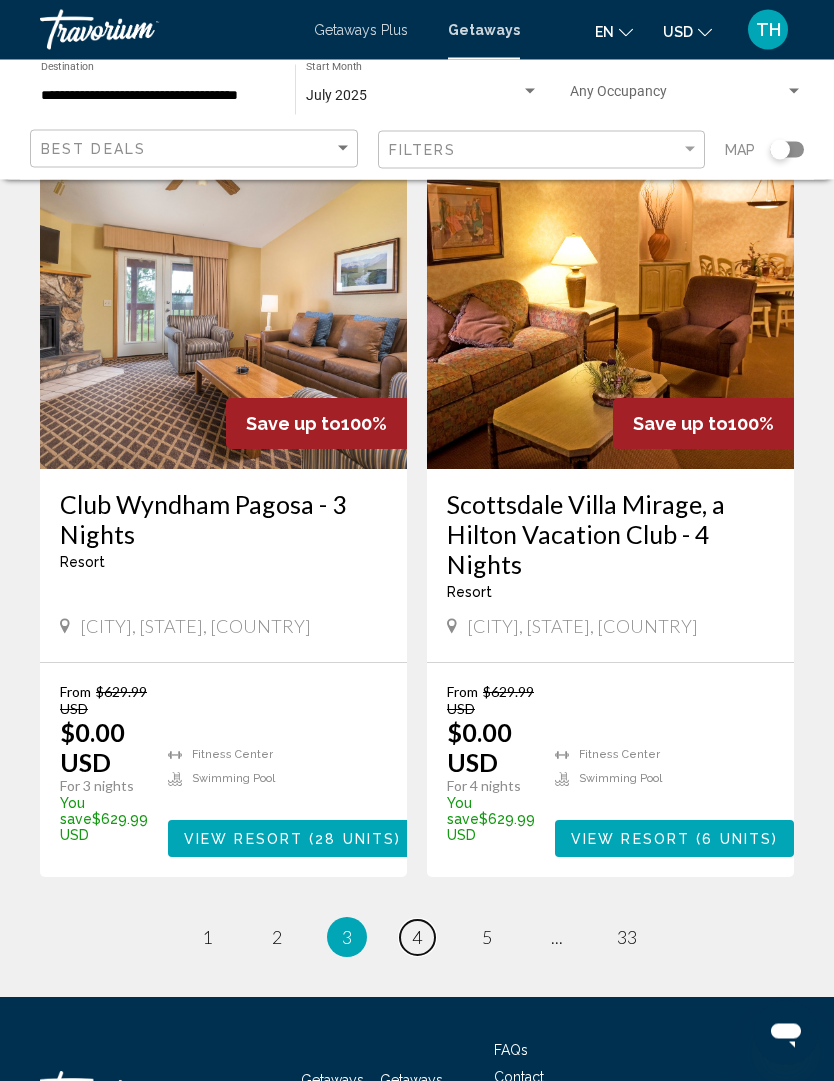 click on "page  4" at bounding box center (417, 938) 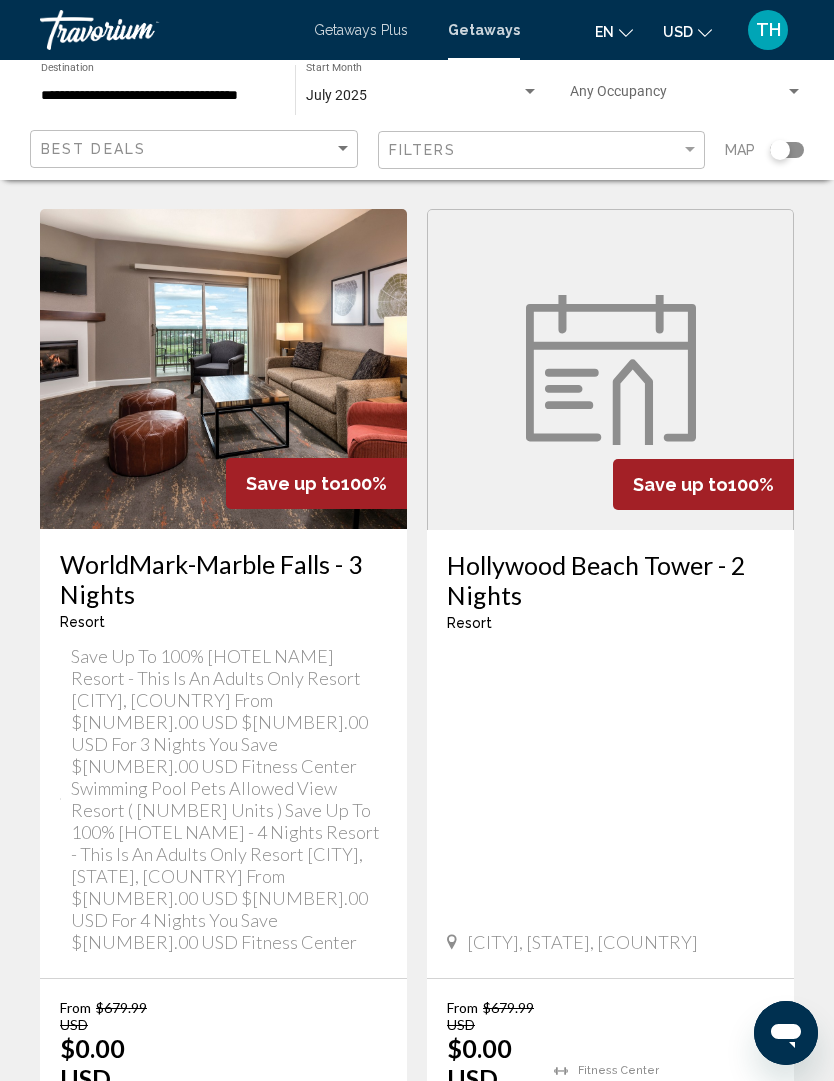 scroll, scrollTop: 3813, scrollLeft: 0, axis: vertical 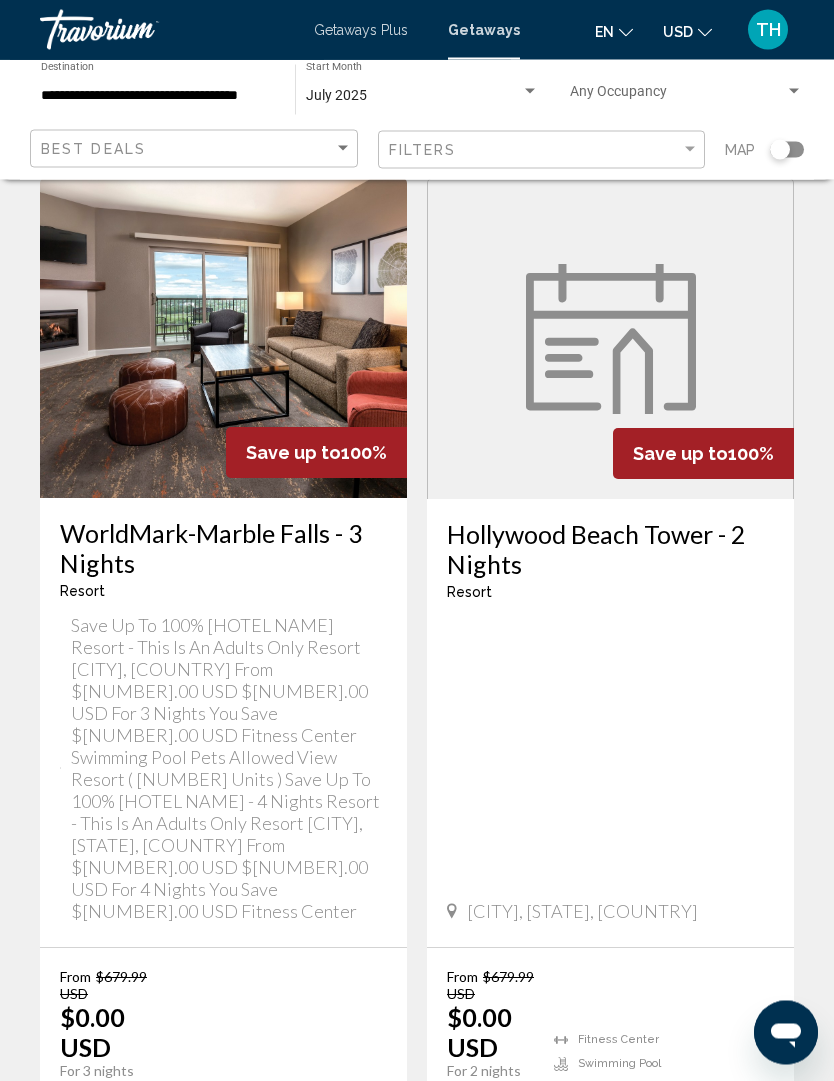 click on "page  5" at bounding box center (487, 1223) 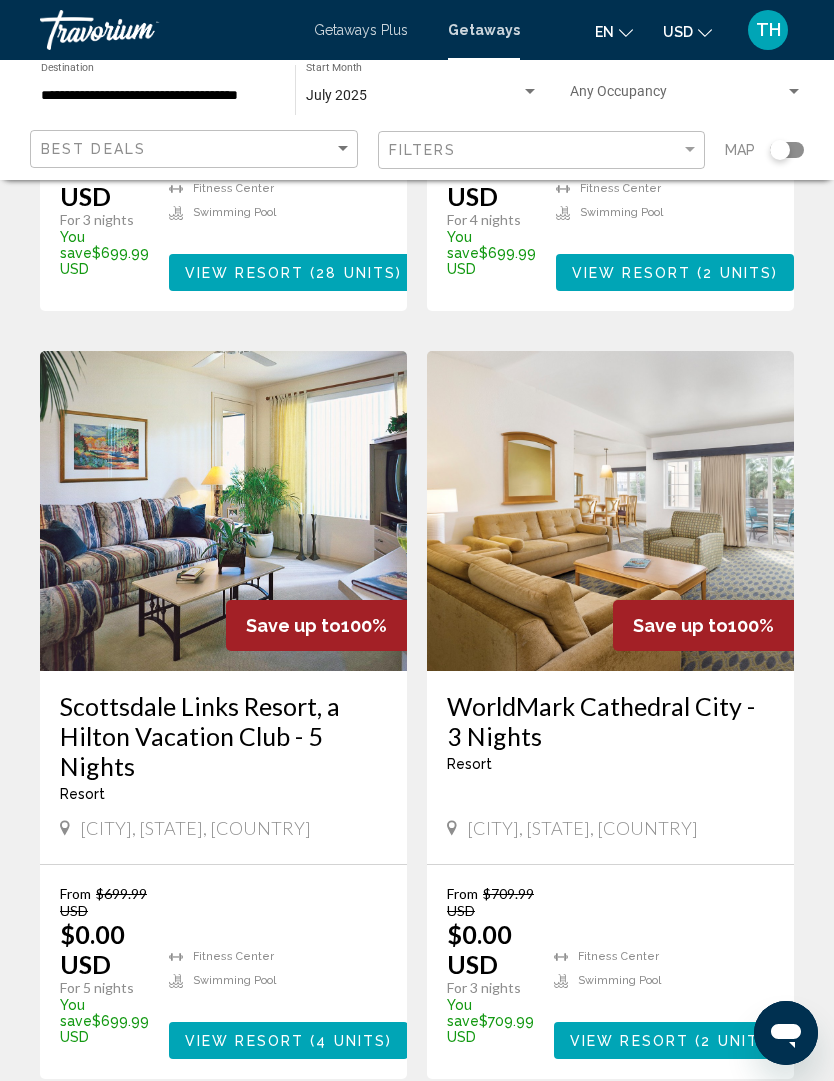 scroll, scrollTop: 3900, scrollLeft: 0, axis: vertical 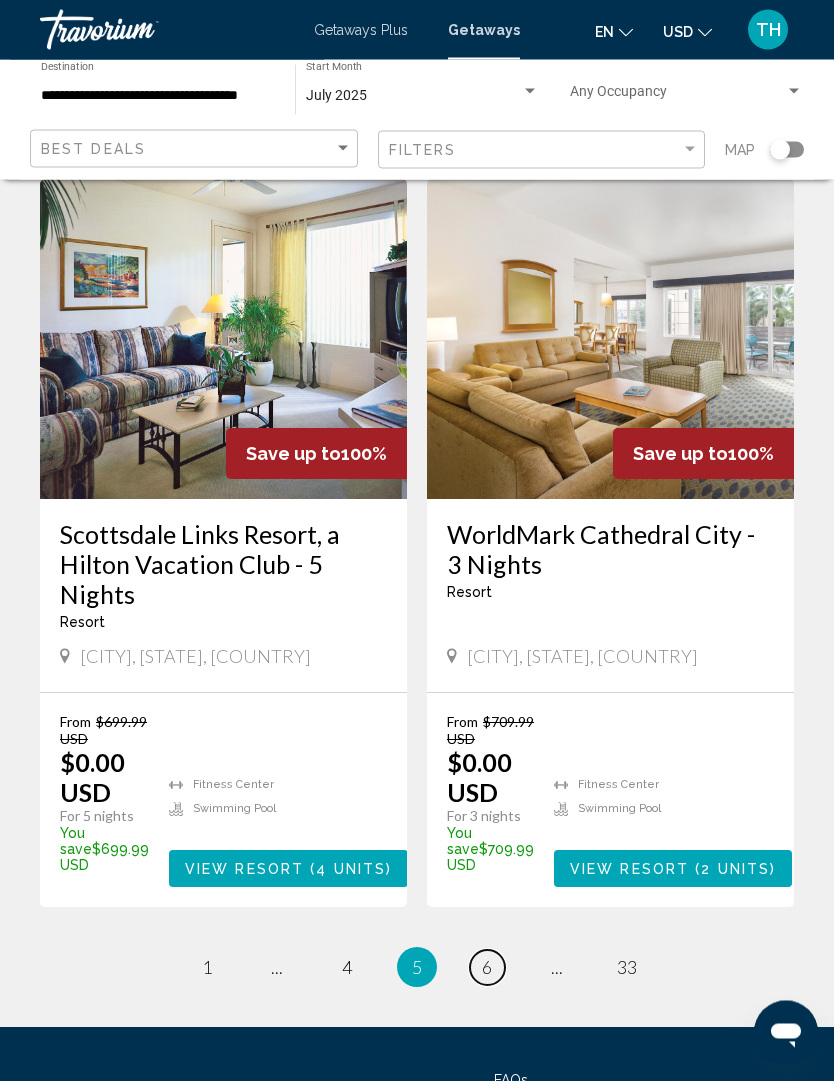 click on "page  6" at bounding box center (487, 968) 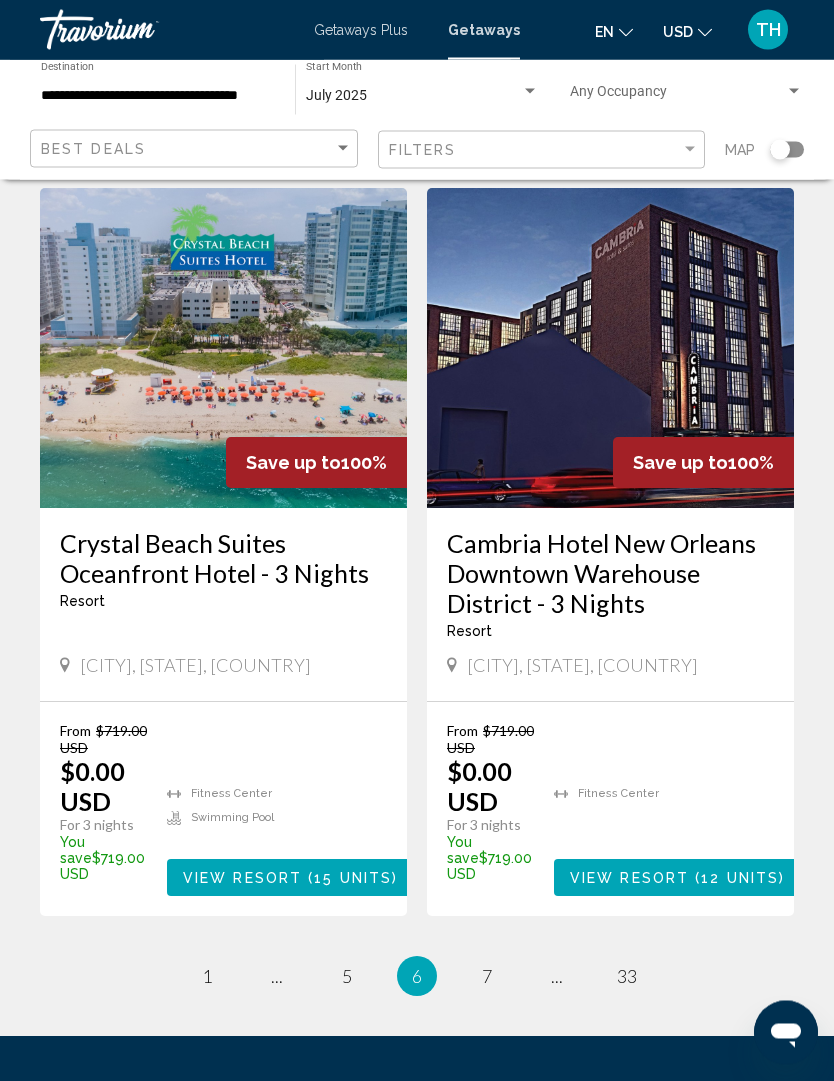 scroll, scrollTop: 3840, scrollLeft: 0, axis: vertical 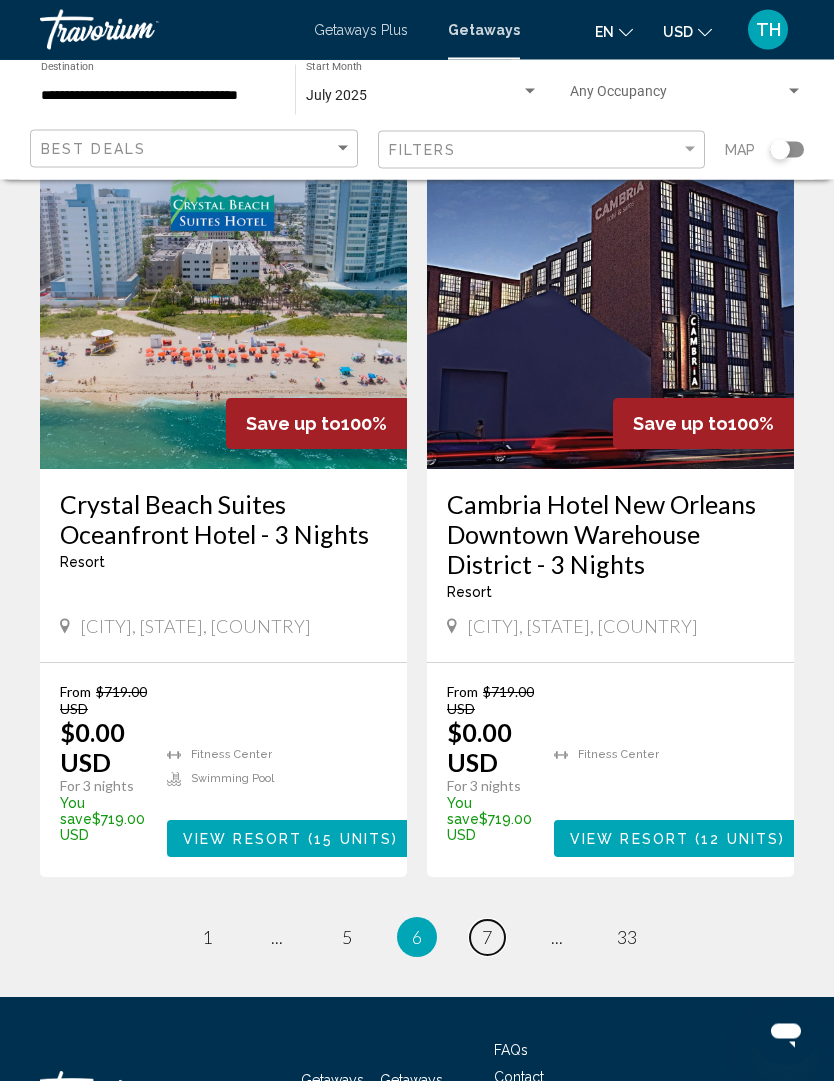 click on "page  7" at bounding box center (487, 938) 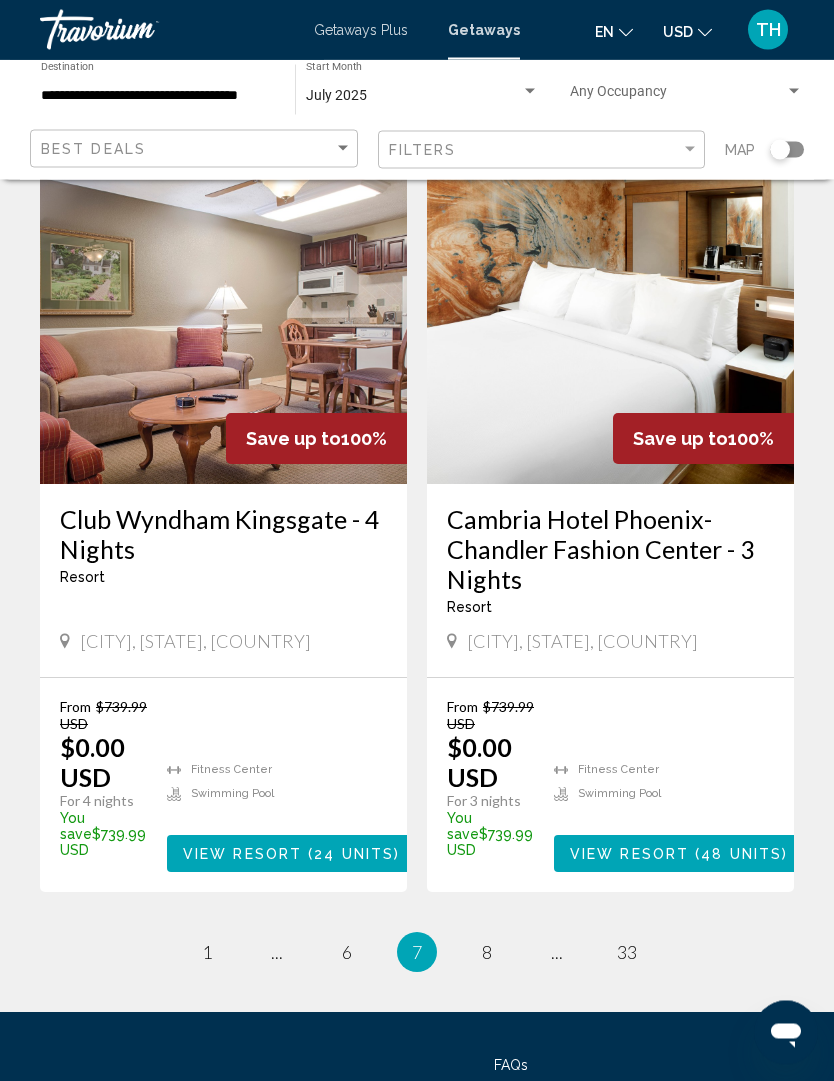 scroll, scrollTop: 3870, scrollLeft: 0, axis: vertical 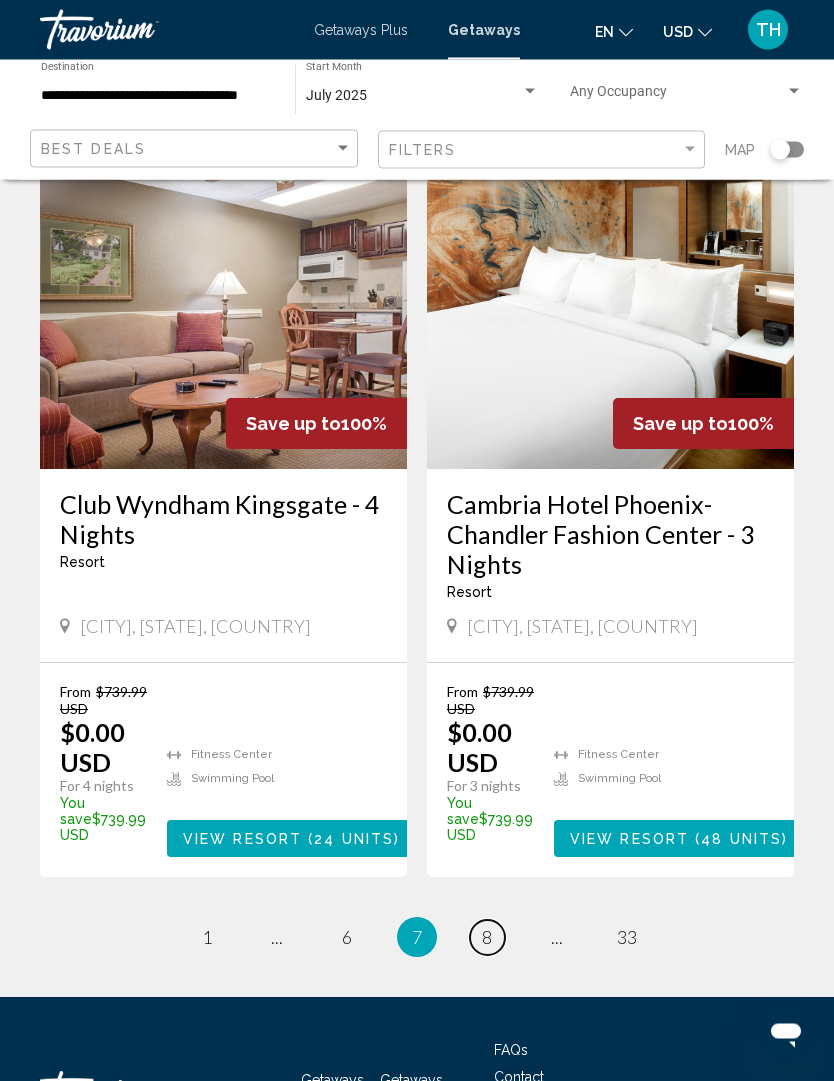 click on "page  8" at bounding box center [487, 938] 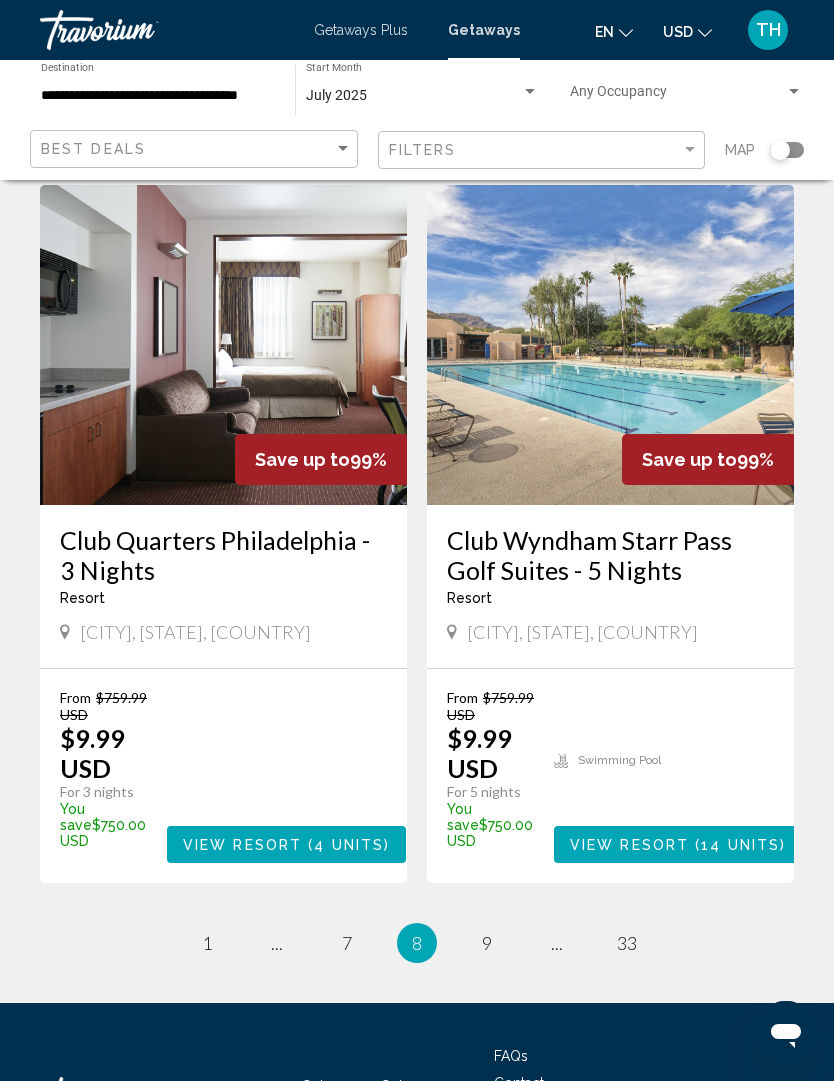 scroll, scrollTop: 3781, scrollLeft: 0, axis: vertical 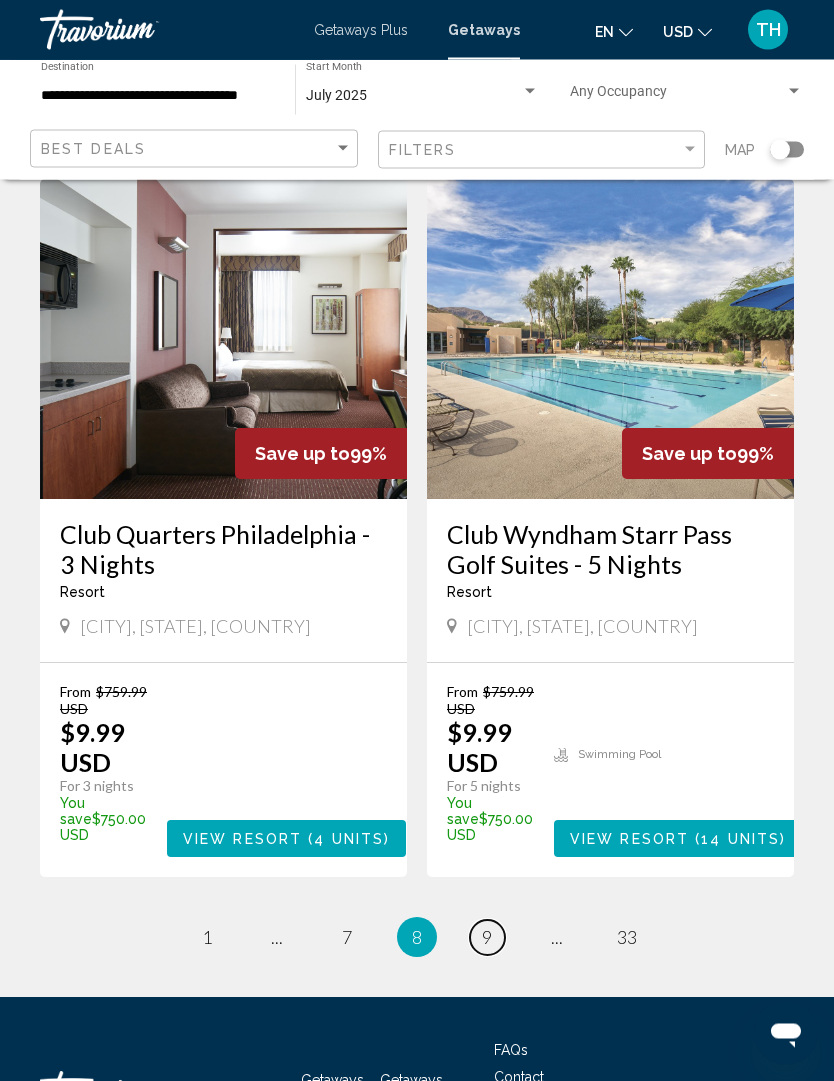 click on "page  9" at bounding box center [487, 938] 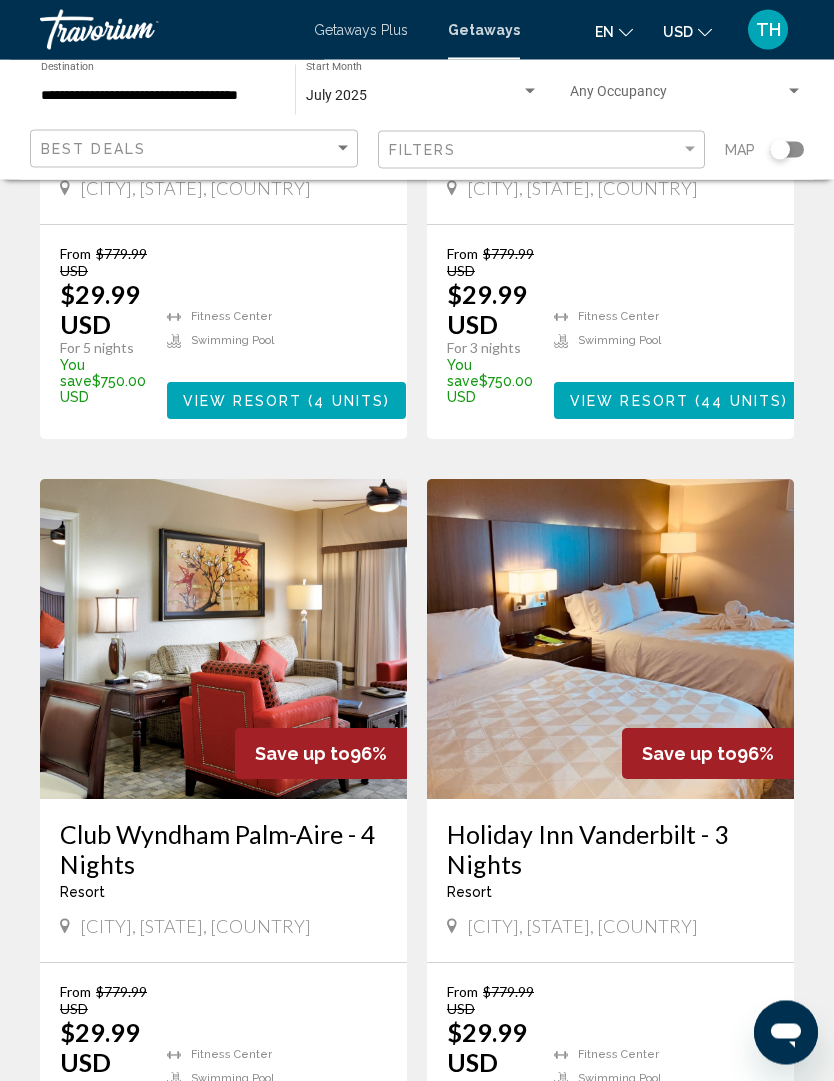 scroll, scrollTop: 3781, scrollLeft: 0, axis: vertical 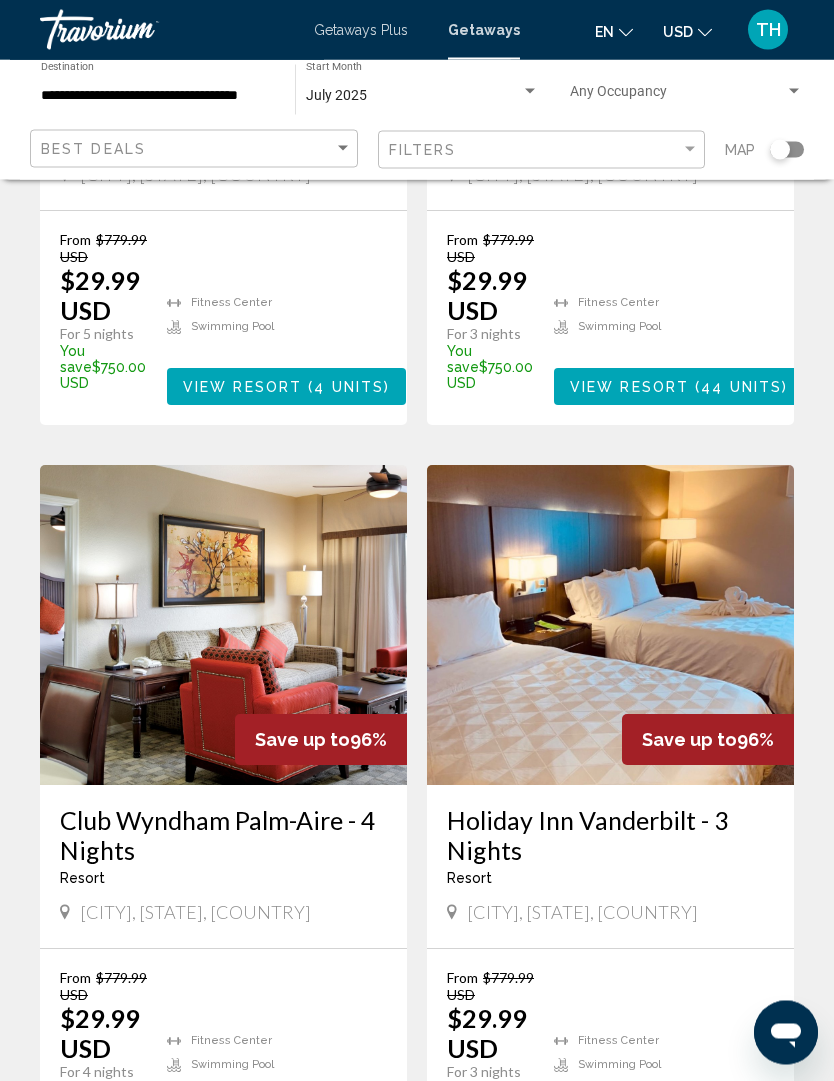 click on "page  10" at bounding box center [487, 1224] 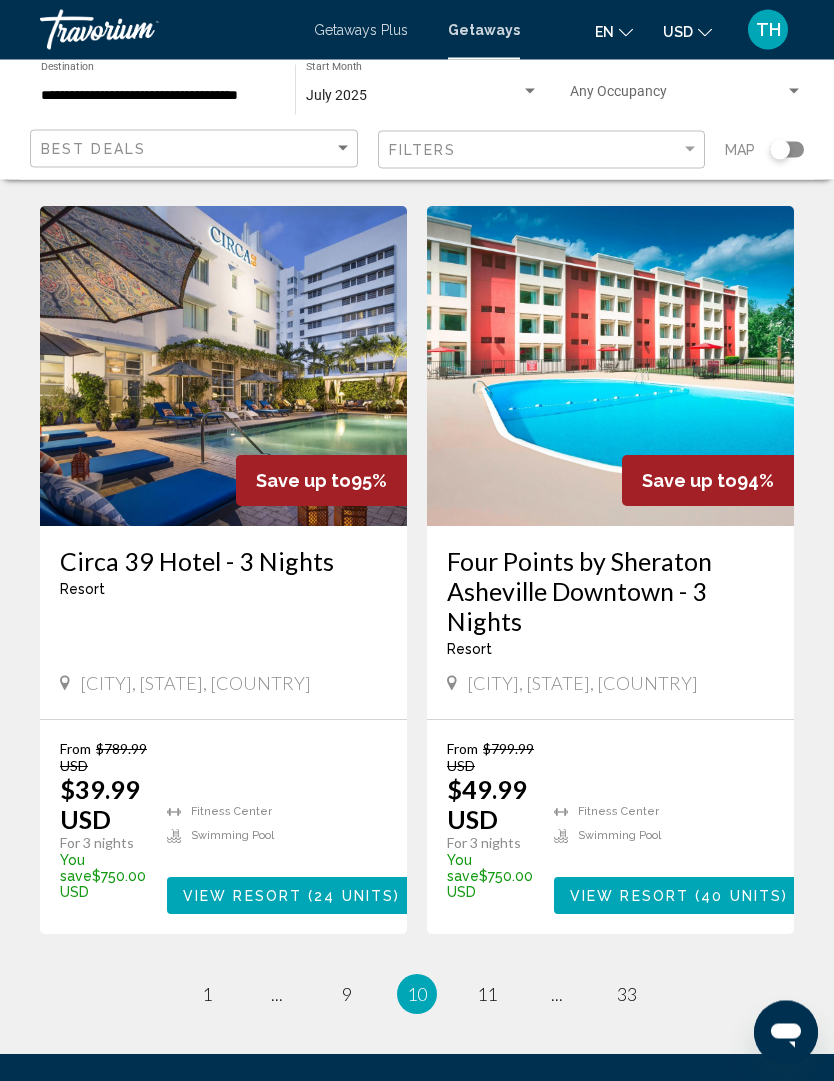 scroll, scrollTop: 3810, scrollLeft: 0, axis: vertical 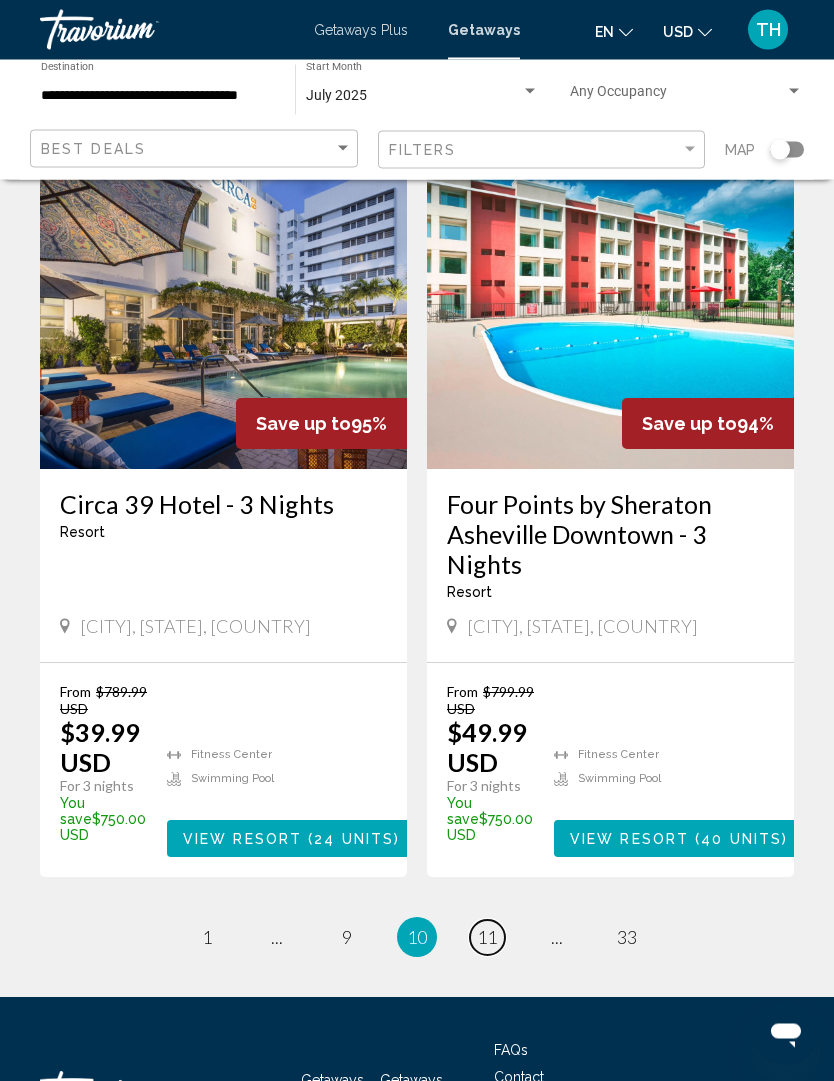 click on "page  11" at bounding box center (487, 938) 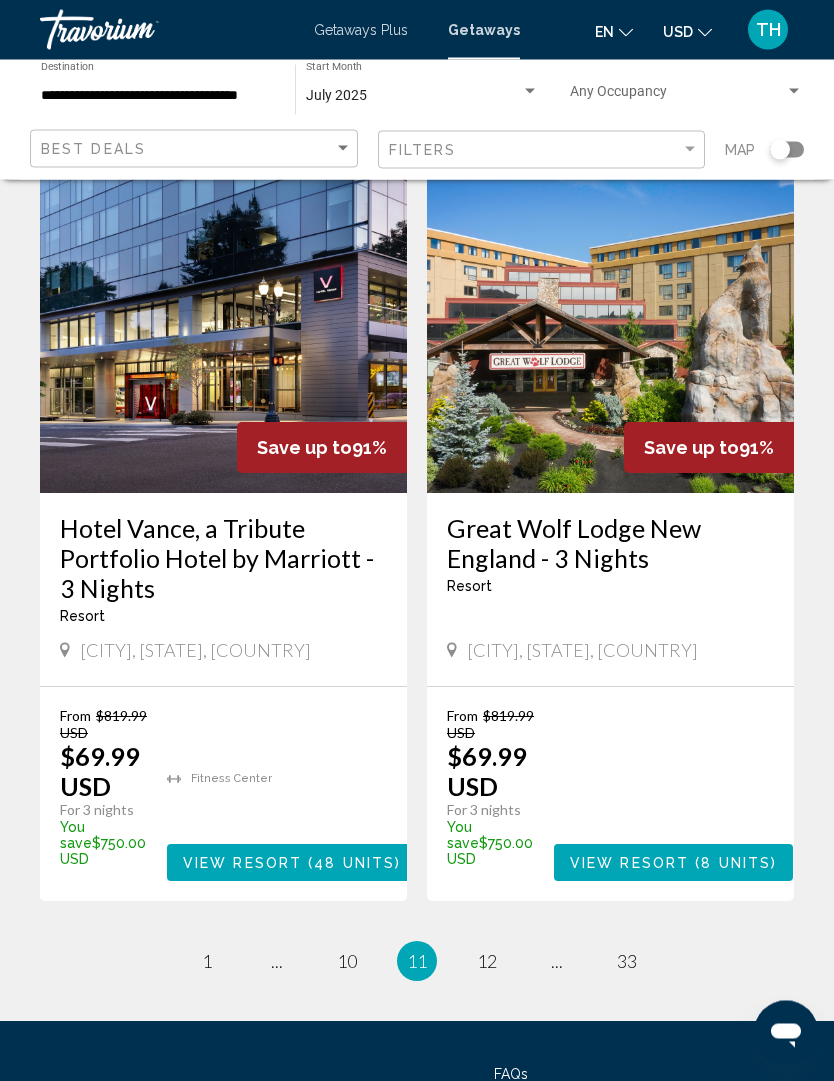 scroll, scrollTop: 3870, scrollLeft: 0, axis: vertical 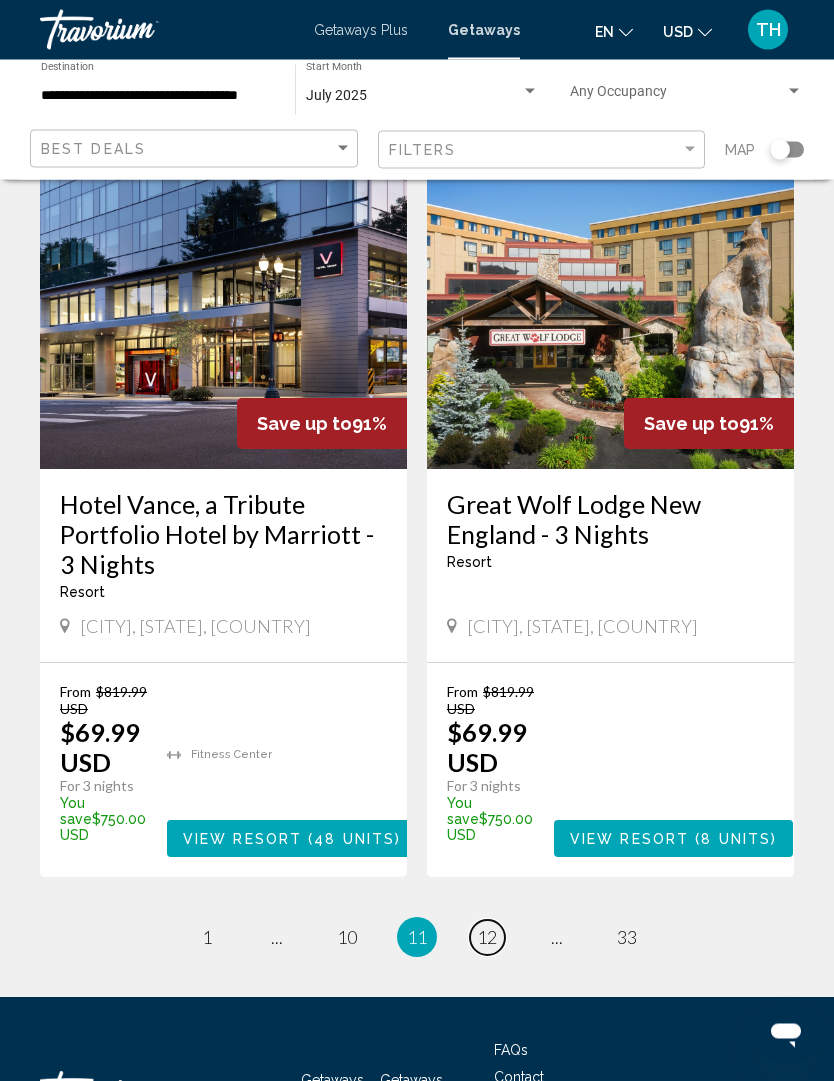 click on "page  12" at bounding box center [487, 938] 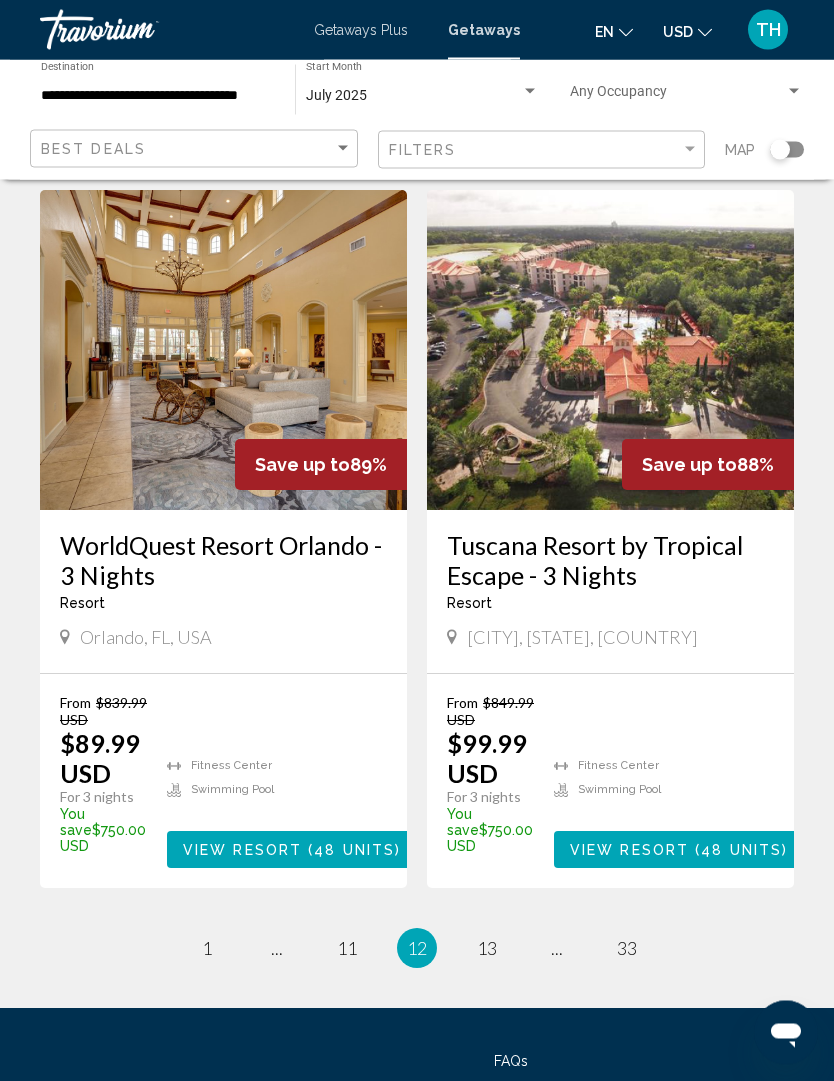 scroll, scrollTop: 3810, scrollLeft: 0, axis: vertical 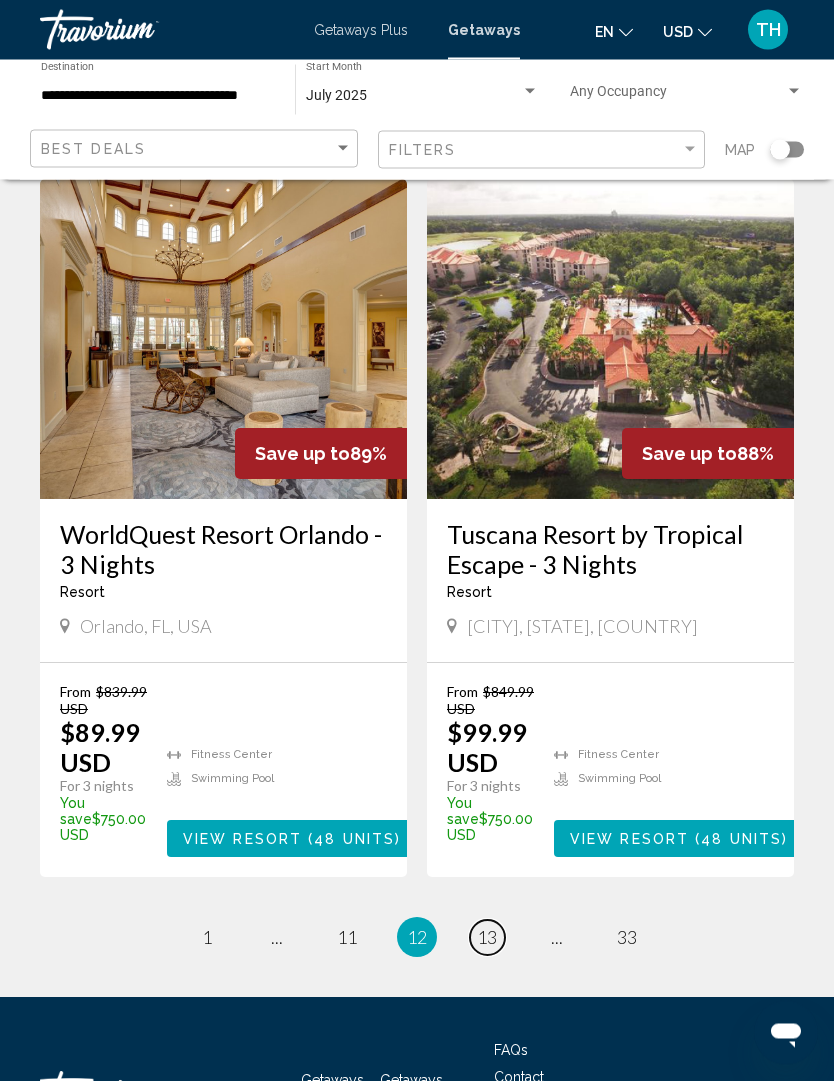 click on "page  13" at bounding box center (487, 938) 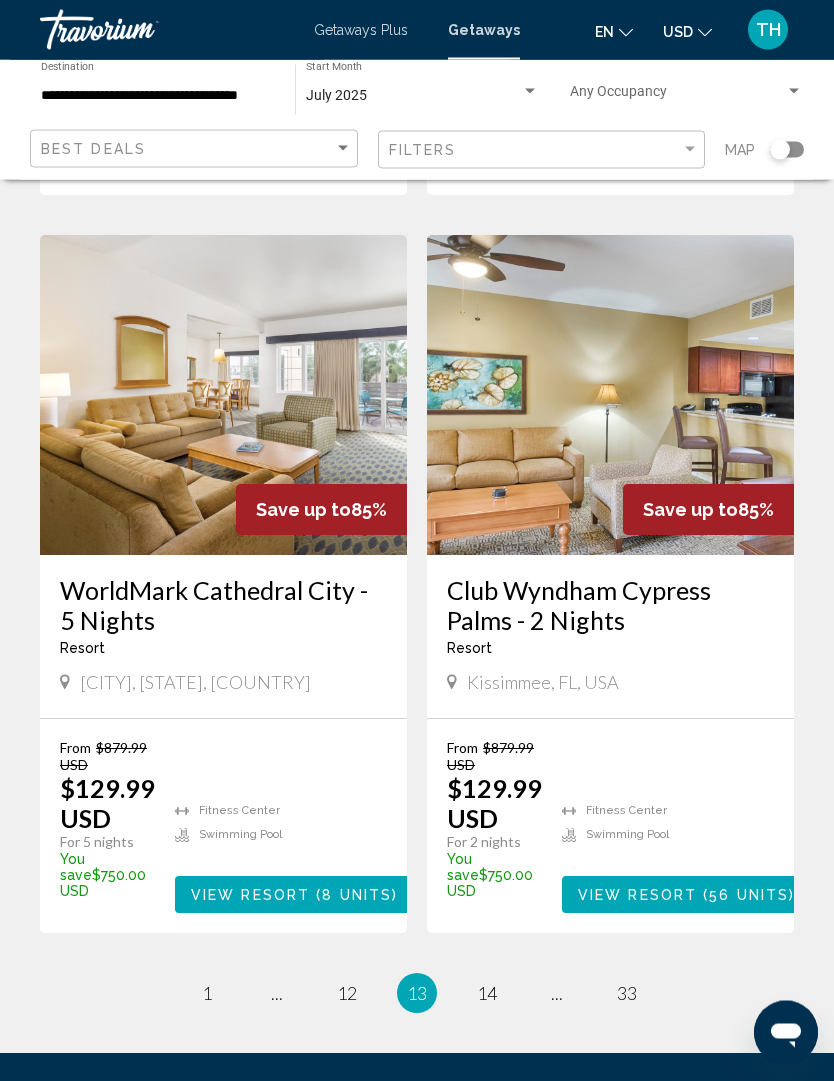 scroll, scrollTop: 3782, scrollLeft: 0, axis: vertical 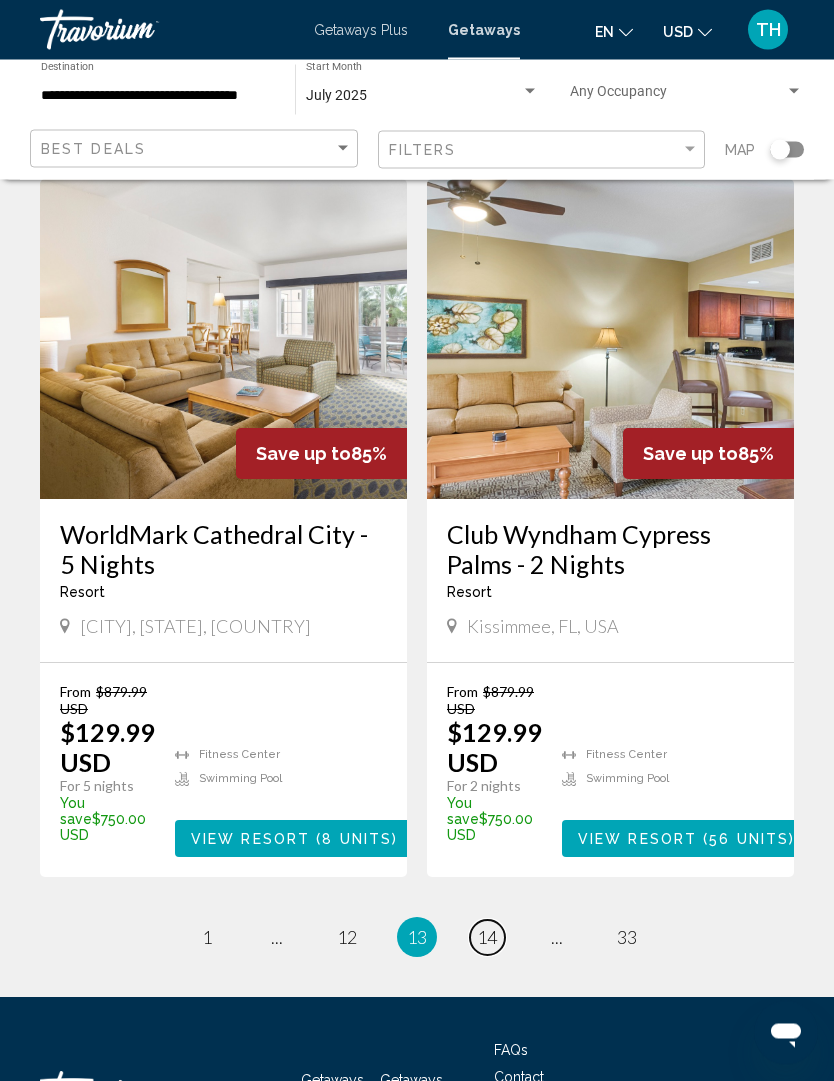 click on "page  14" at bounding box center [487, 938] 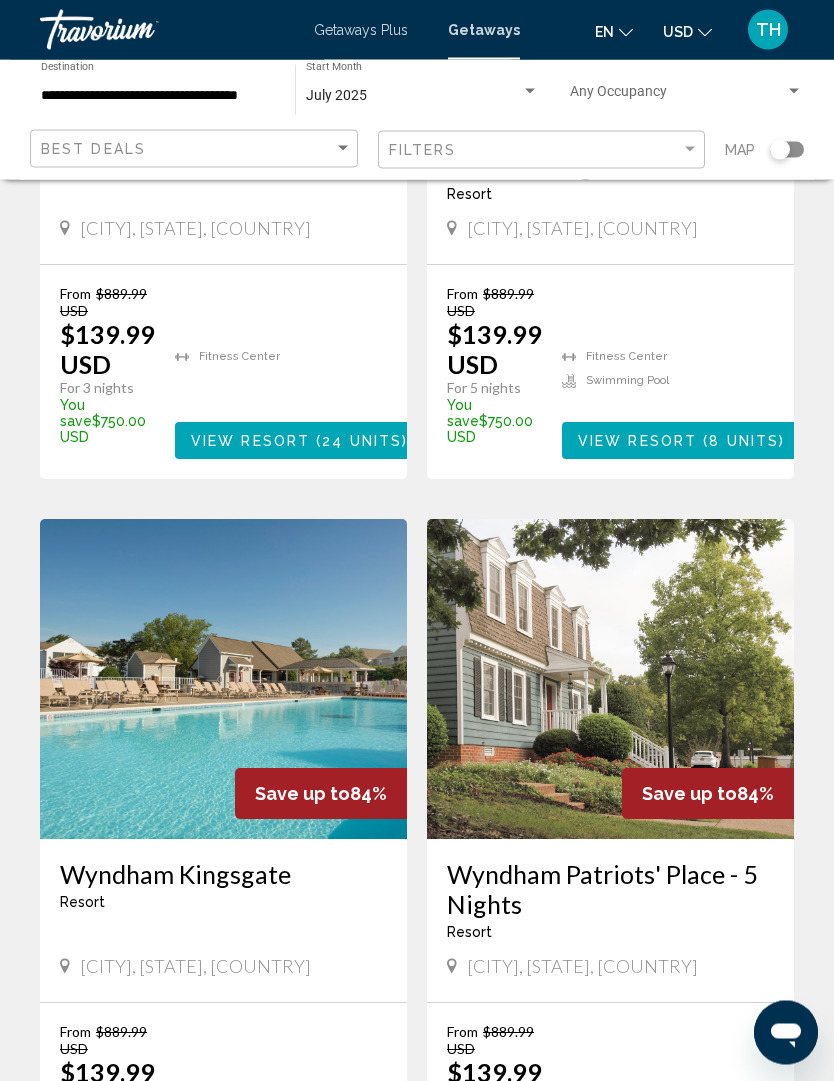 scroll, scrollTop: 3811, scrollLeft: 0, axis: vertical 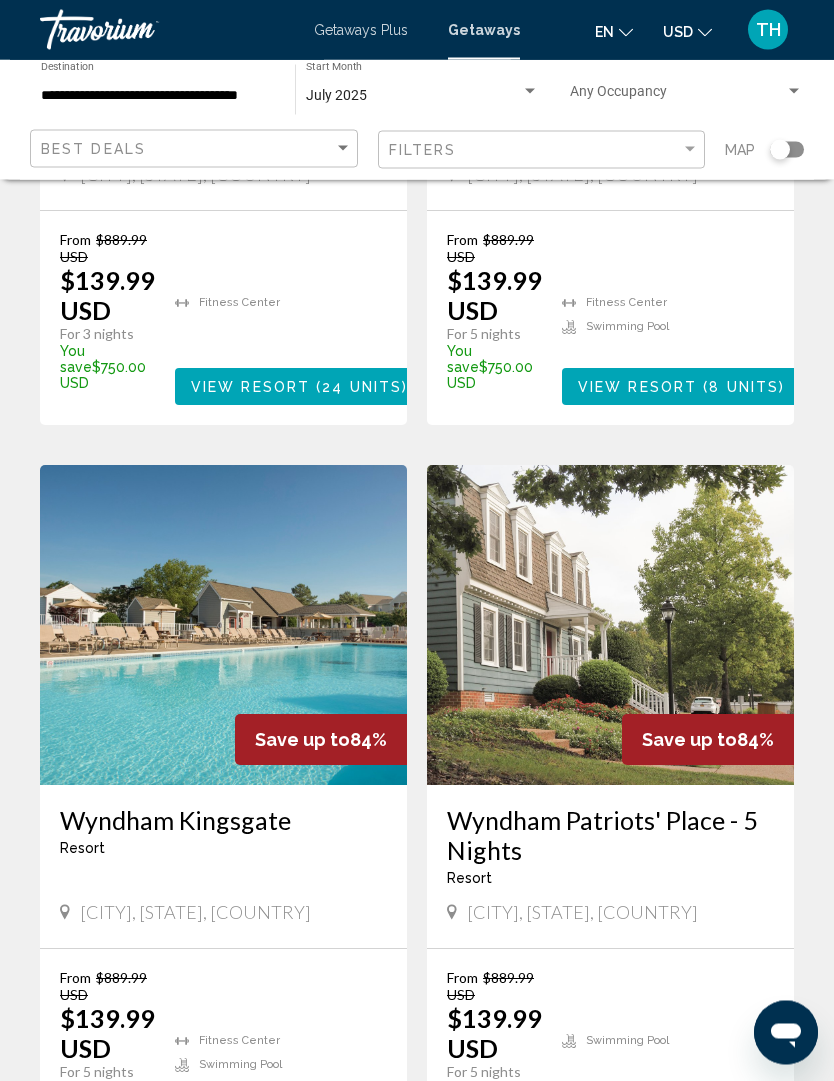 click on "page  15" at bounding box center [487, 1224] 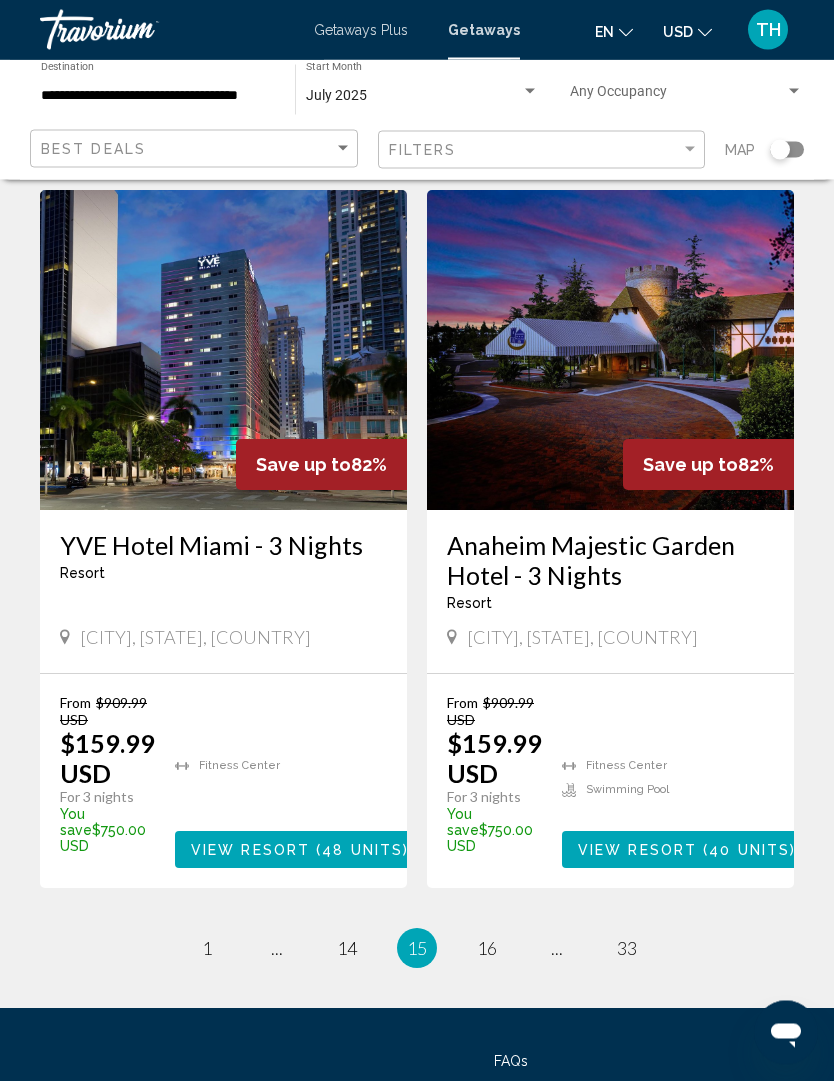 scroll, scrollTop: 3840, scrollLeft: 0, axis: vertical 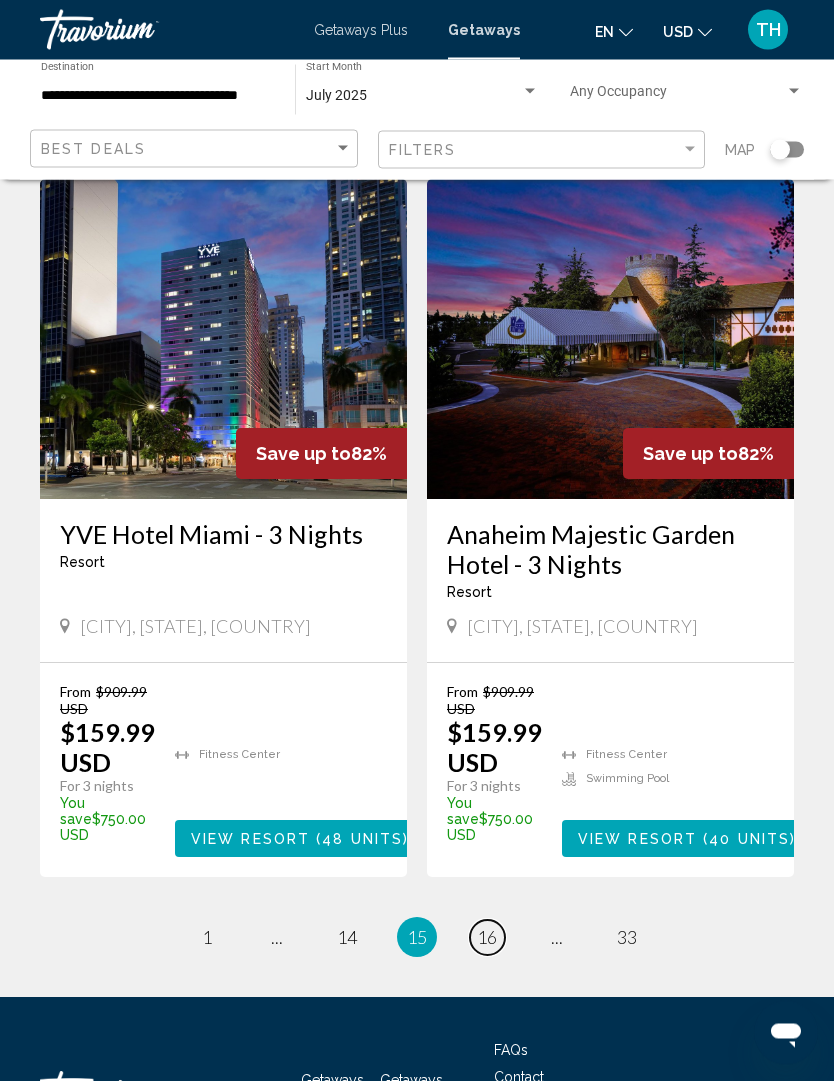 click on "page  16" at bounding box center [487, 938] 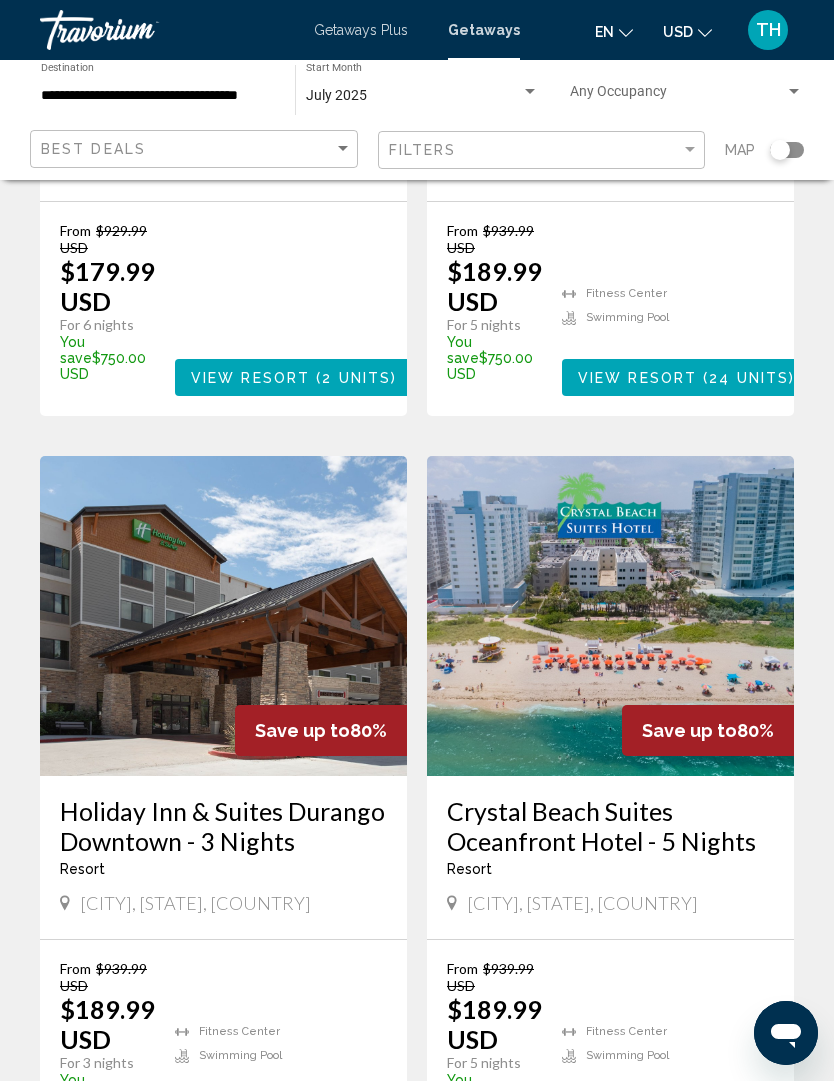 scroll, scrollTop: 3871, scrollLeft: 0, axis: vertical 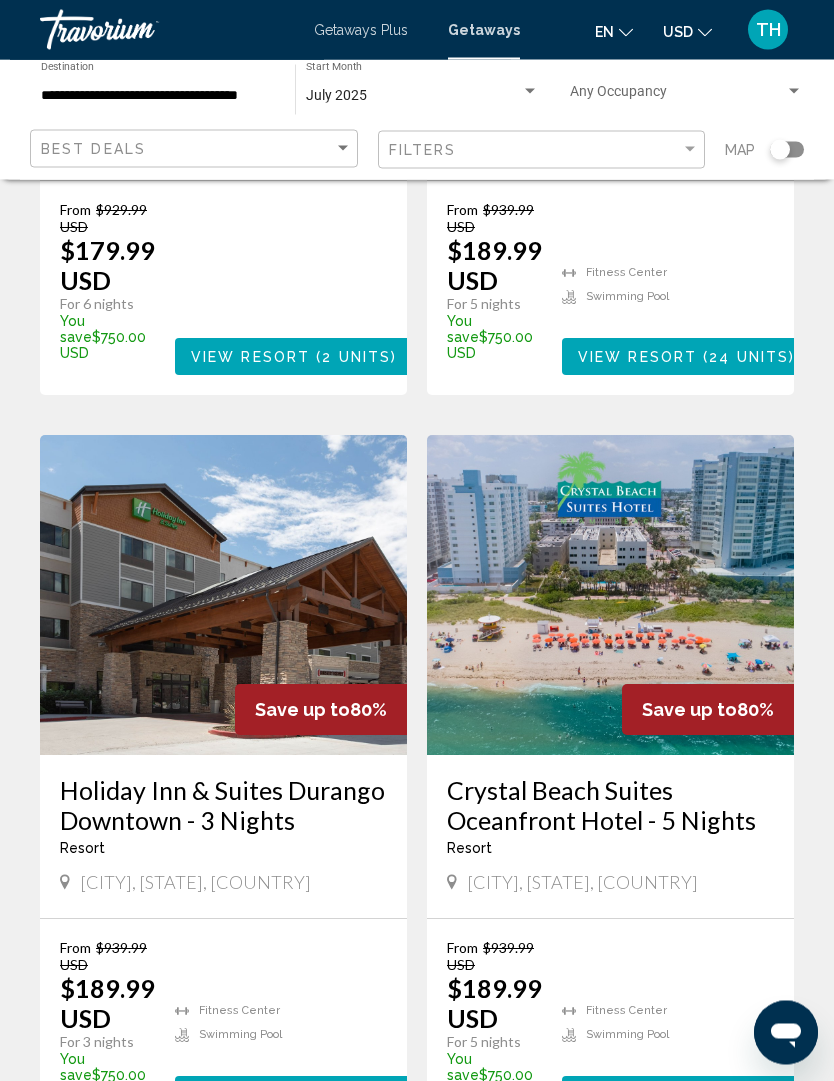click on "page  17" at bounding box center [487, 1194] 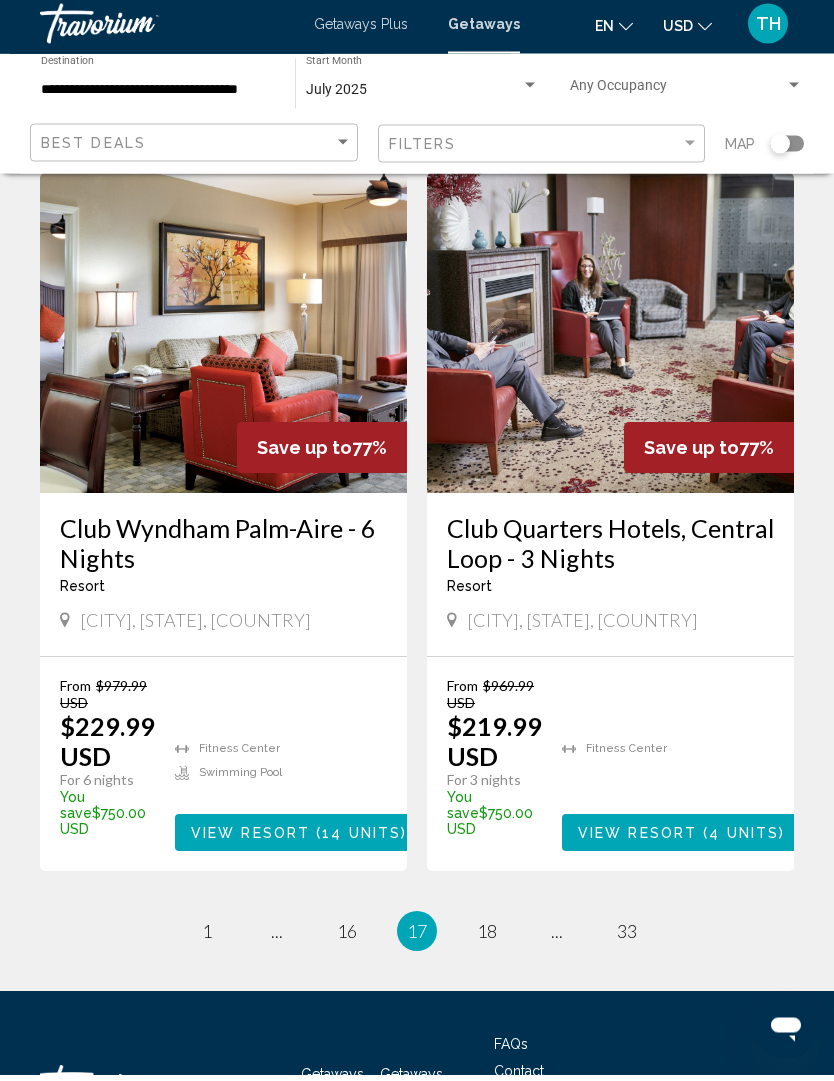 scroll, scrollTop: 3870, scrollLeft: 0, axis: vertical 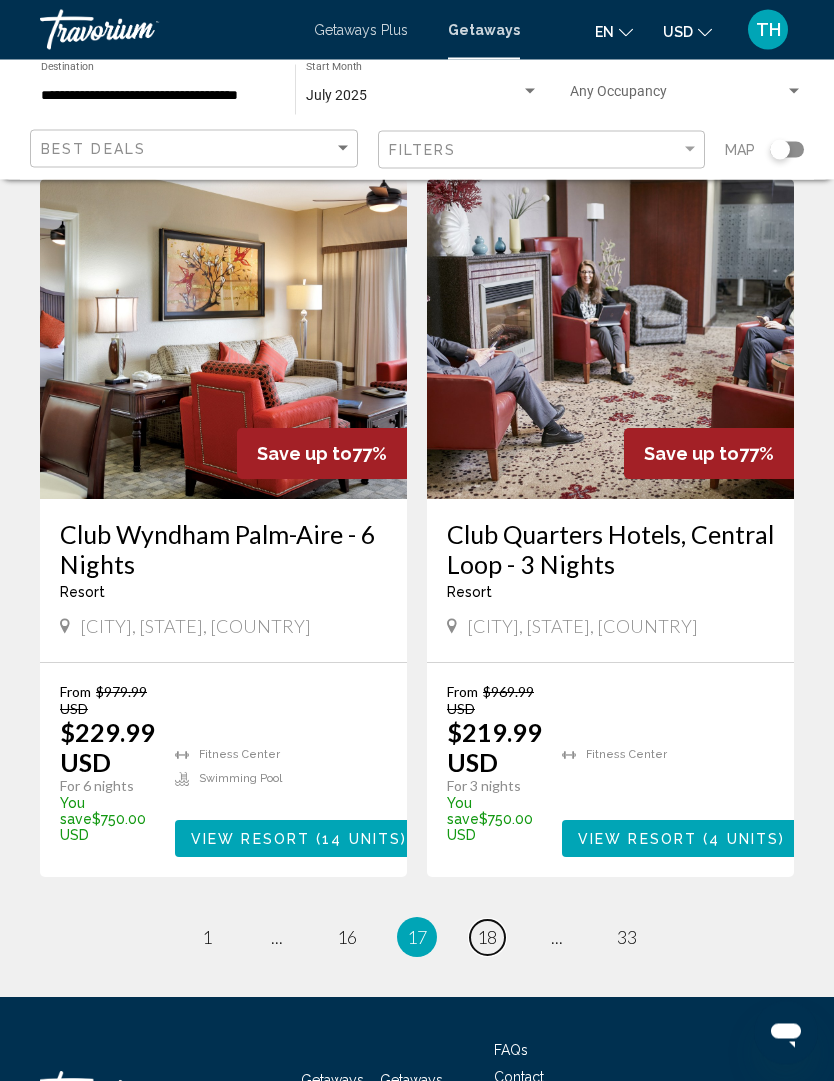 click on "page  18" at bounding box center (487, 938) 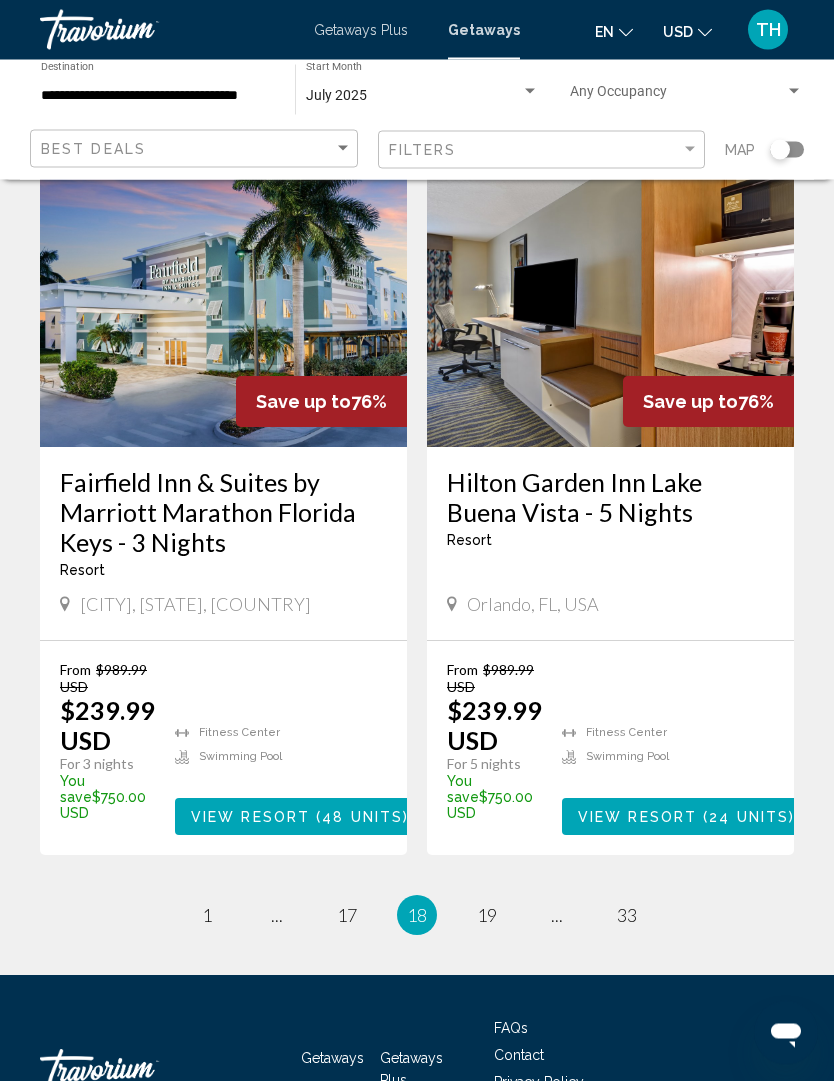 scroll, scrollTop: 3870, scrollLeft: 0, axis: vertical 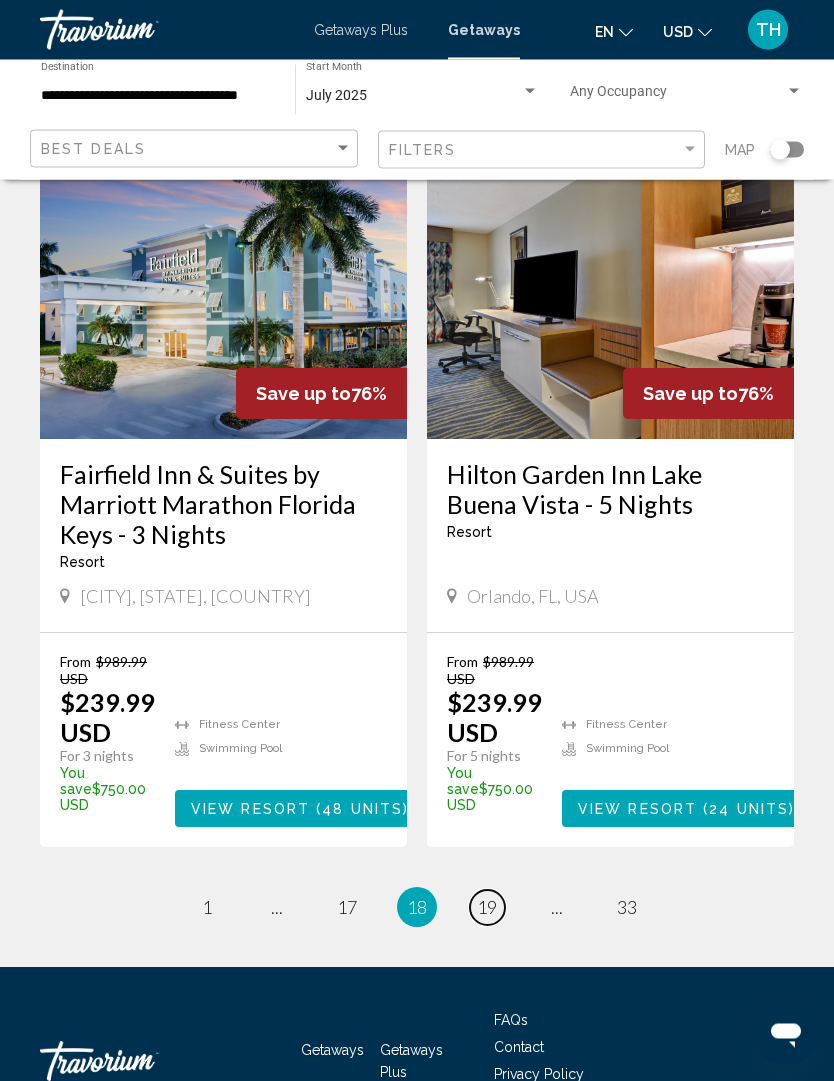 click on "page  19" at bounding box center [487, 908] 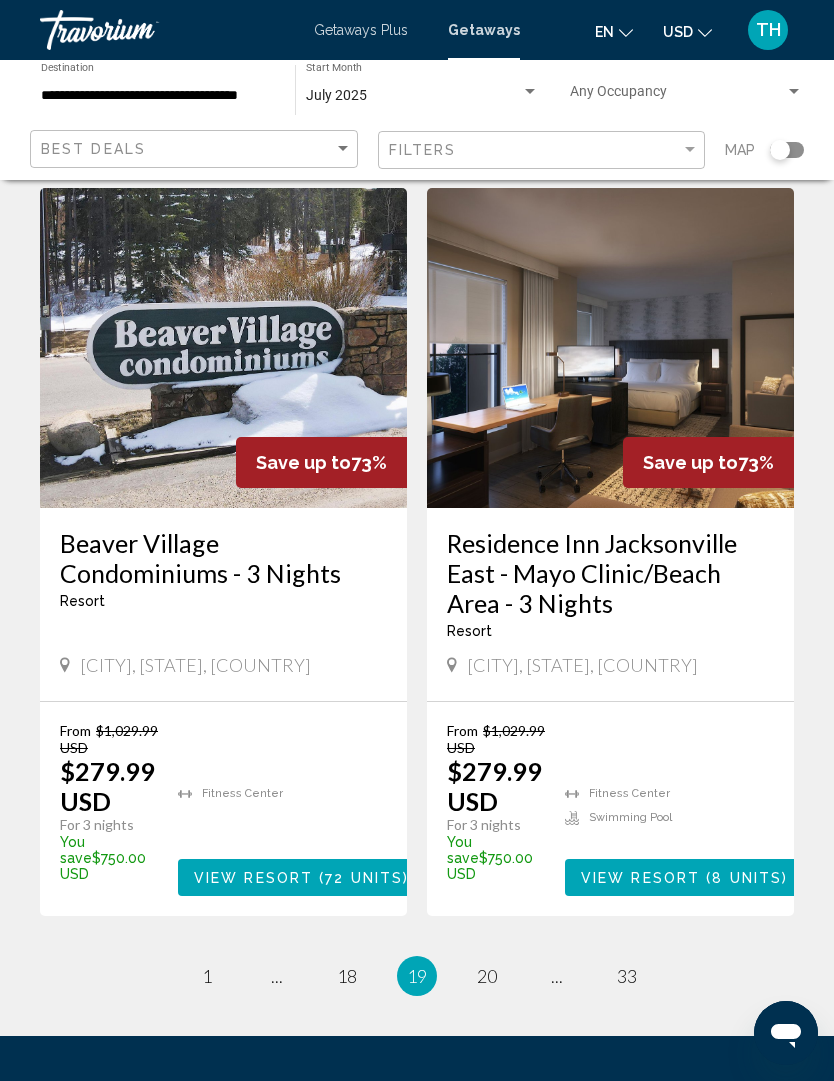 scroll, scrollTop: 3870, scrollLeft: 0, axis: vertical 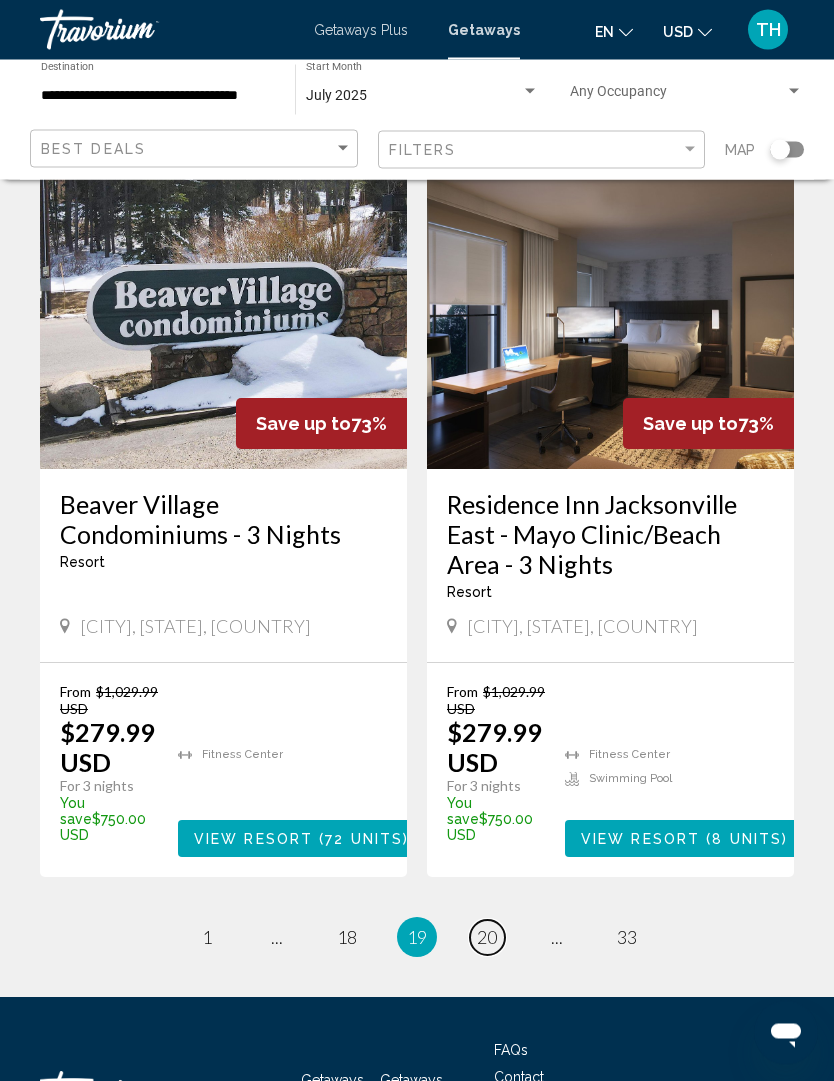 click on "page  20" at bounding box center (487, 938) 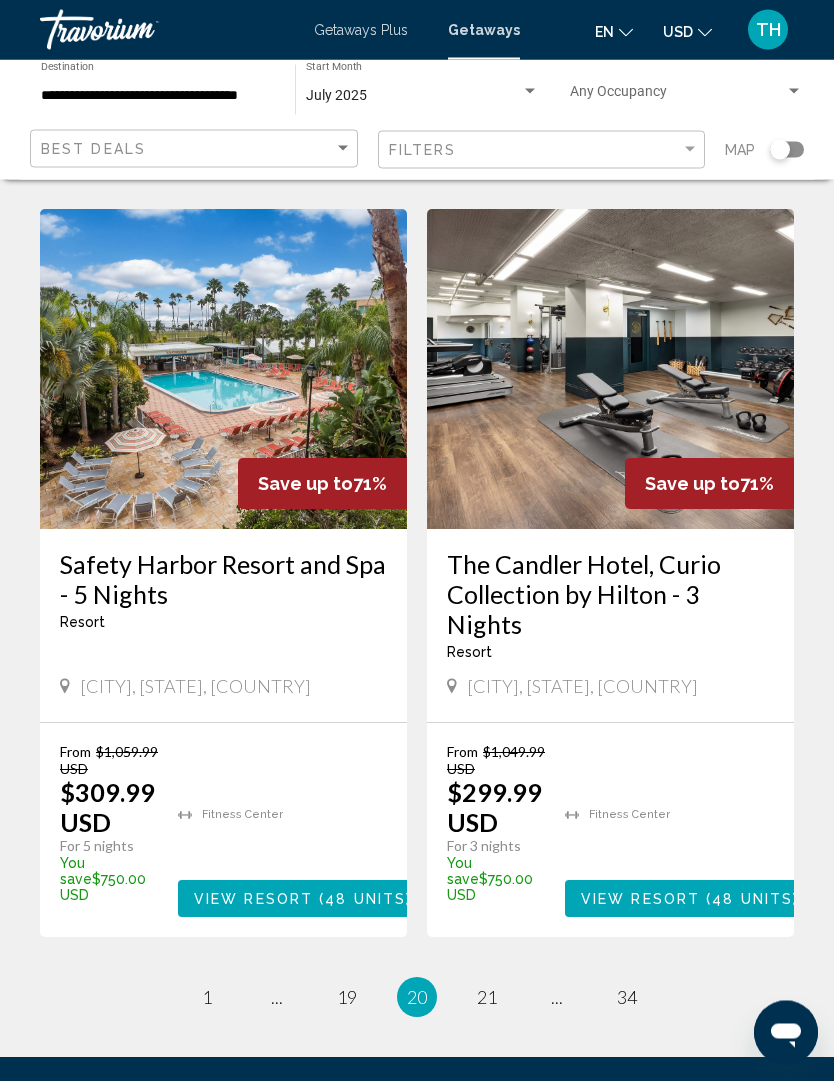 scroll, scrollTop: 3811, scrollLeft: 0, axis: vertical 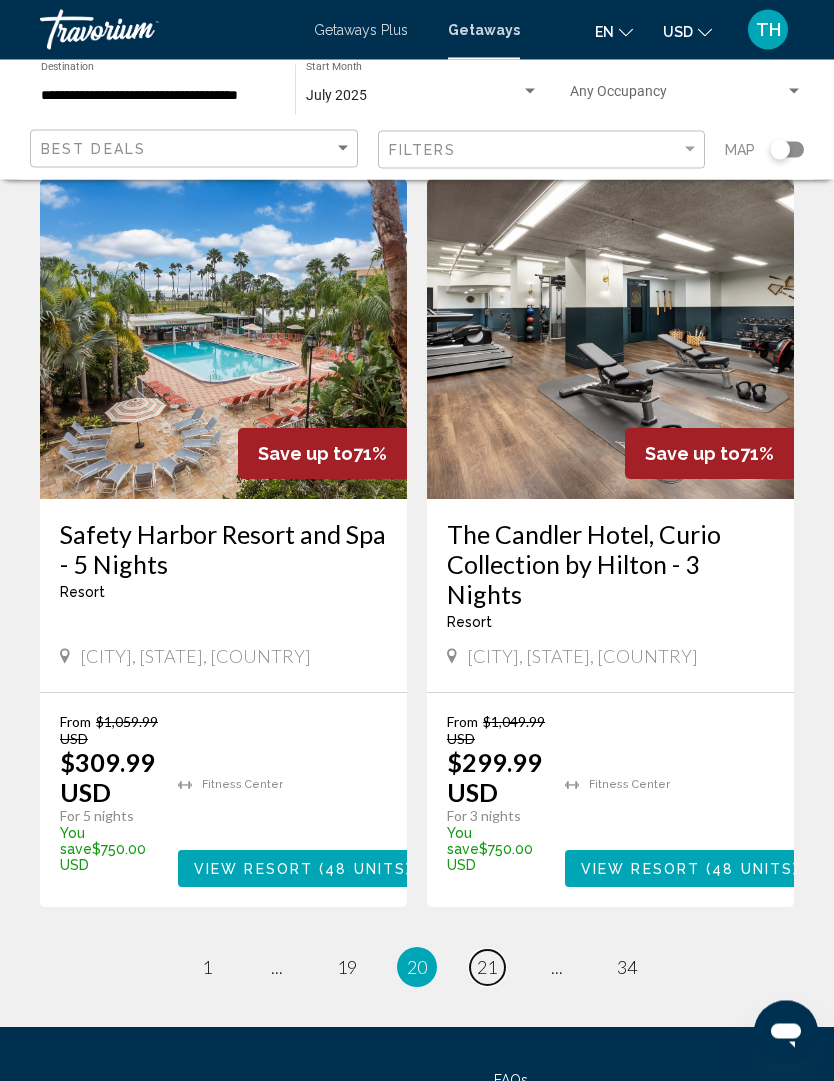 click on "page  21" at bounding box center [487, 968] 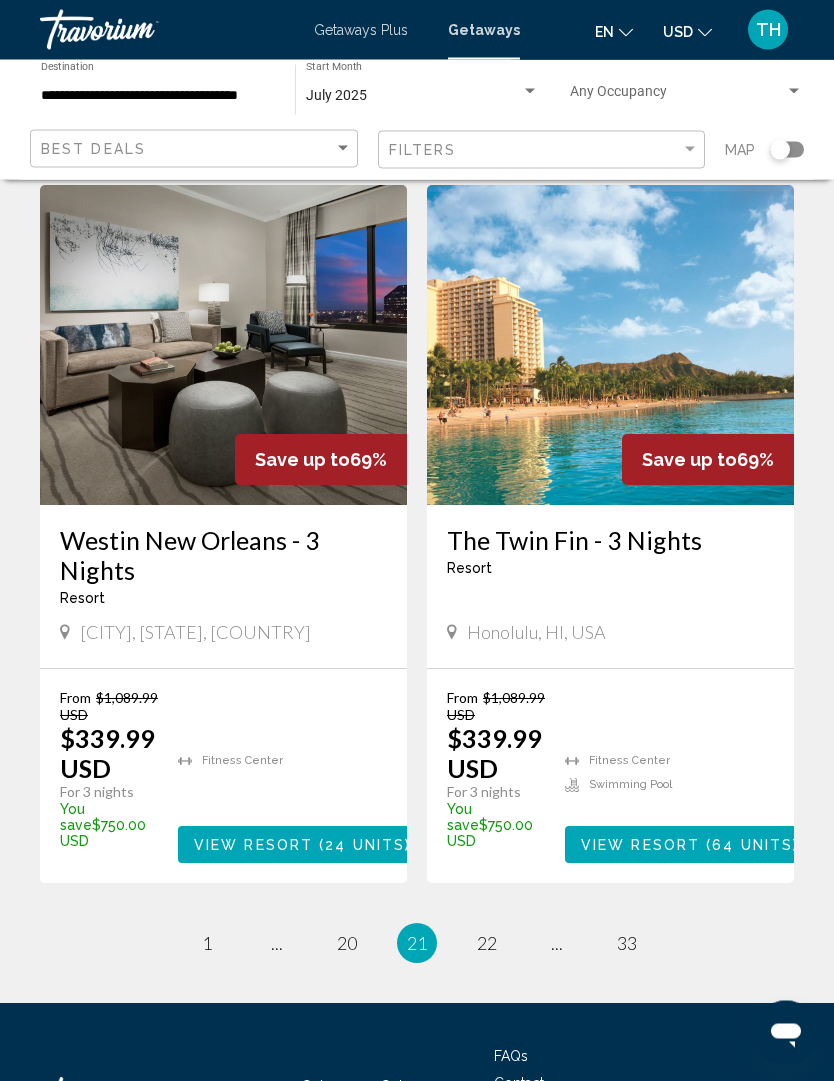 scroll, scrollTop: 3900, scrollLeft: 0, axis: vertical 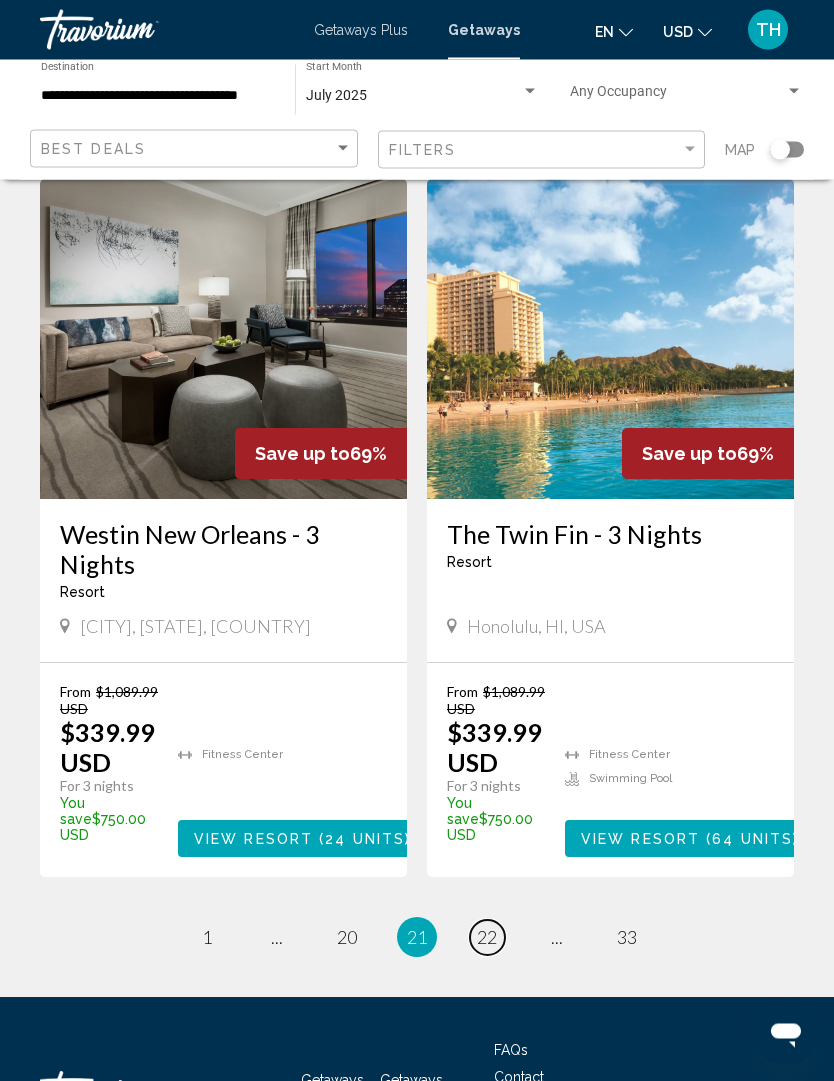 click on "page  22" at bounding box center [487, 938] 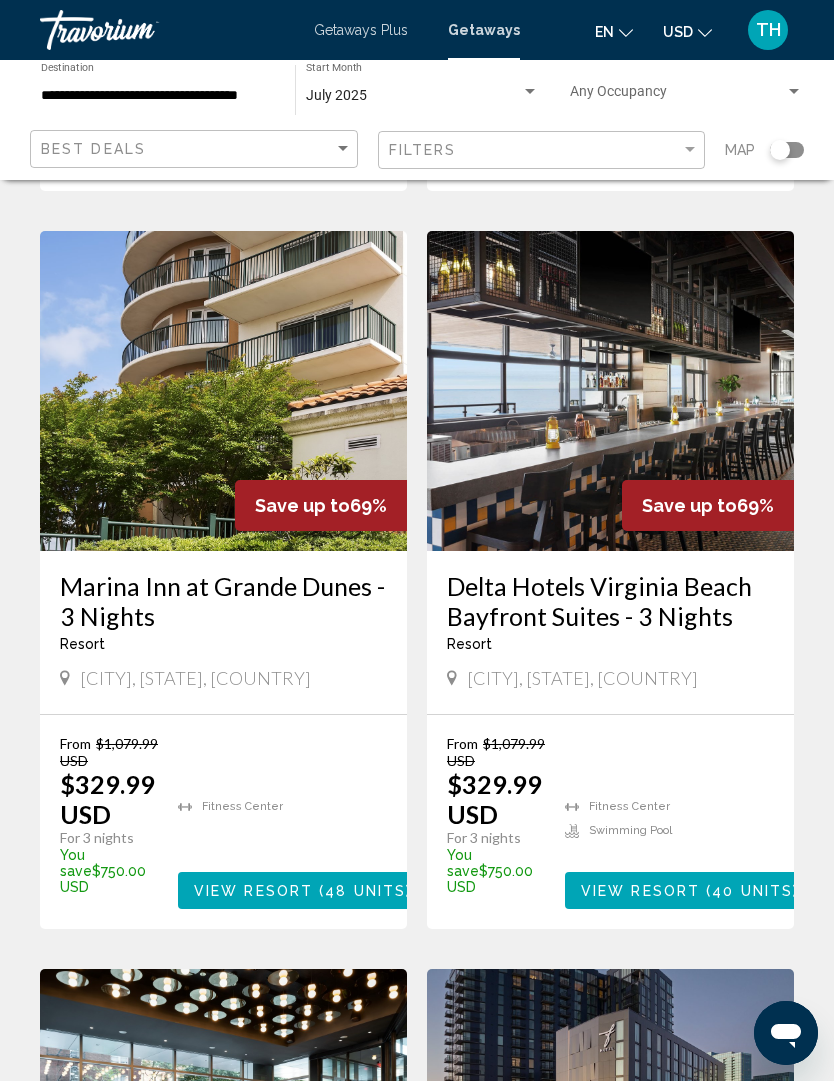 scroll, scrollTop: 2259, scrollLeft: 0, axis: vertical 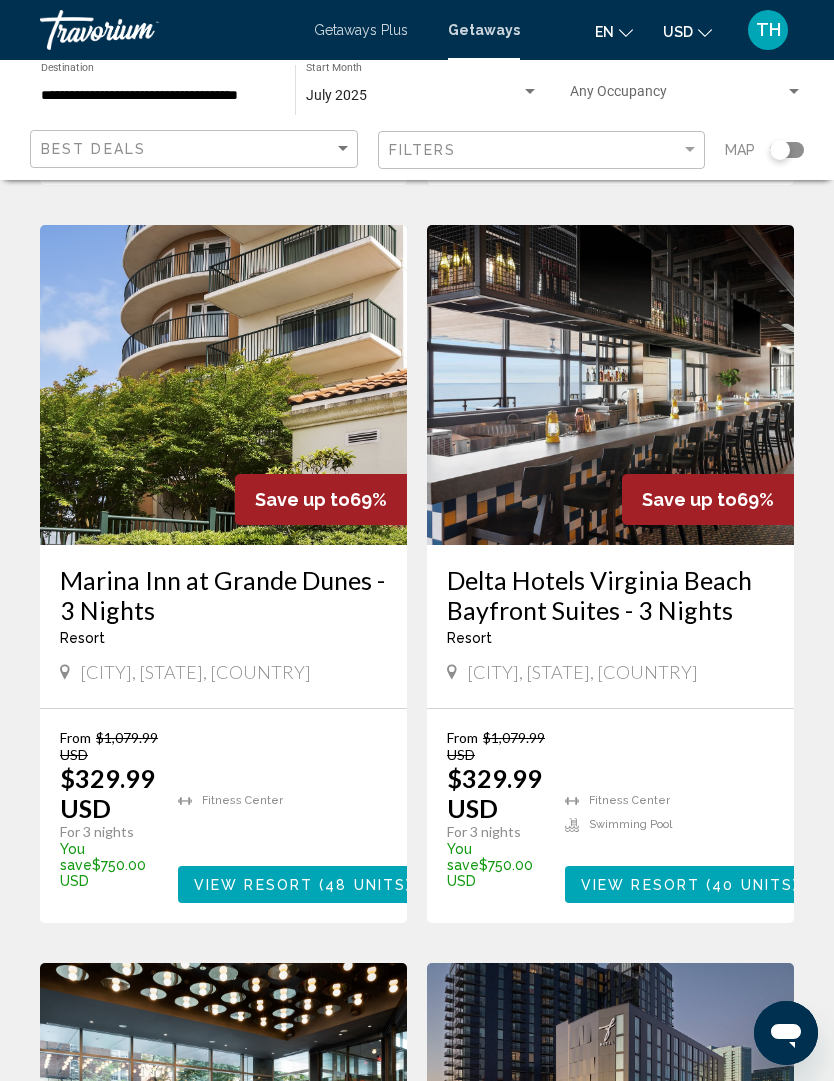 click on "View Resort    ( 40 units )" at bounding box center (690, 884) 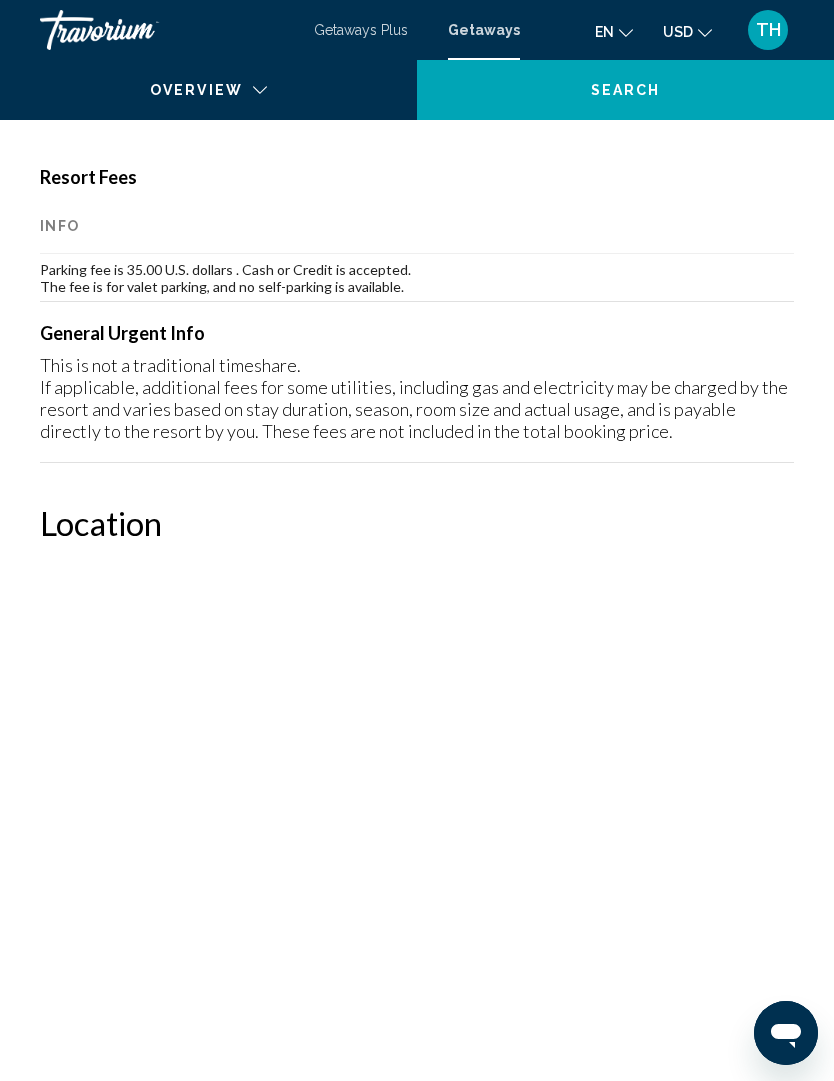 scroll, scrollTop: 0, scrollLeft: 0, axis: both 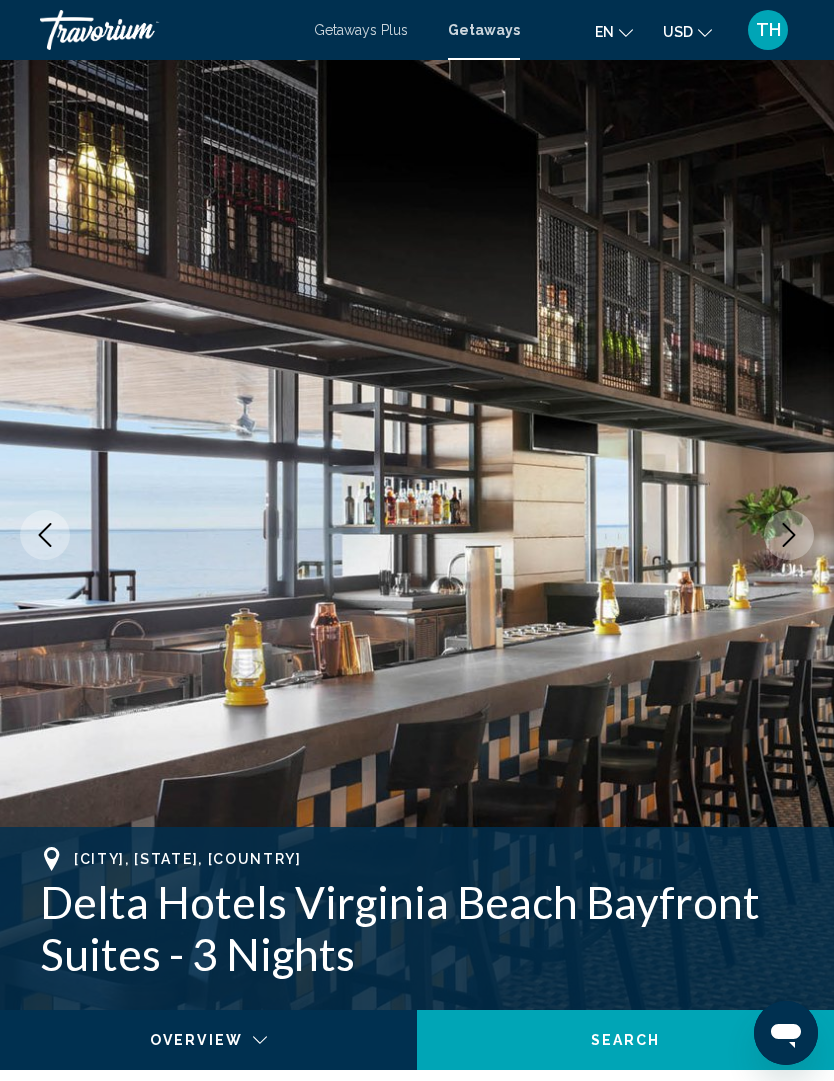 click 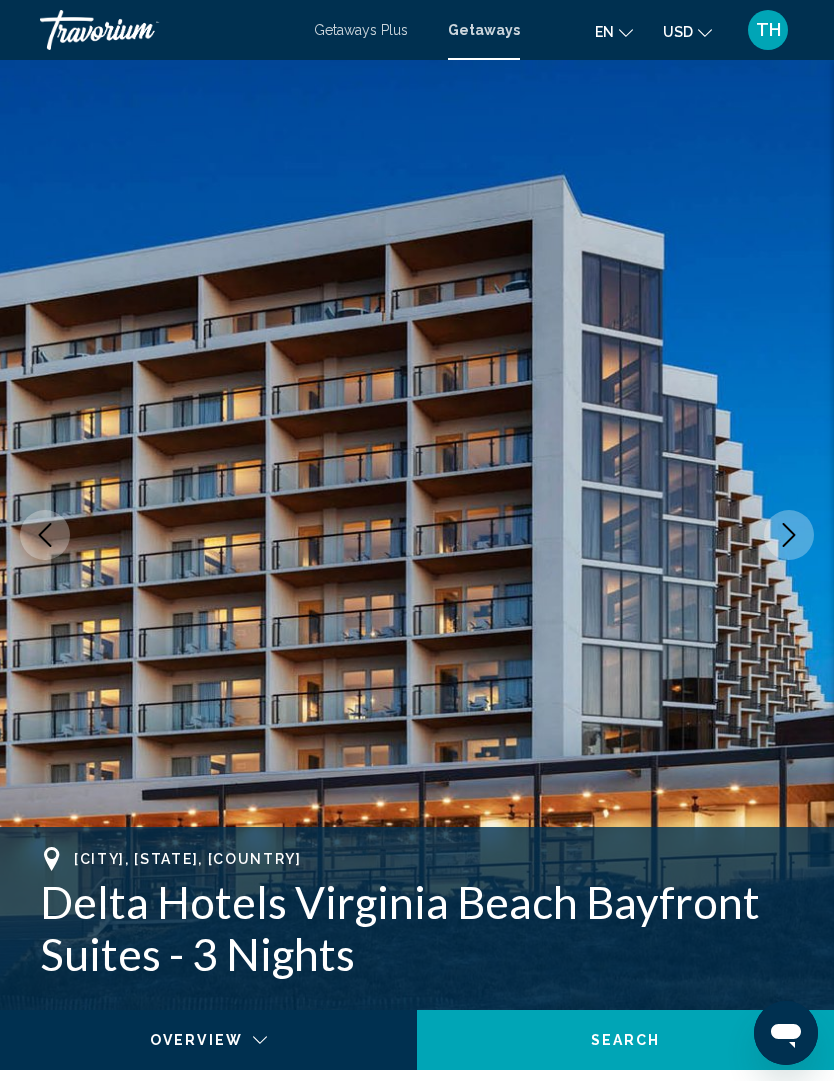 click 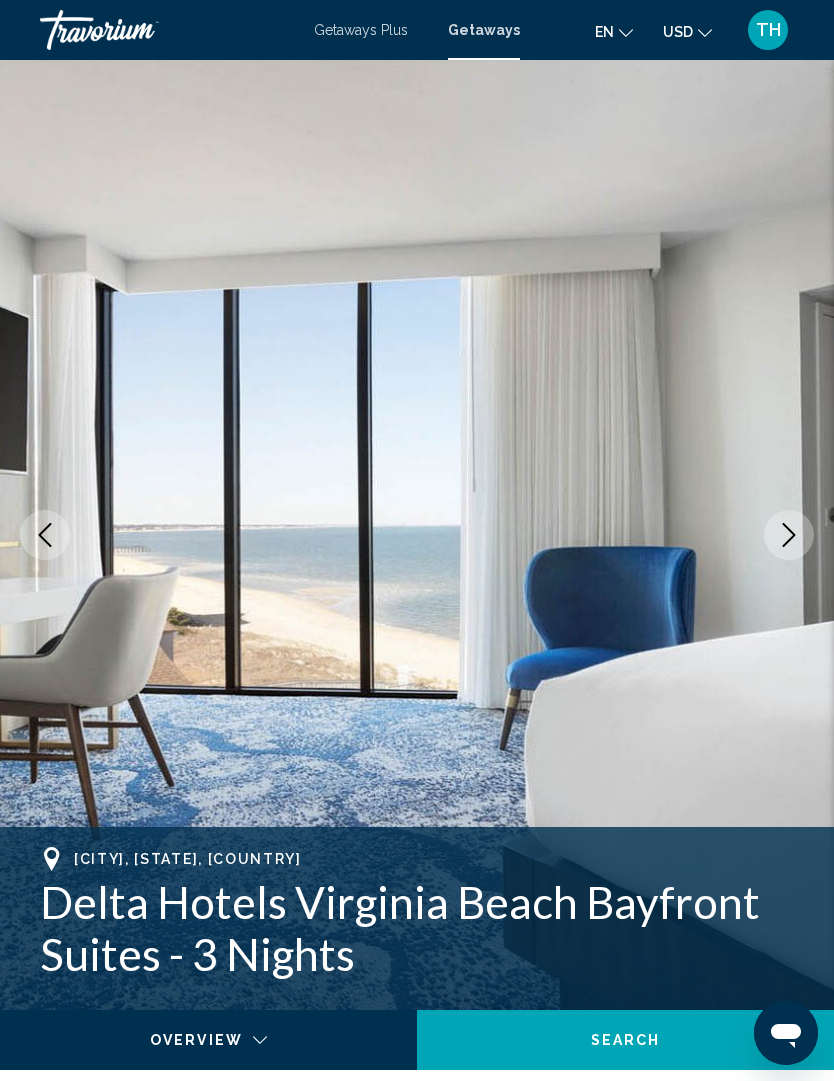 click 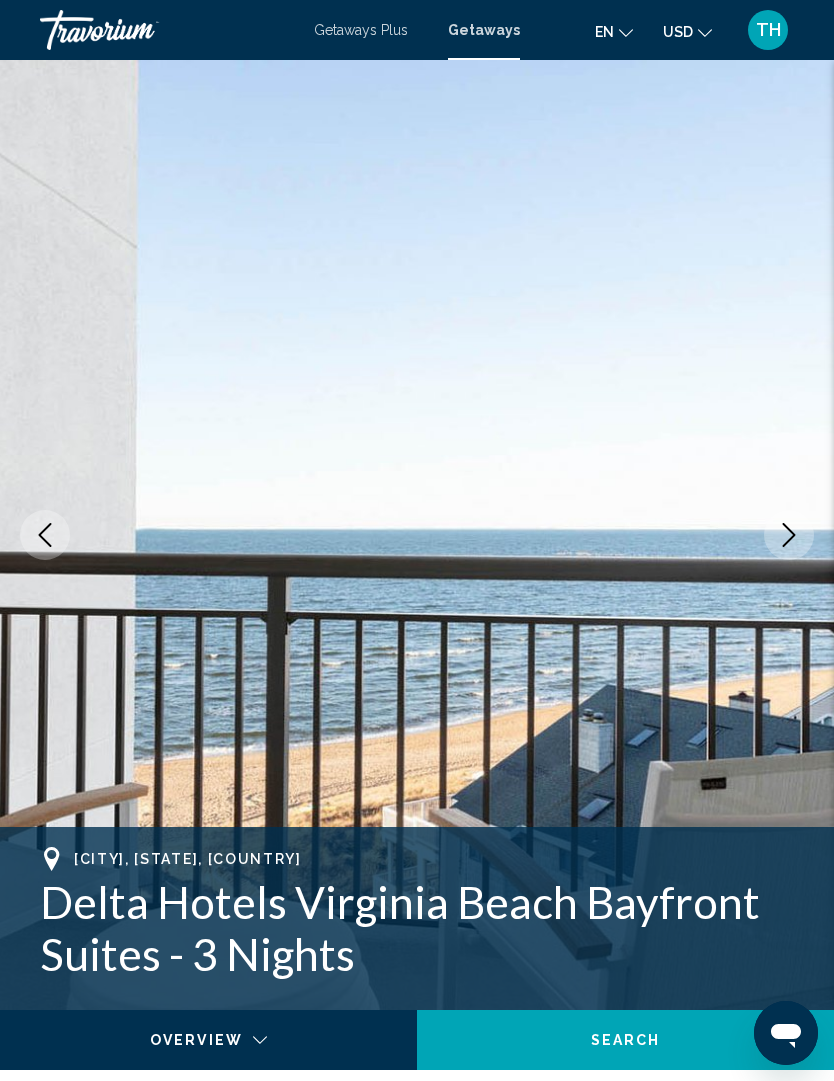 click 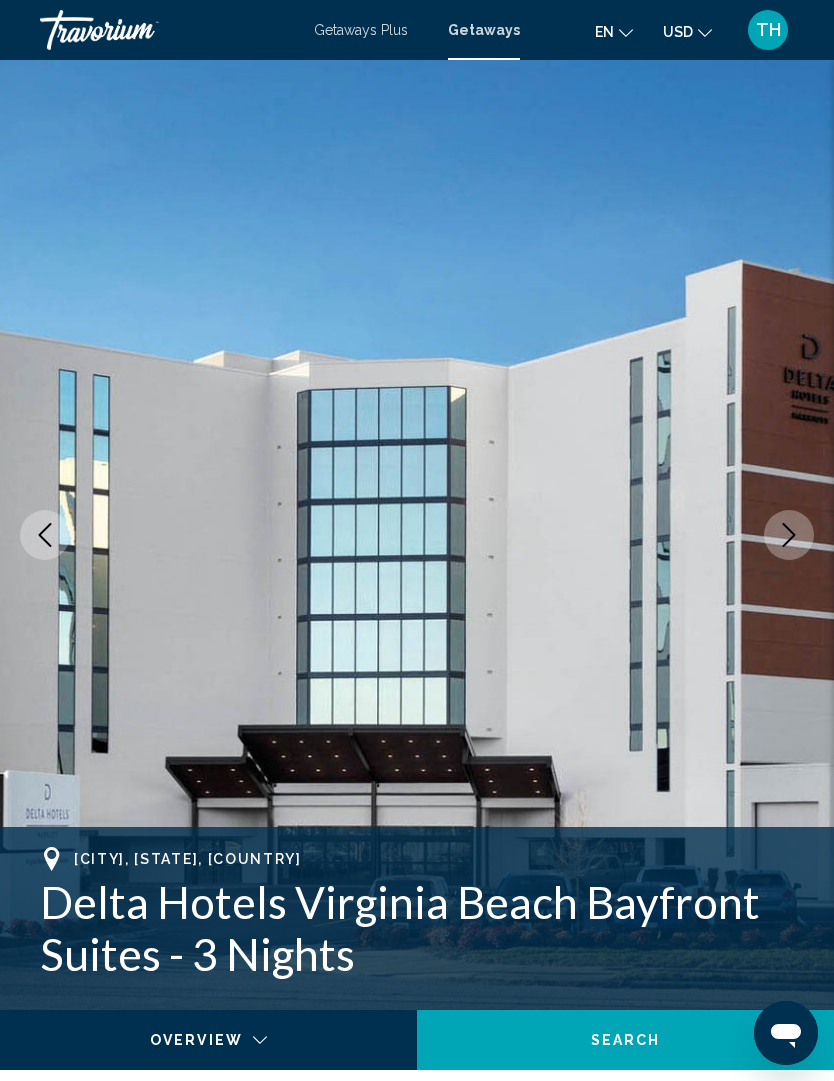 click at bounding box center [789, 535] 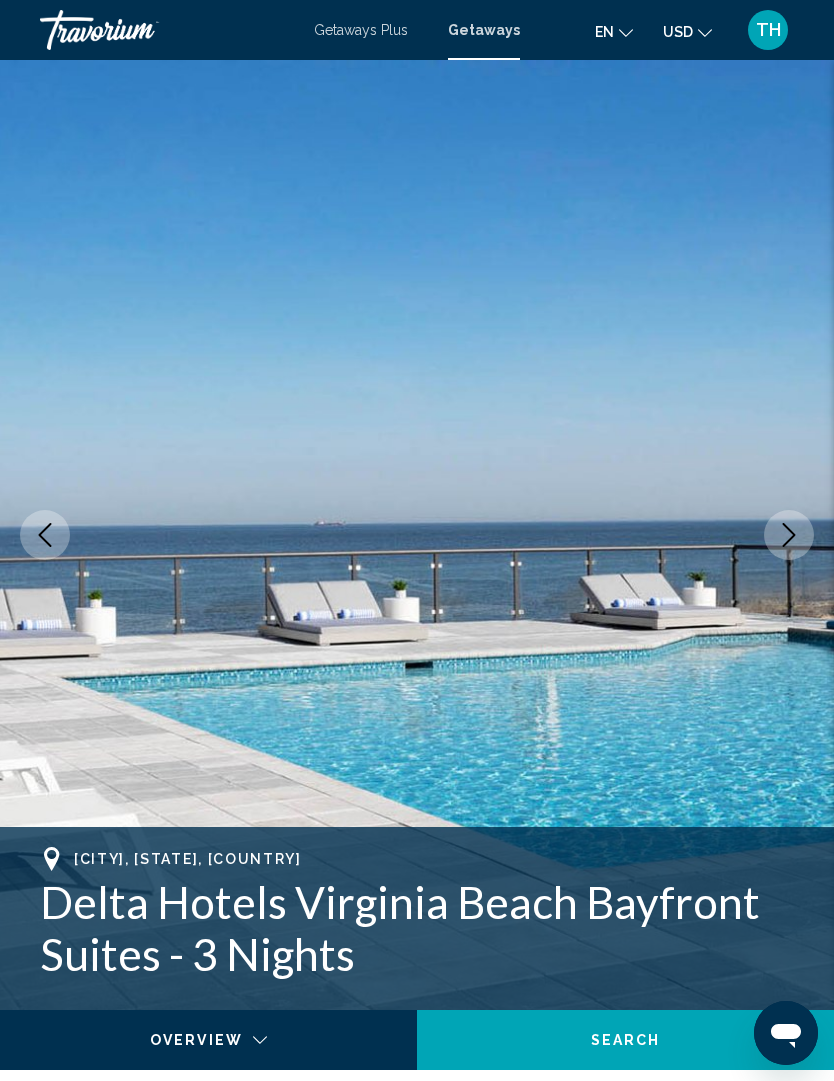 click at bounding box center (789, 535) 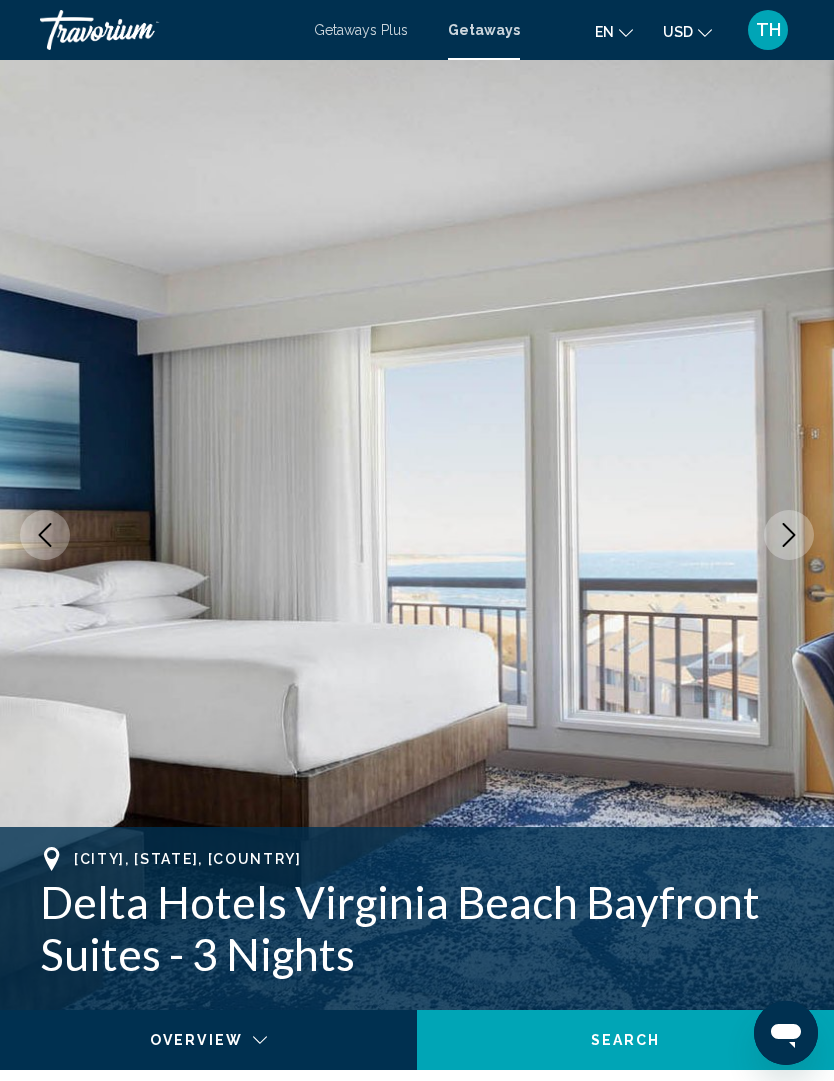 click 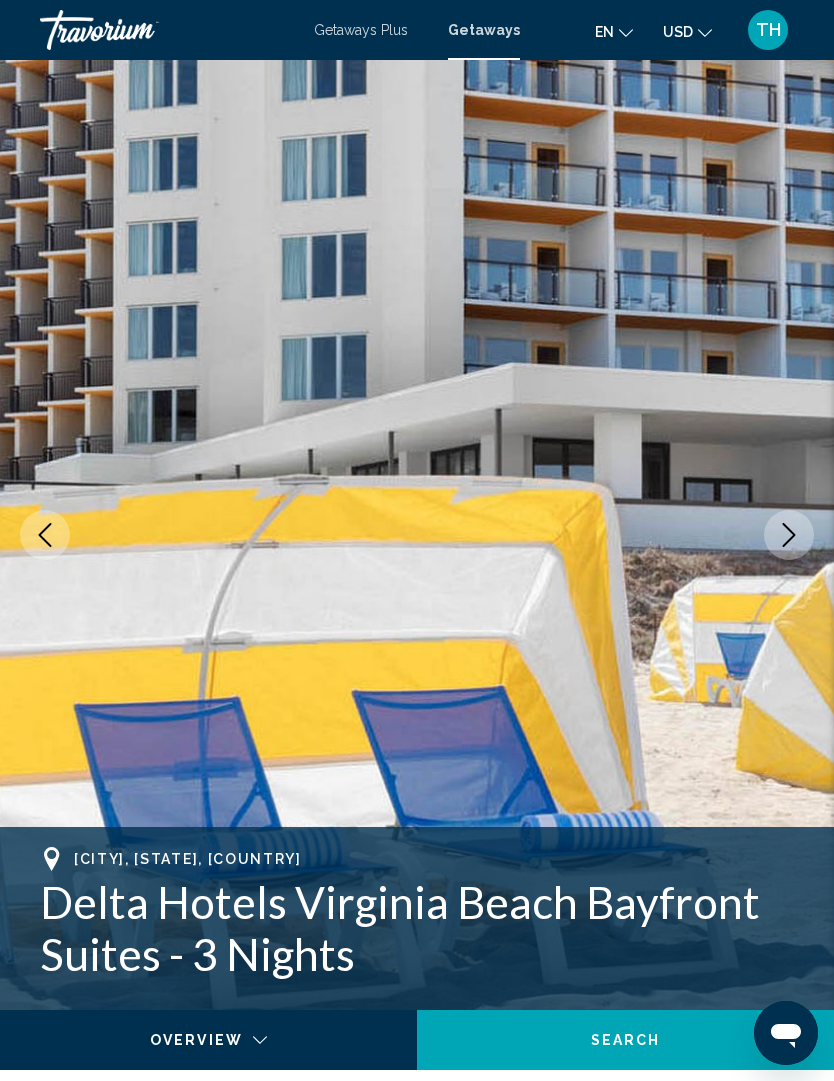click 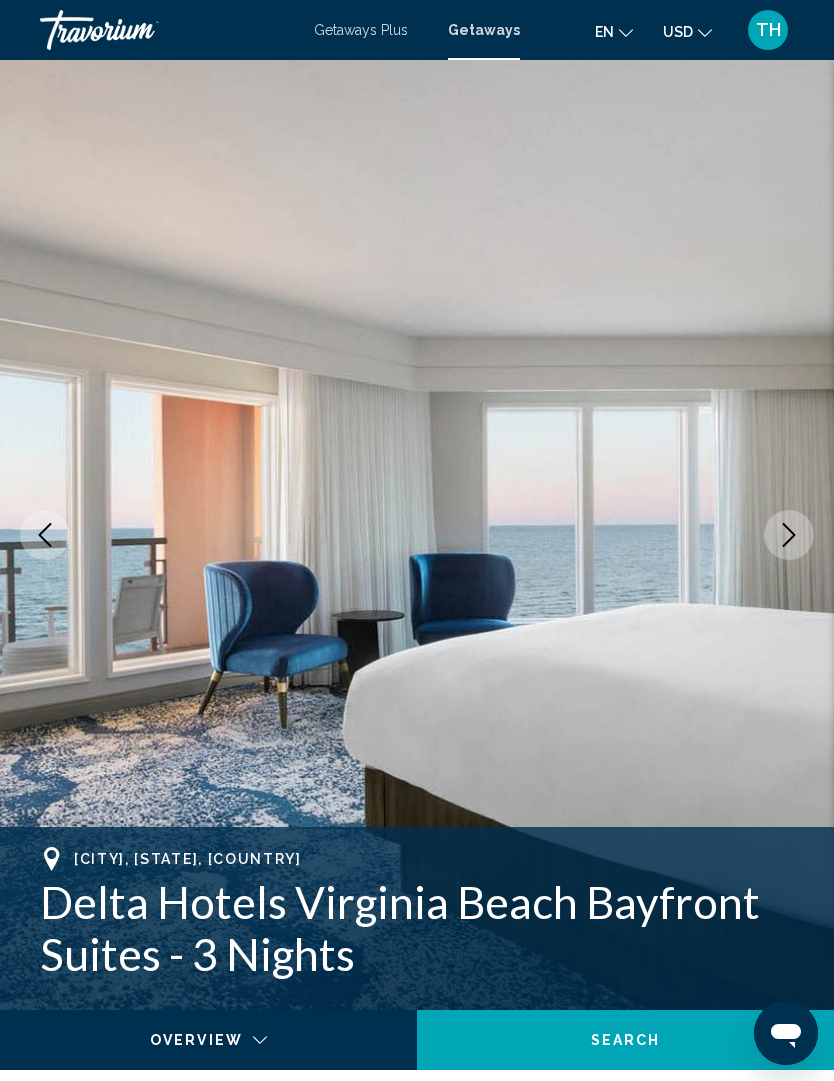 click at bounding box center [789, 535] 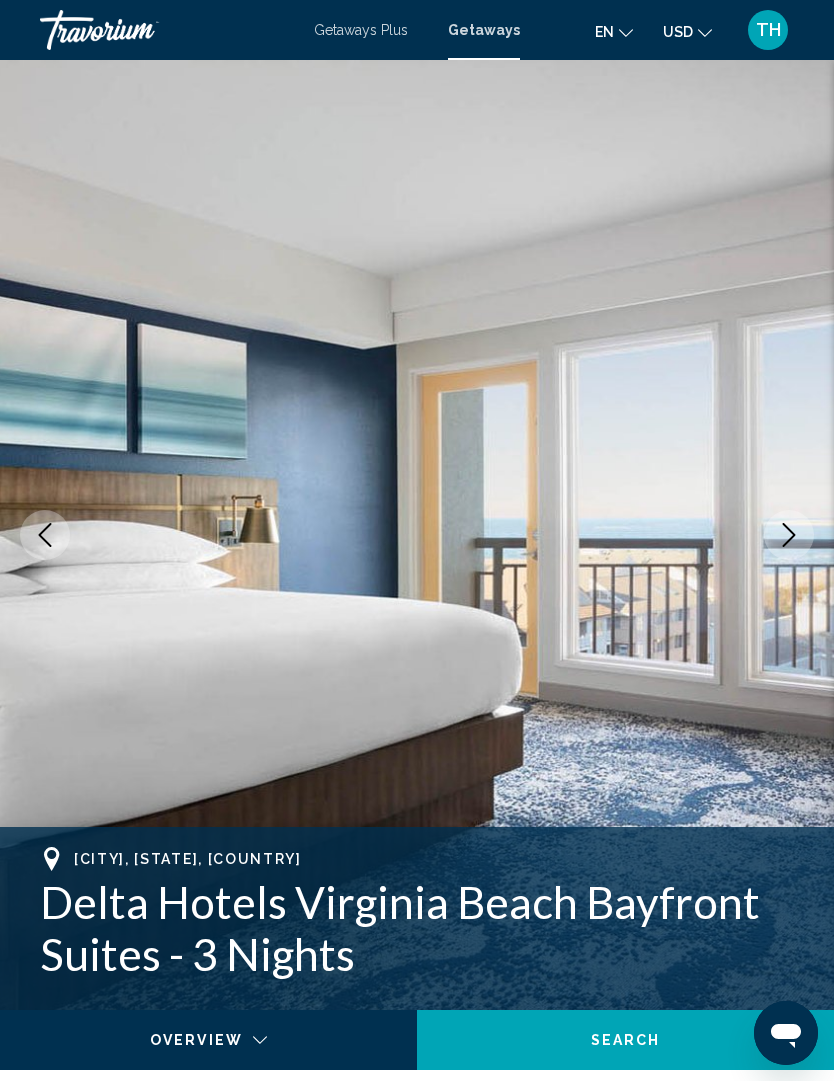 click 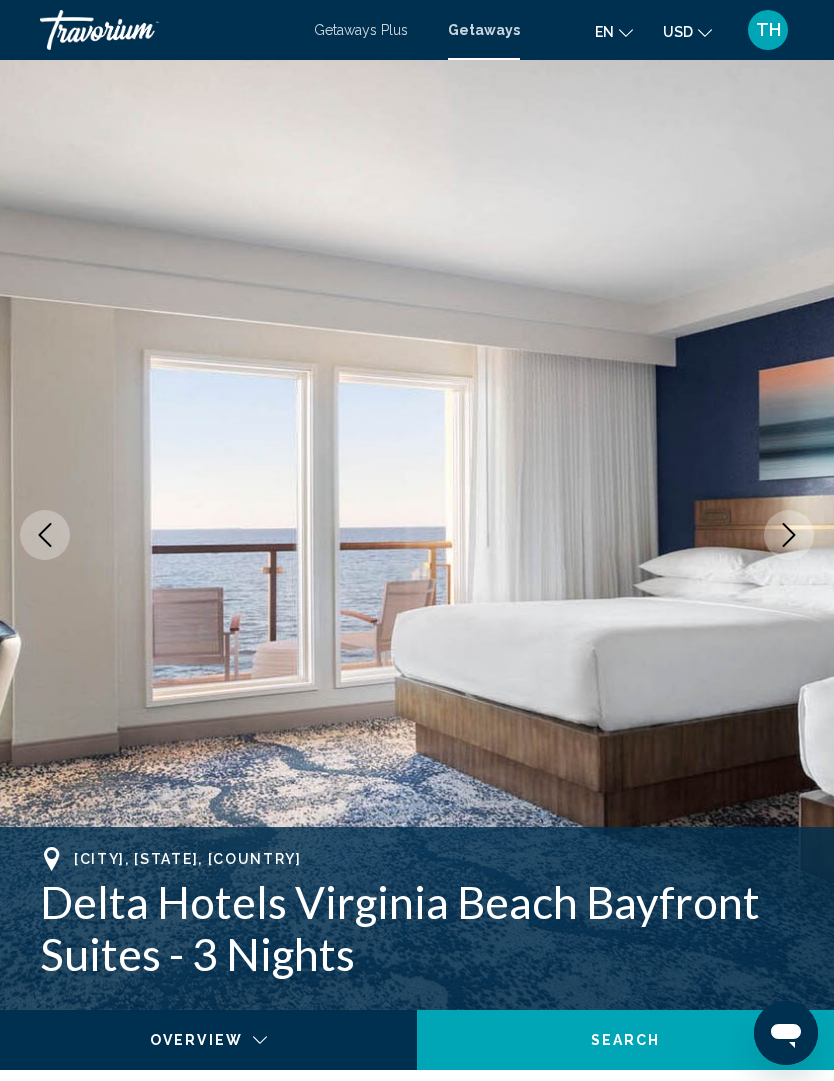 click 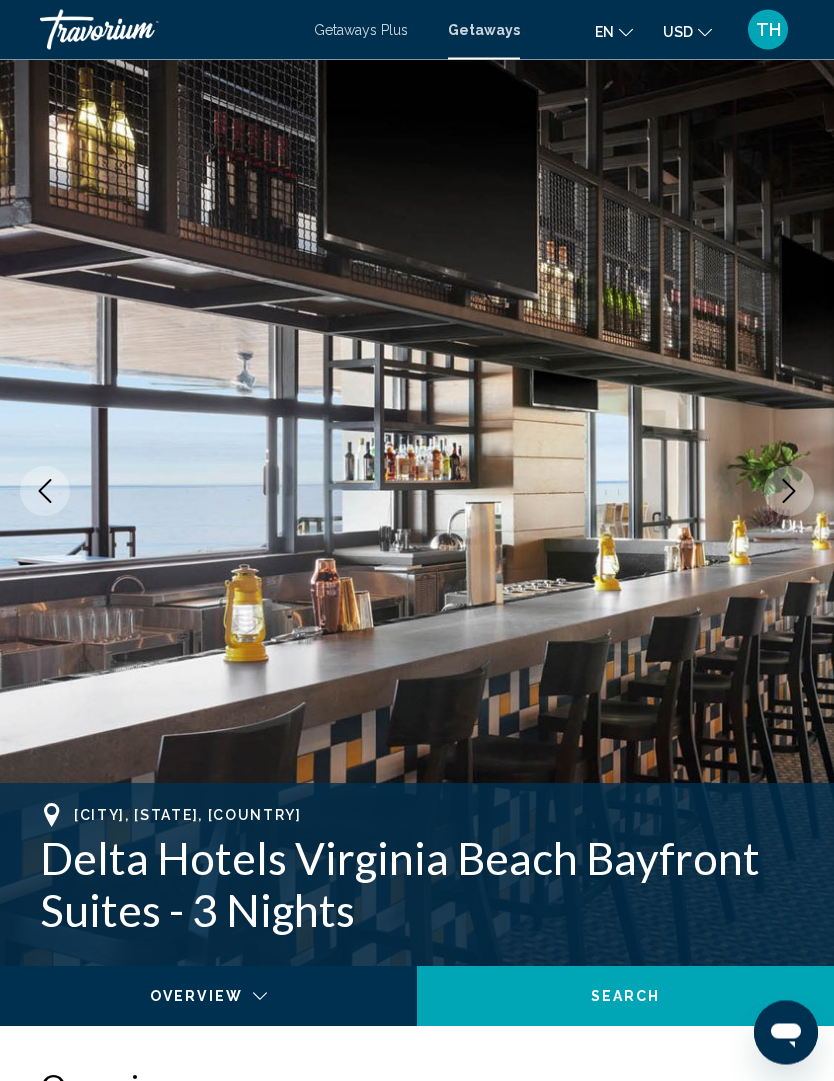 scroll, scrollTop: 0, scrollLeft: 0, axis: both 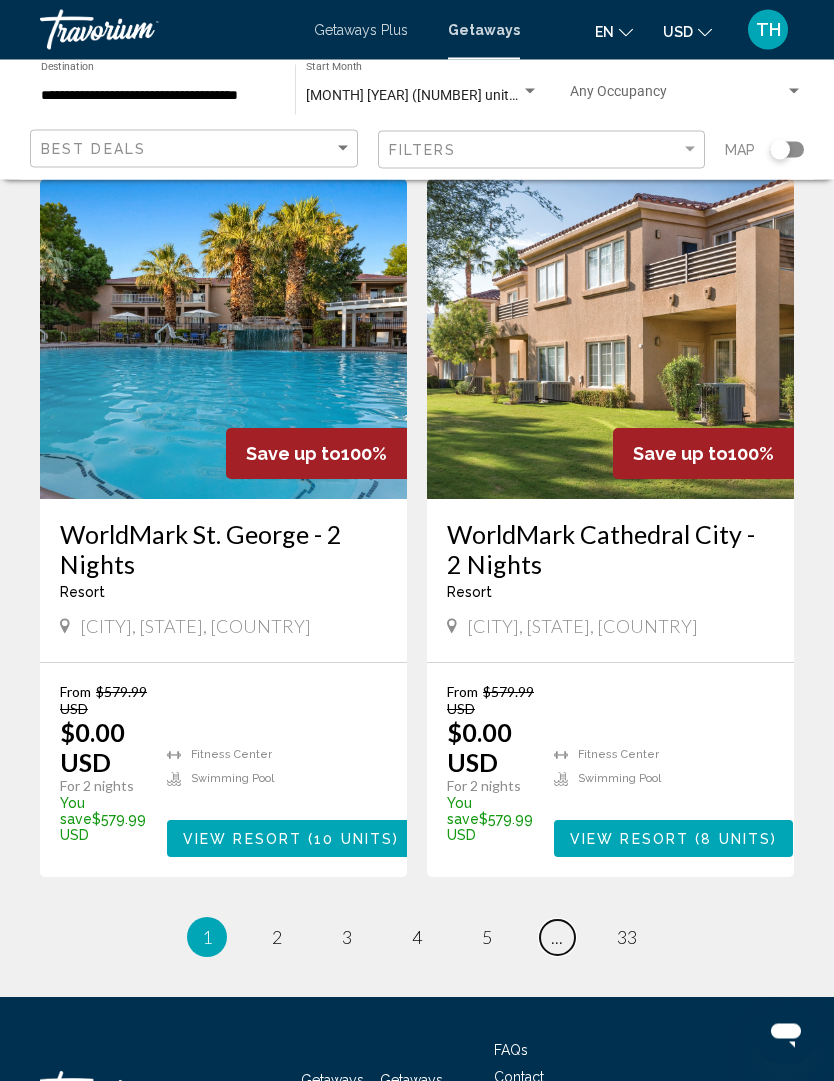 click on "..." at bounding box center [557, 938] 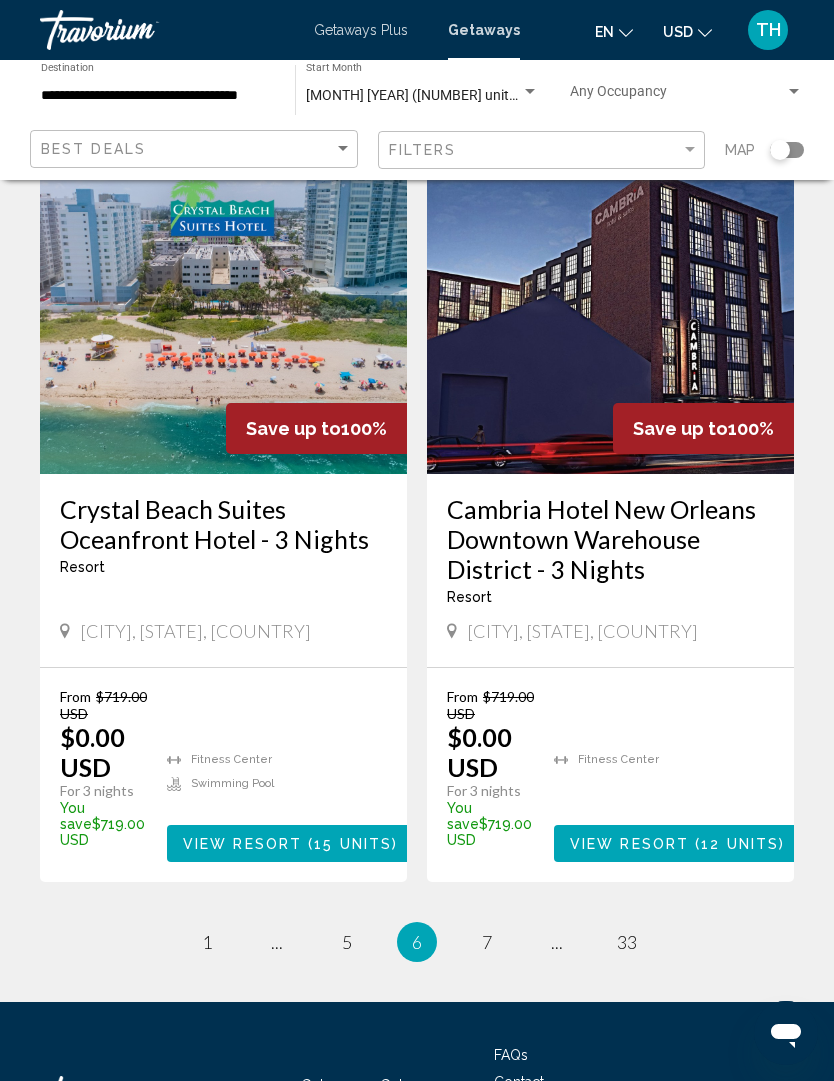 scroll, scrollTop: 3840, scrollLeft: 0, axis: vertical 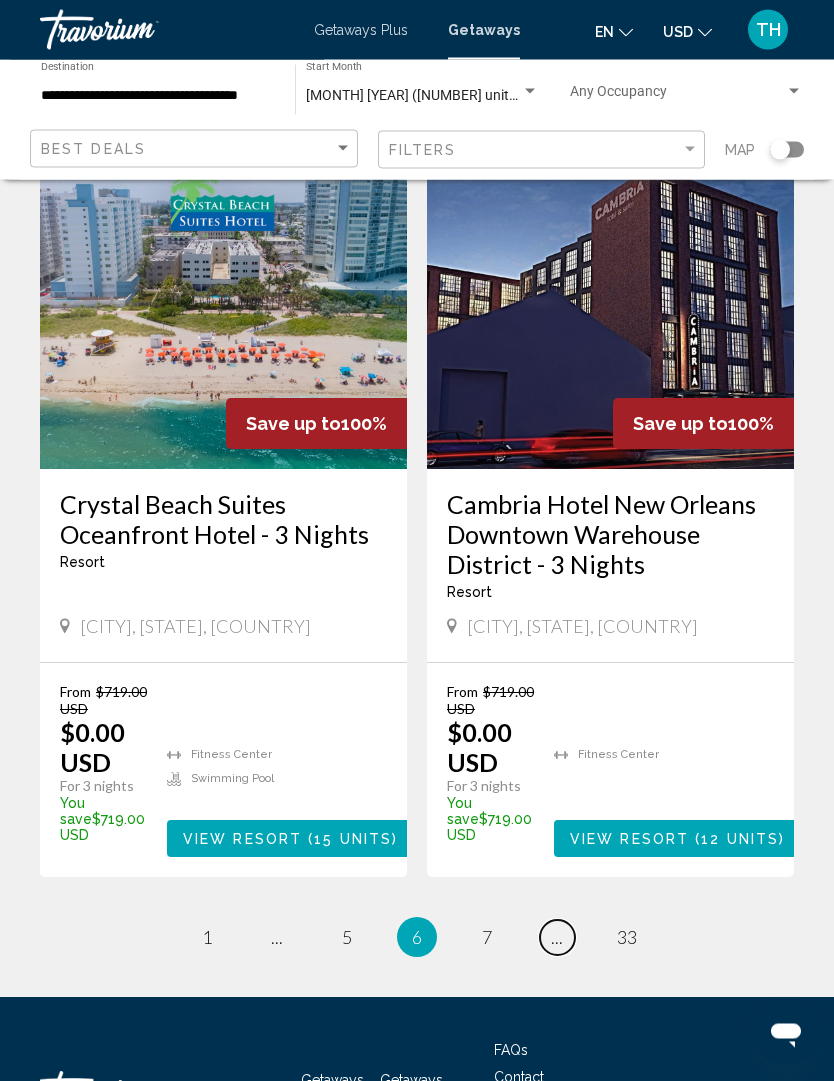 click on "..." at bounding box center (557, 938) 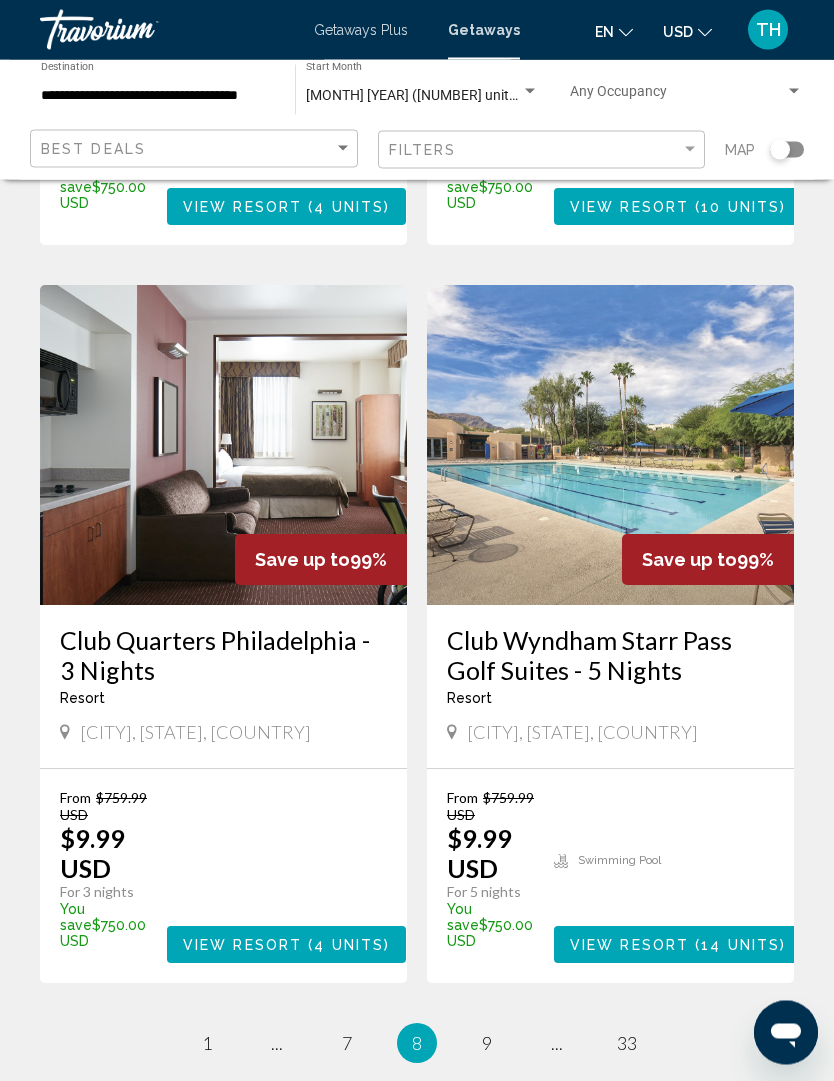scroll, scrollTop: 3781, scrollLeft: 0, axis: vertical 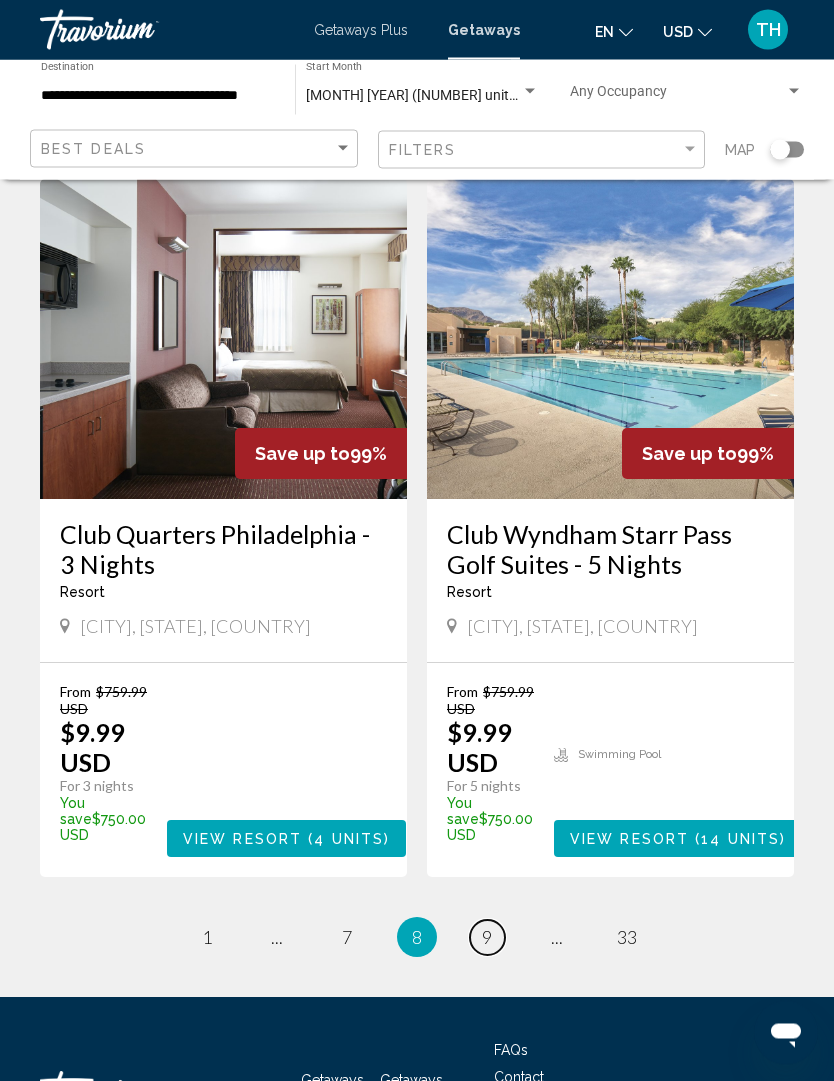 click on "page  9" at bounding box center (487, 938) 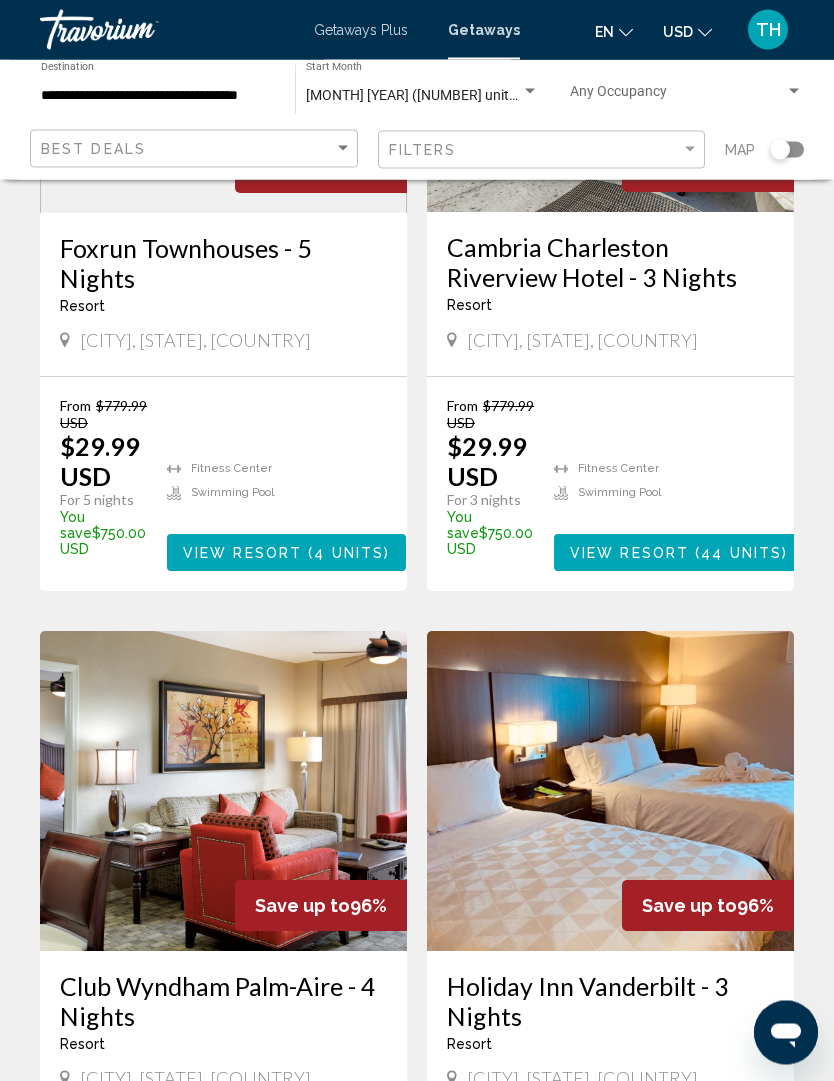 scroll, scrollTop: 3781, scrollLeft: 0, axis: vertical 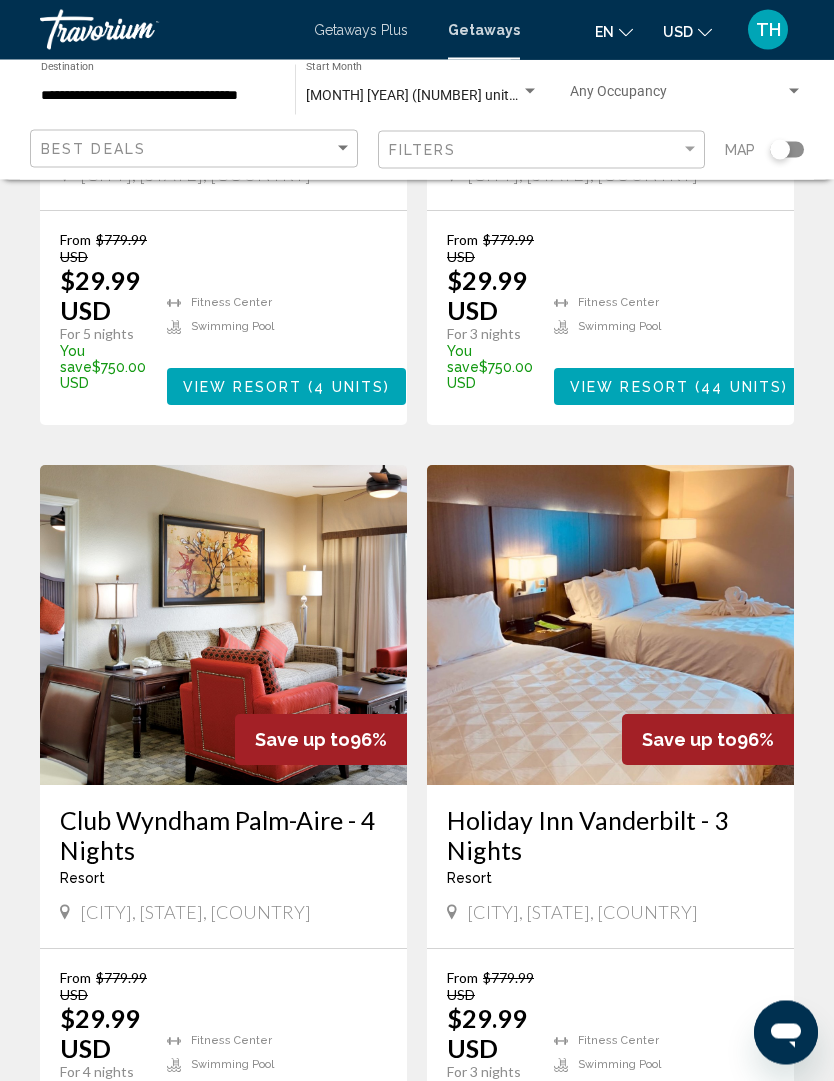 click on "page  ..." at bounding box center (557, 1224) 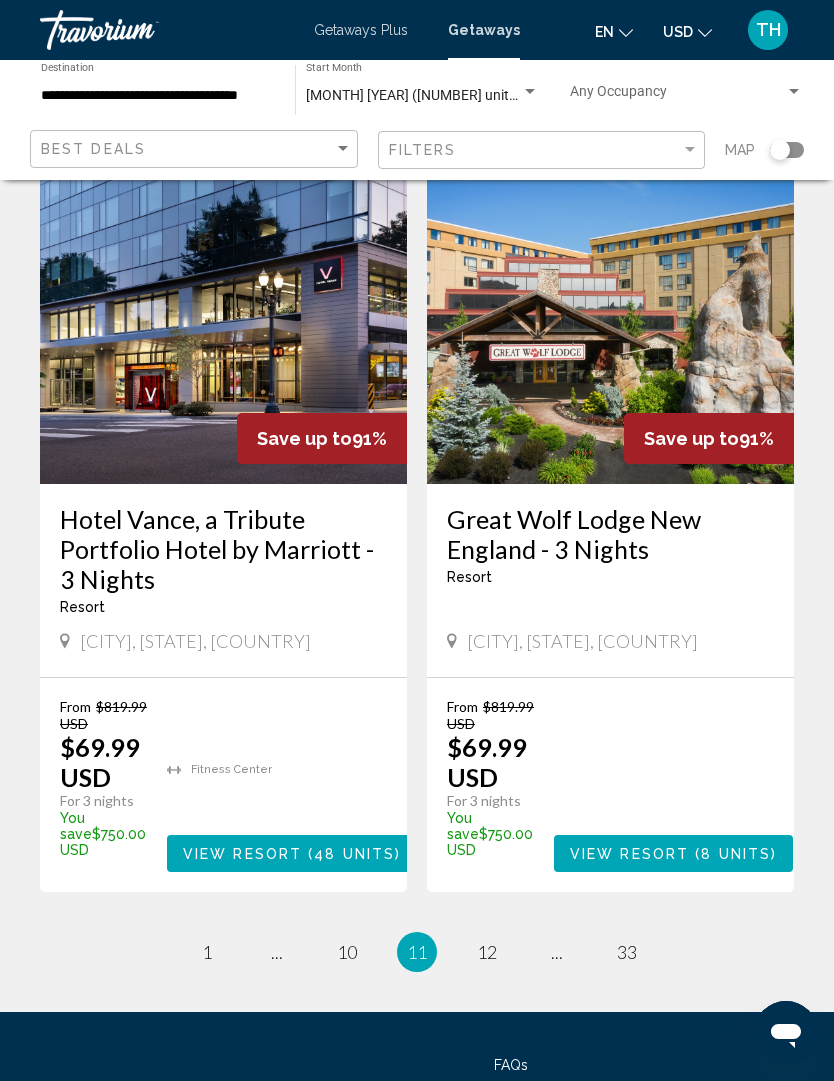 scroll, scrollTop: 3870, scrollLeft: 0, axis: vertical 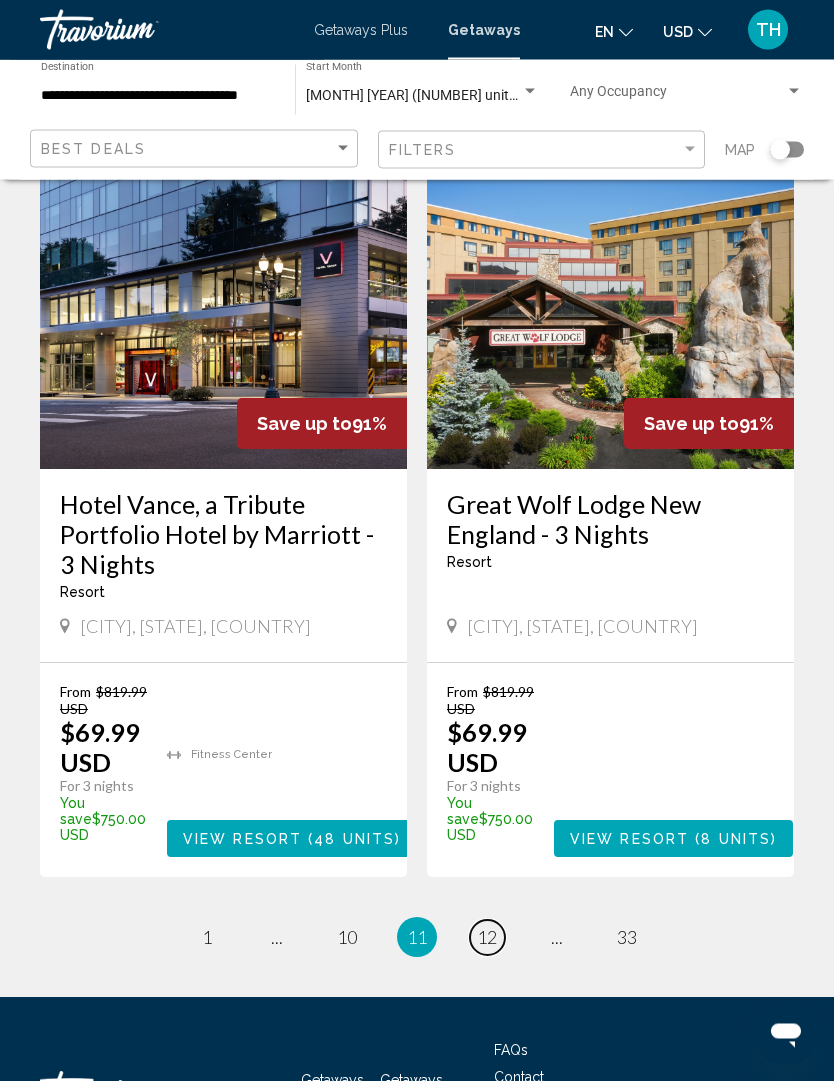 click on "page  12" at bounding box center [487, 938] 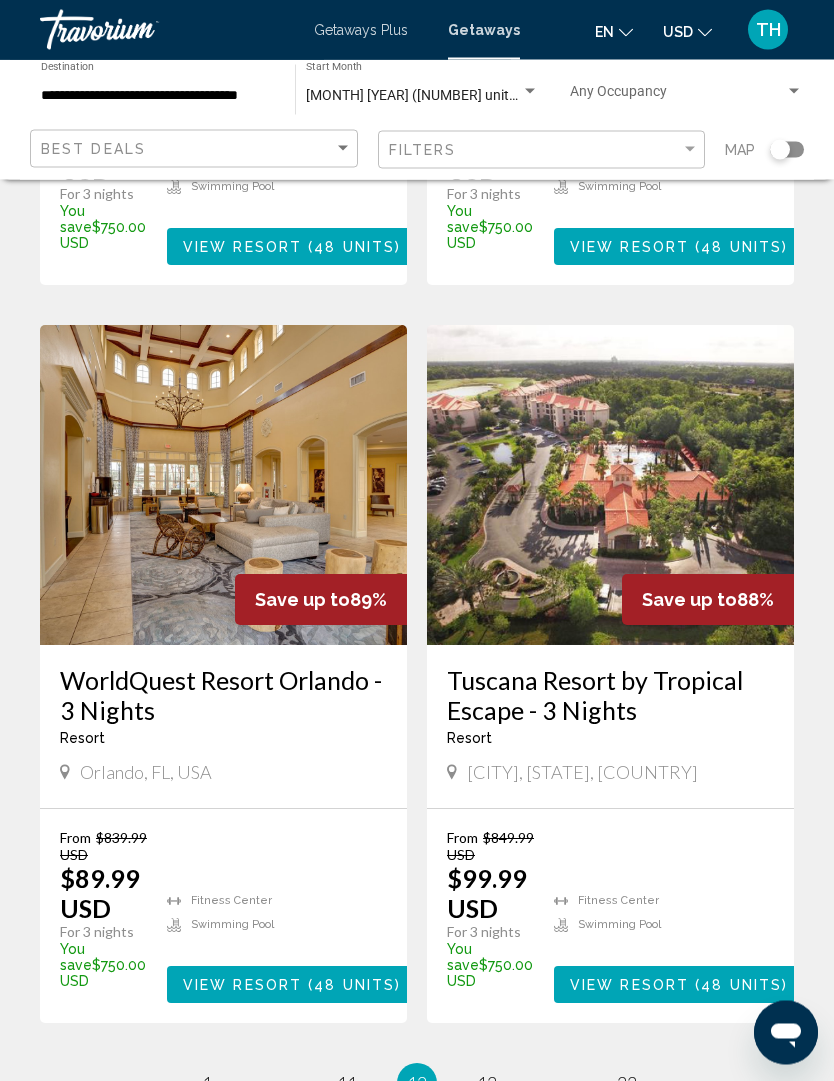 scroll, scrollTop: 3810, scrollLeft: 0, axis: vertical 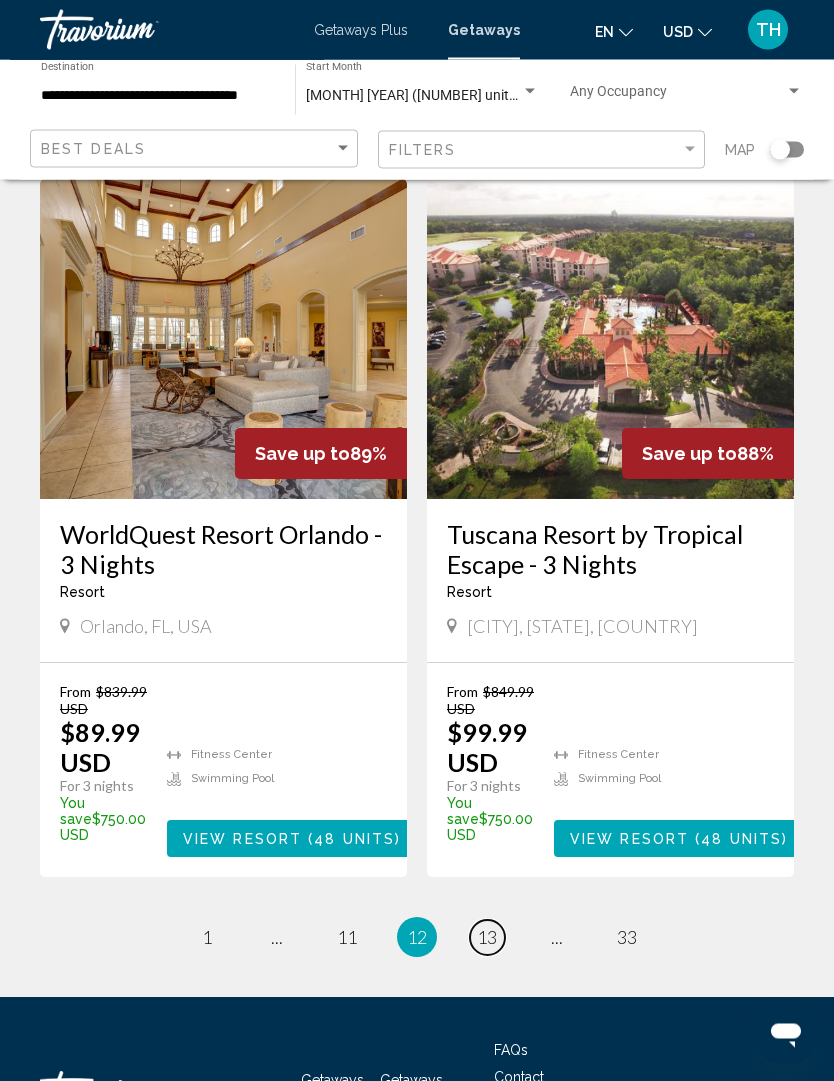 click on "page  13" at bounding box center (487, 938) 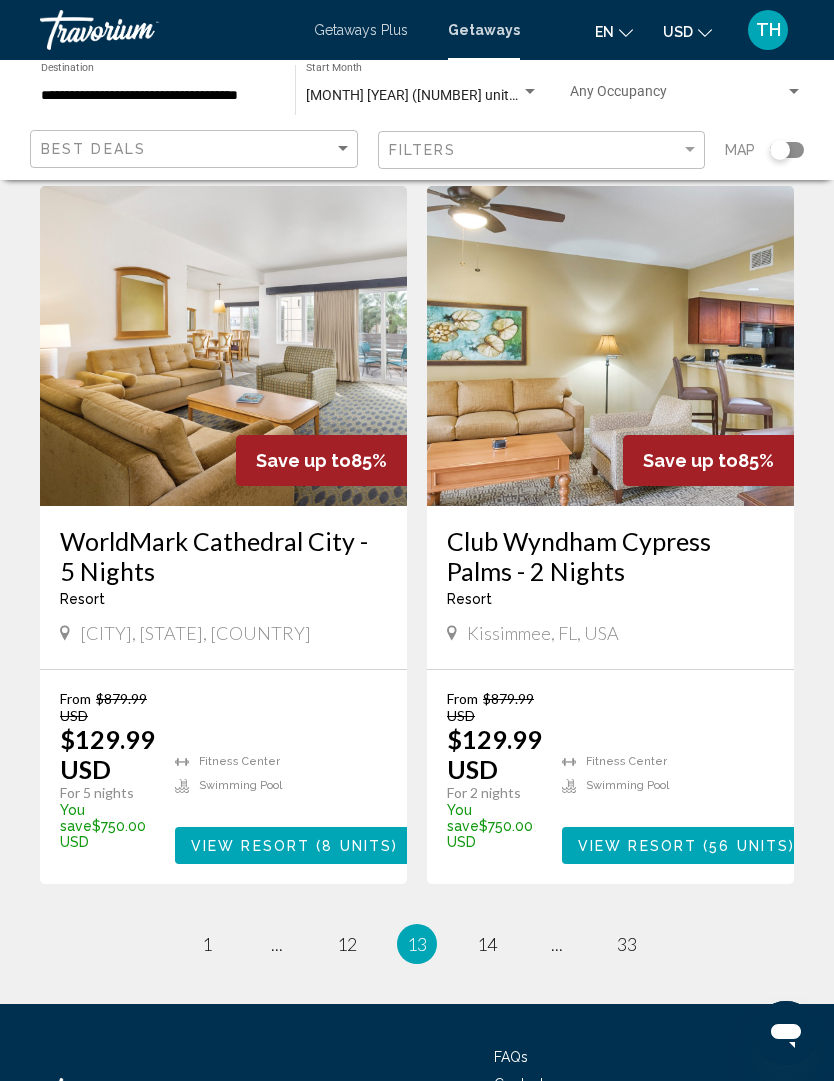 scroll, scrollTop: 3782, scrollLeft: 0, axis: vertical 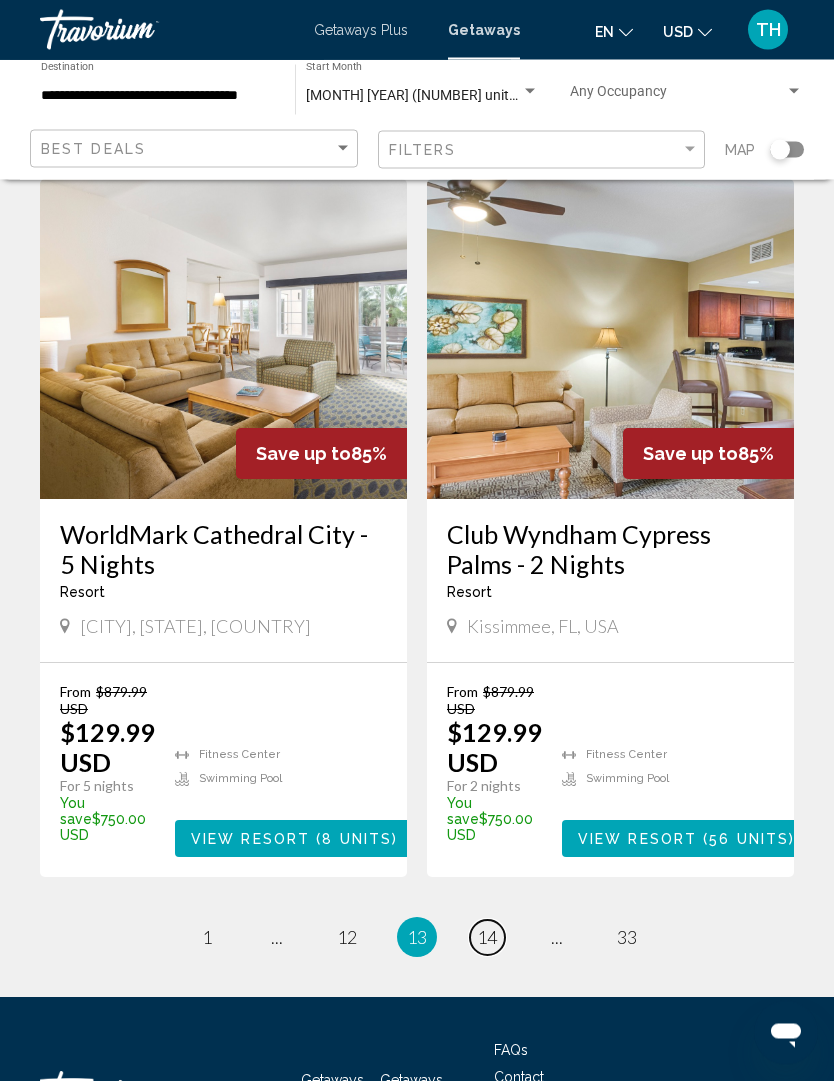 click on "page  14" at bounding box center (487, 938) 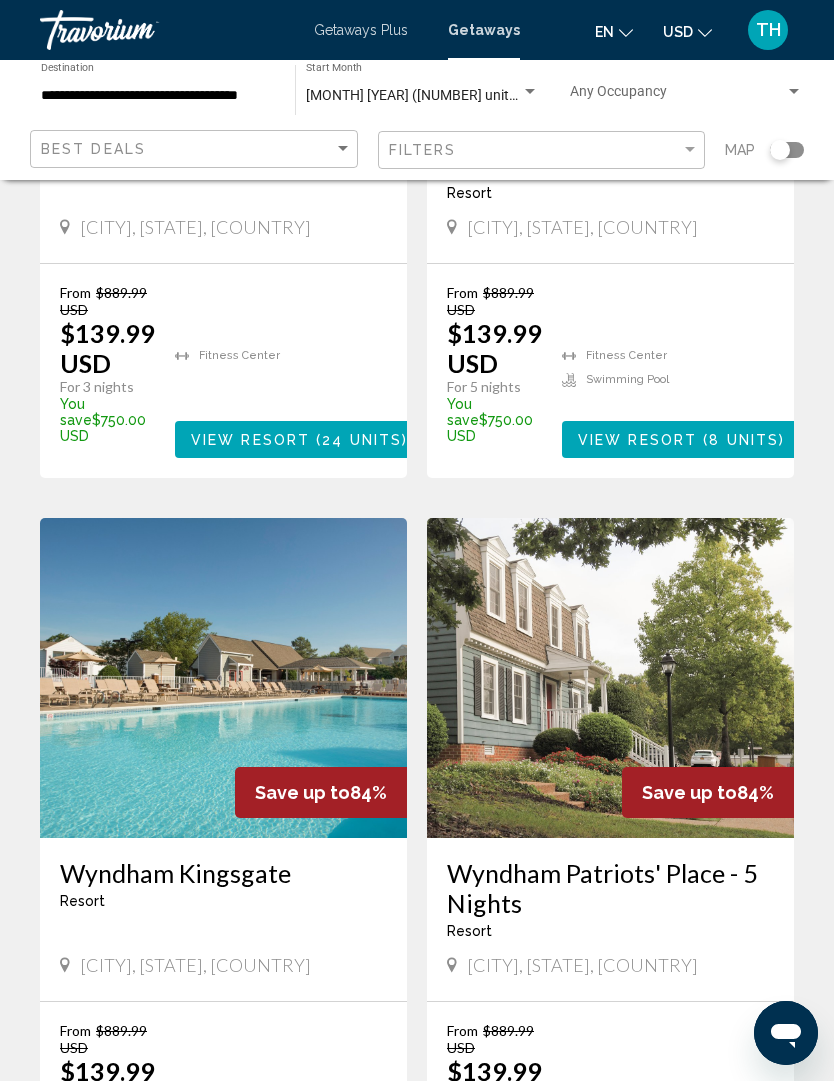 scroll, scrollTop: 3811, scrollLeft: 0, axis: vertical 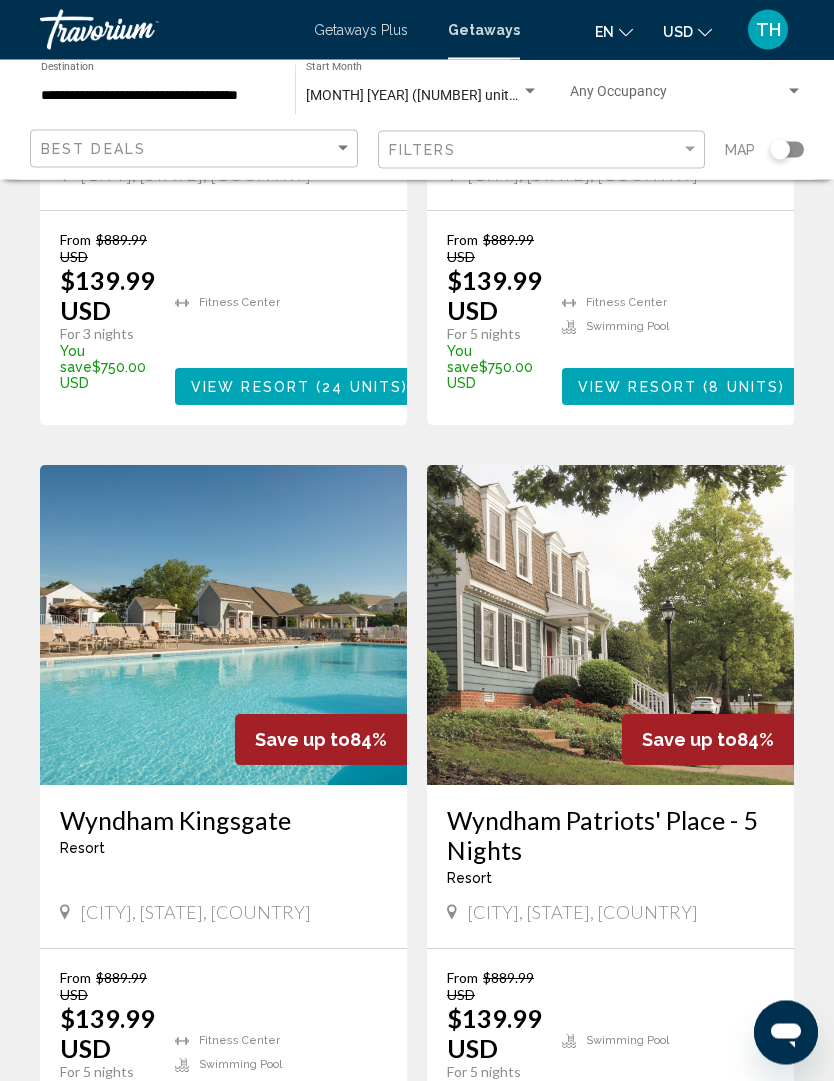 click on "page  15" at bounding box center [487, 1224] 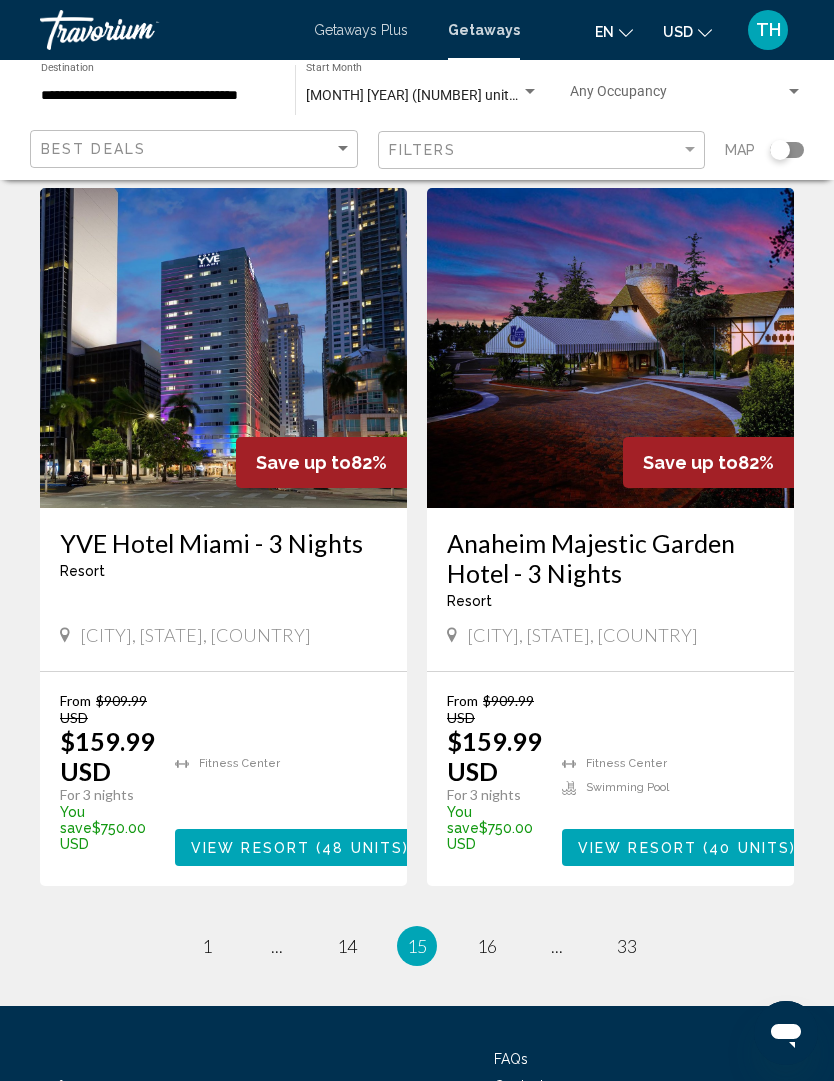 scroll, scrollTop: 3840, scrollLeft: 0, axis: vertical 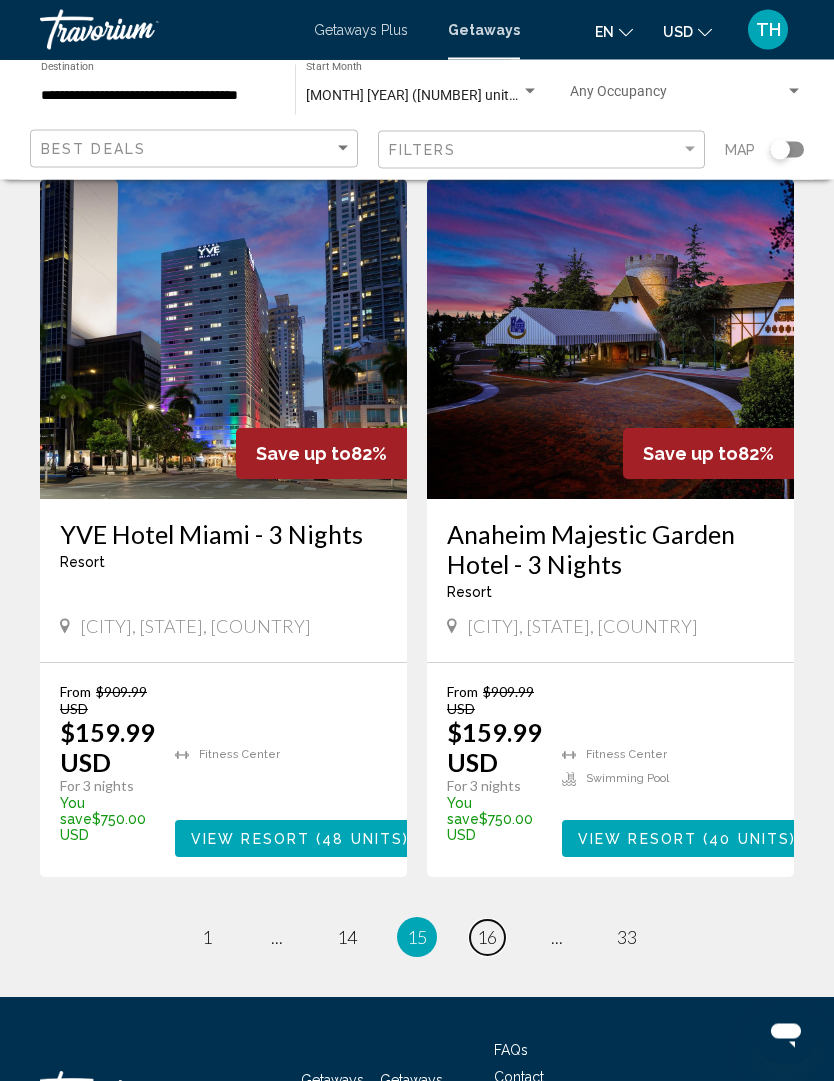 click on "page  16" at bounding box center [487, 938] 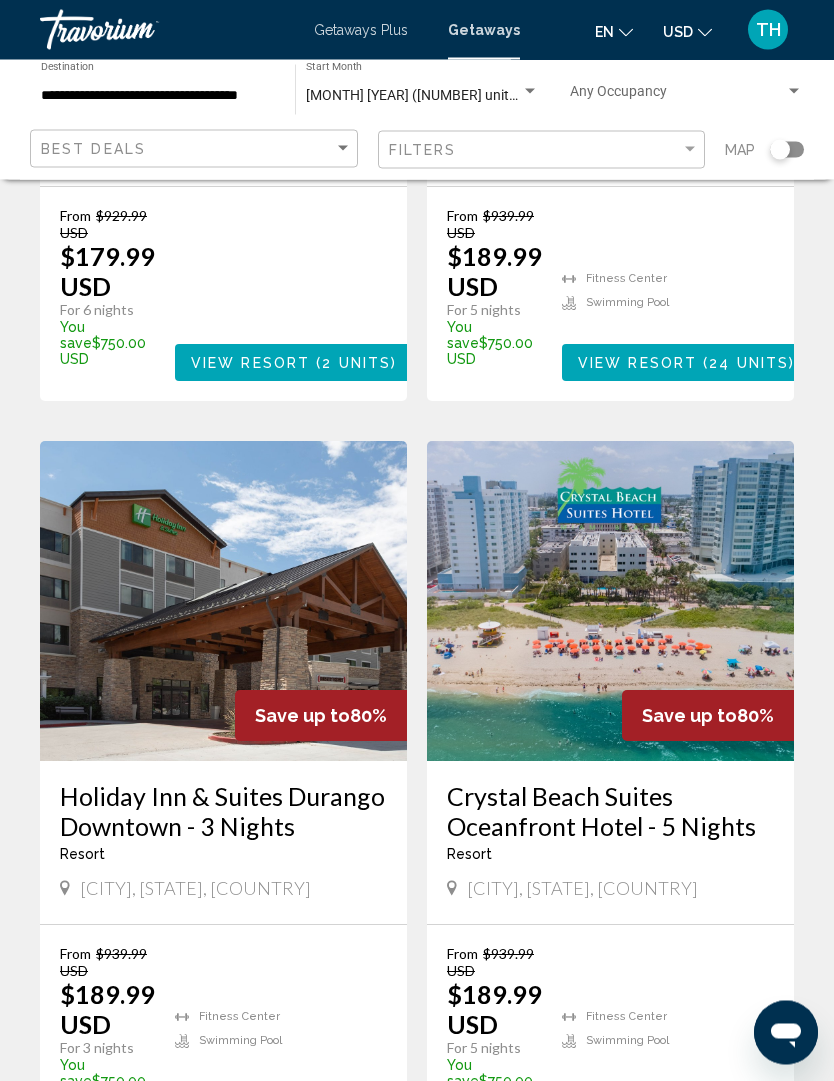 scroll, scrollTop: 3871, scrollLeft: 0, axis: vertical 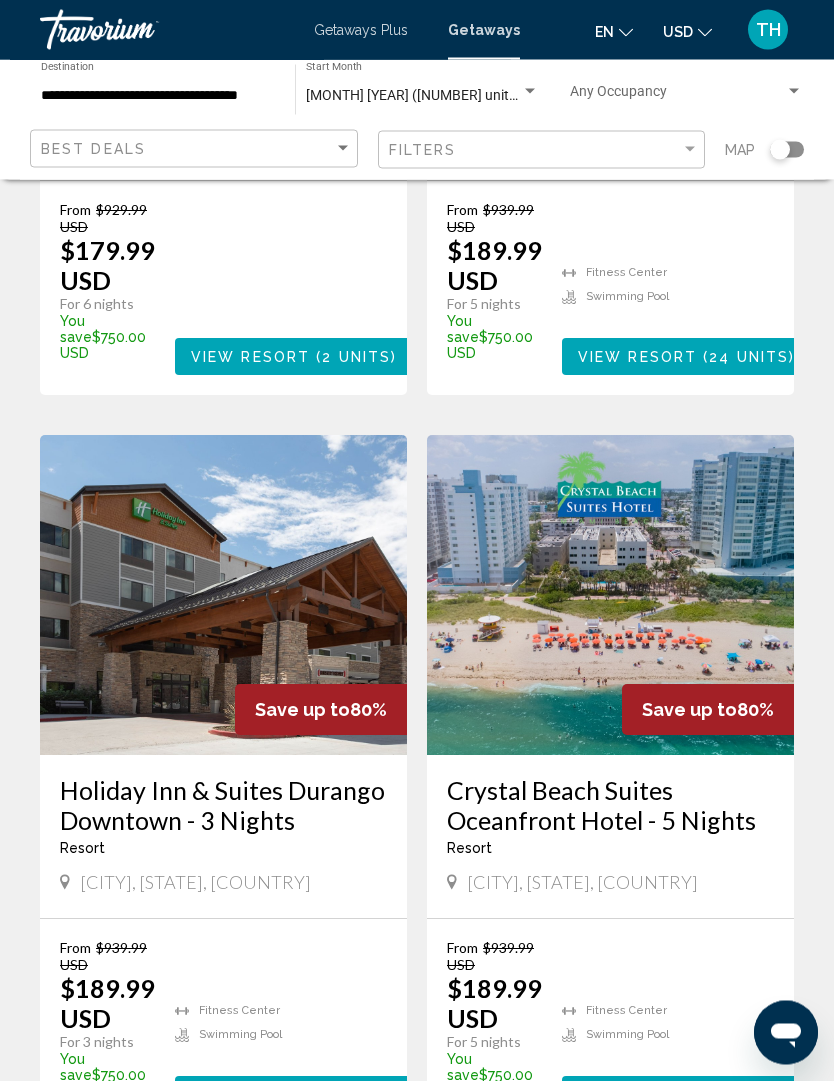 click on "page  17" at bounding box center (487, 1194) 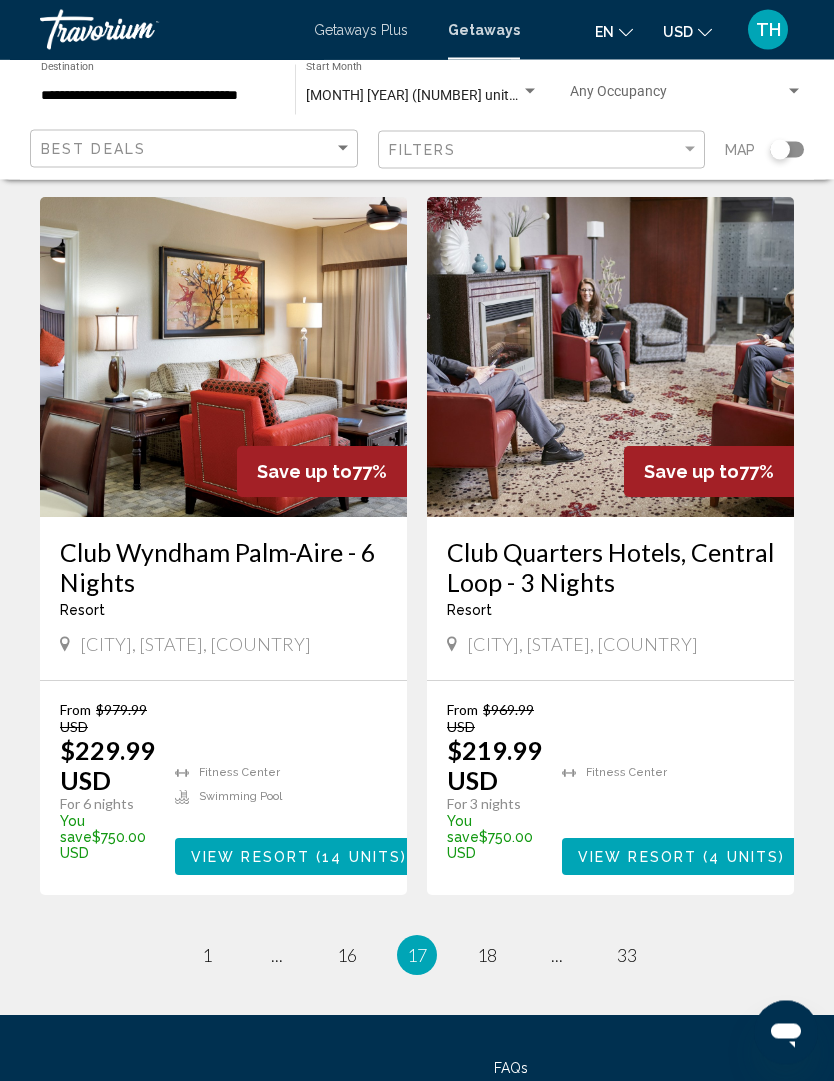 scroll, scrollTop: 3870, scrollLeft: 0, axis: vertical 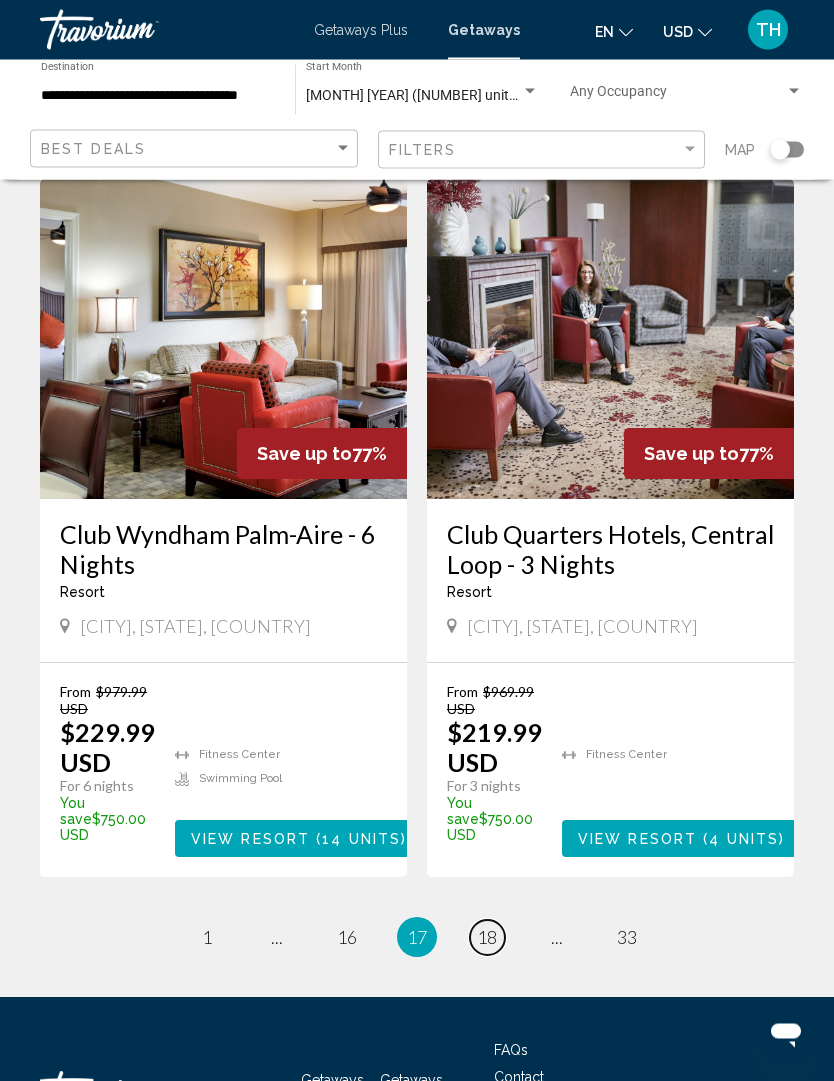 click on "page  18" at bounding box center [487, 938] 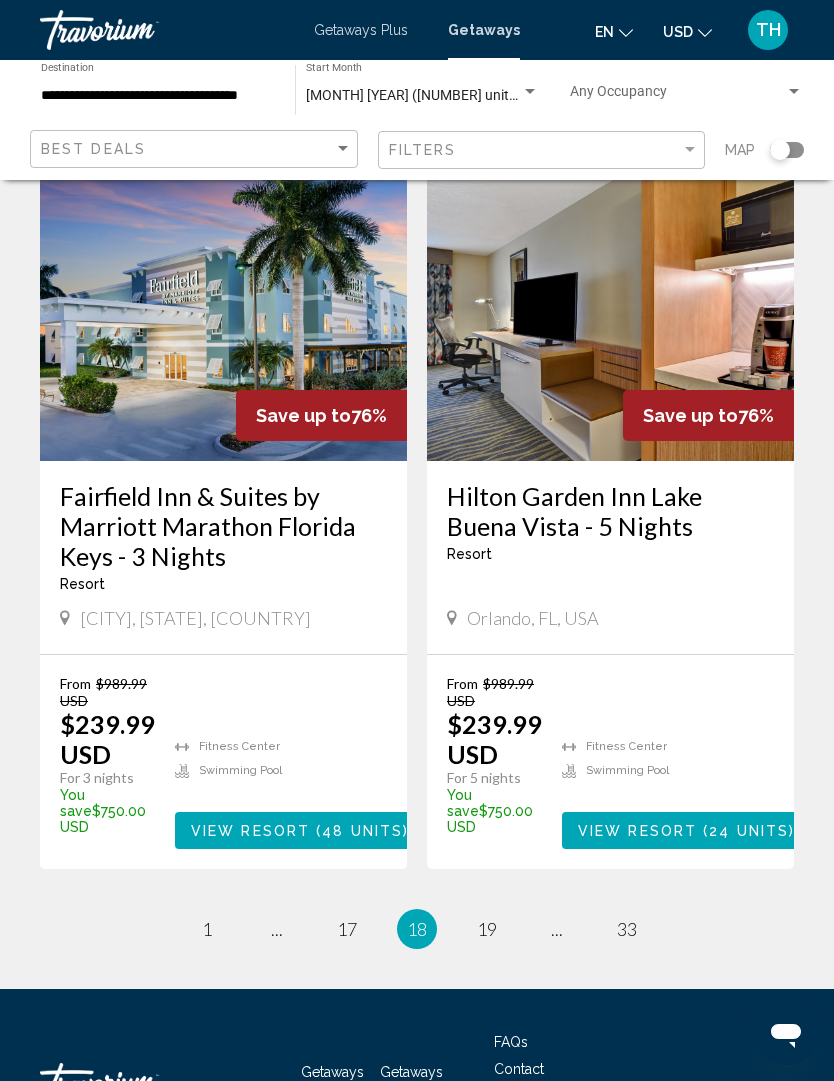 scroll, scrollTop: 3870, scrollLeft: 0, axis: vertical 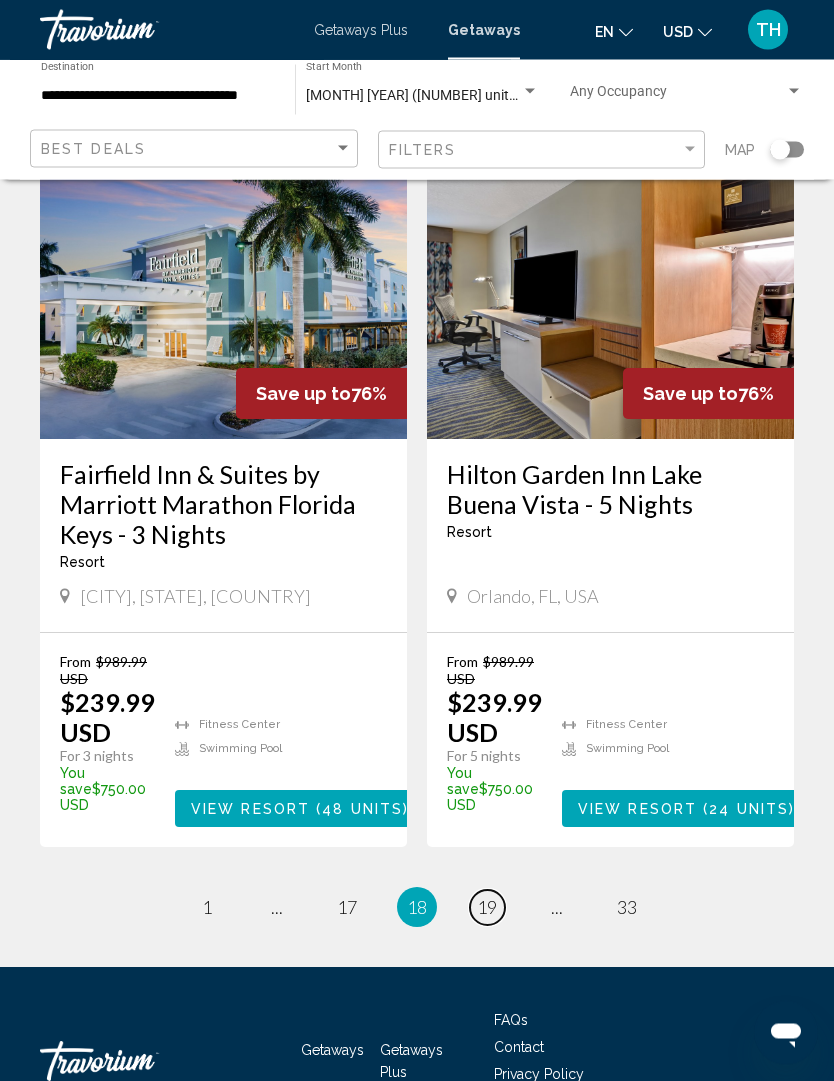 click on "page  19" at bounding box center (487, 908) 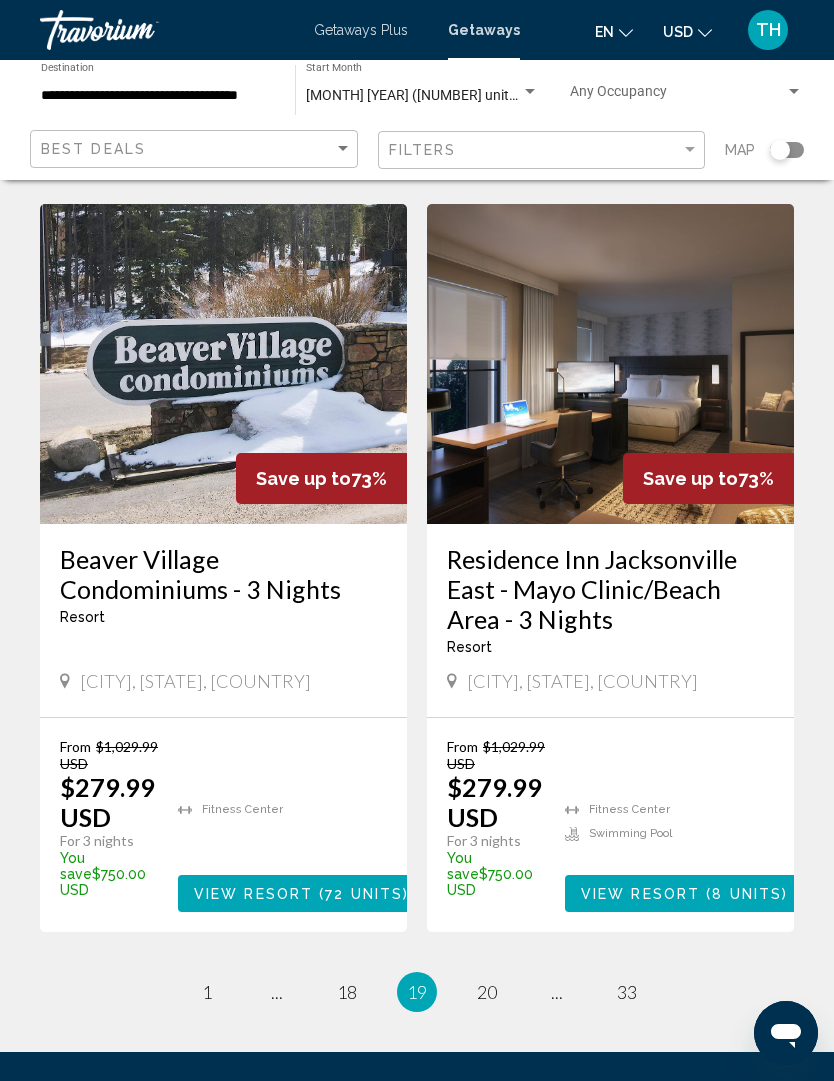 scroll, scrollTop: 3870, scrollLeft: 0, axis: vertical 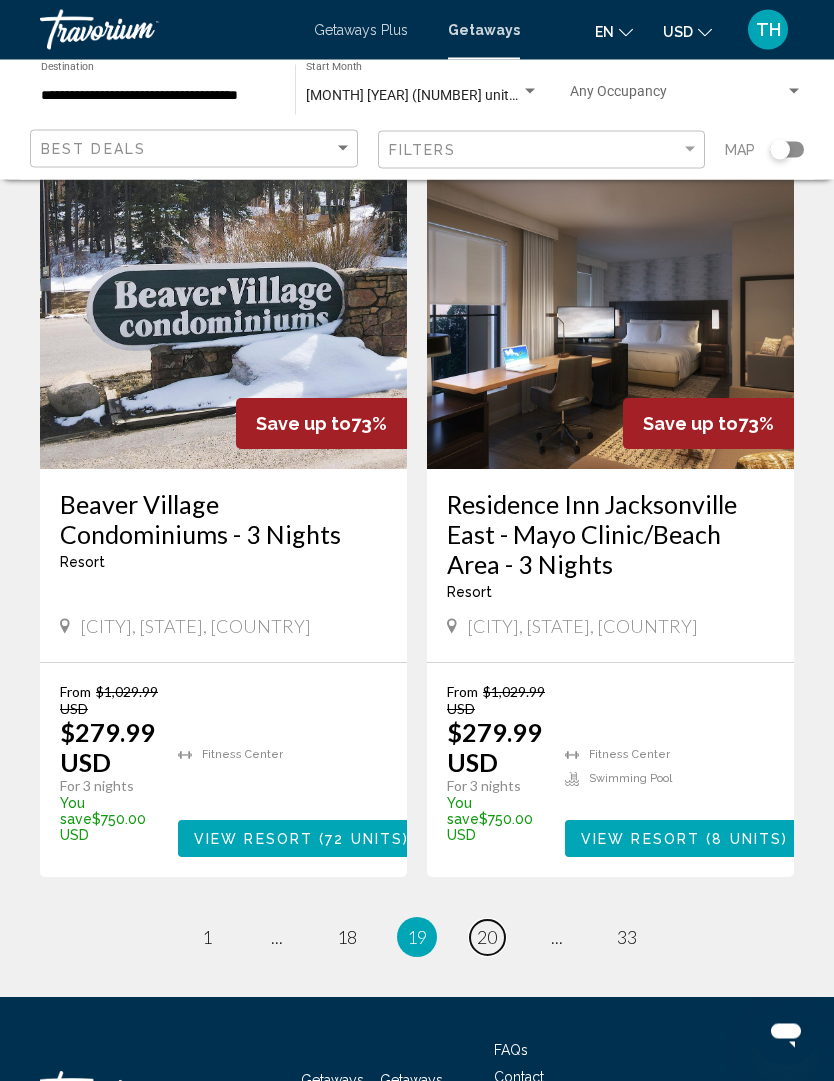 click on "page  20" at bounding box center (487, 938) 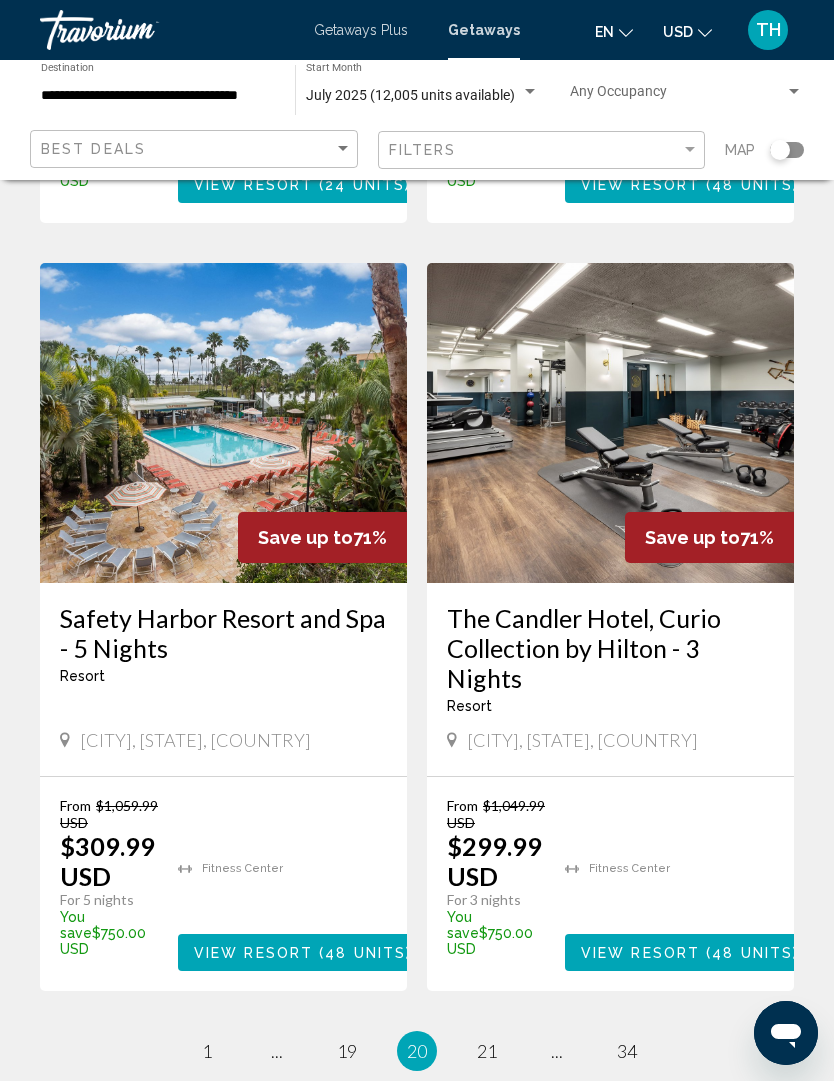 scroll, scrollTop: 3811, scrollLeft: 0, axis: vertical 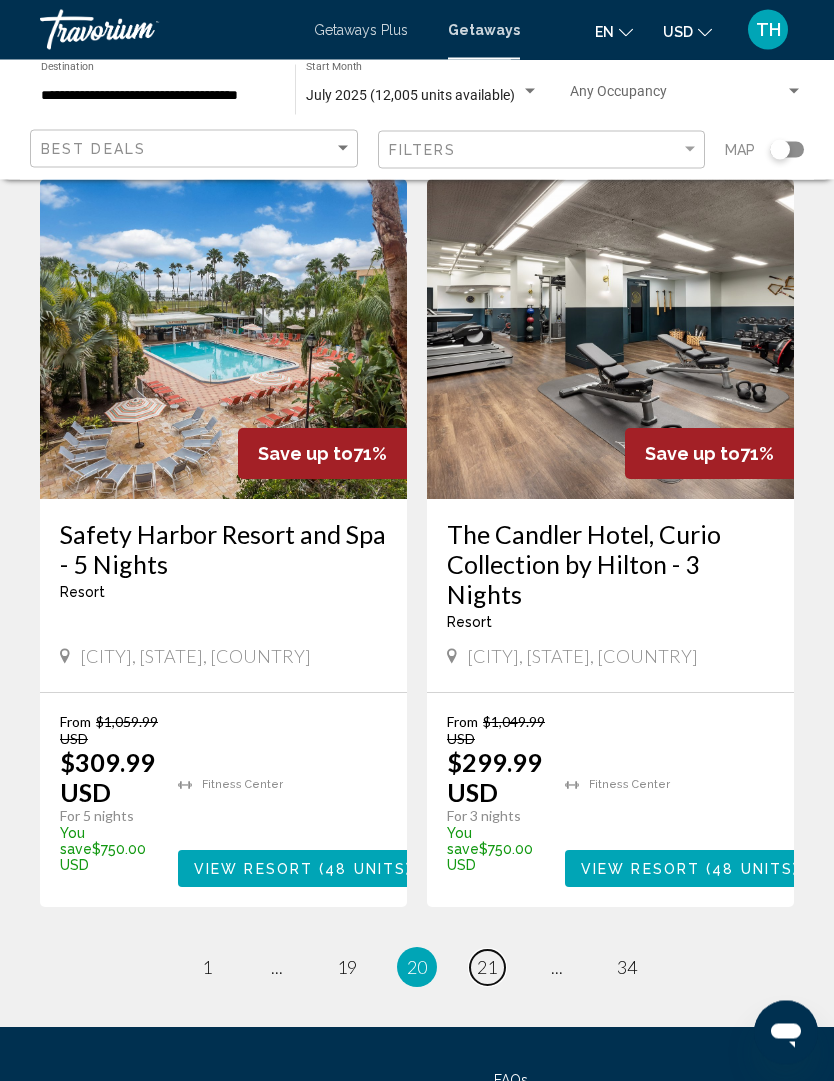 click on "21" at bounding box center (487, 968) 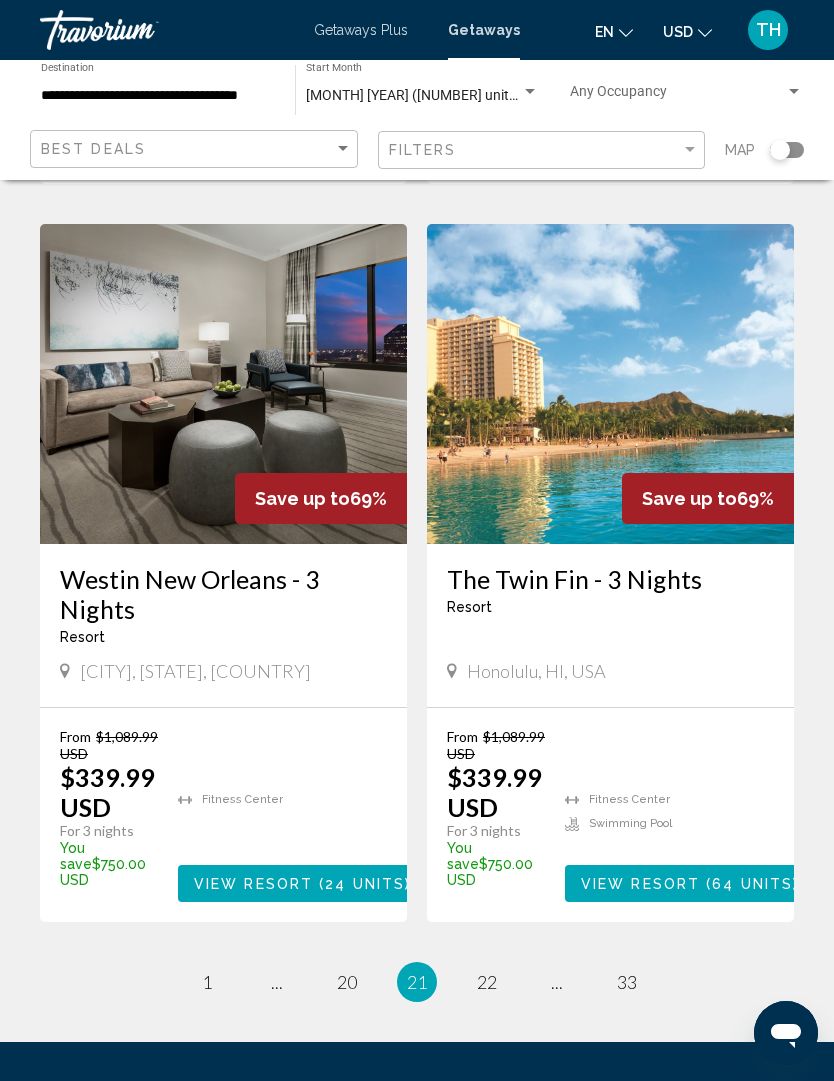 scroll, scrollTop: 3900, scrollLeft: 0, axis: vertical 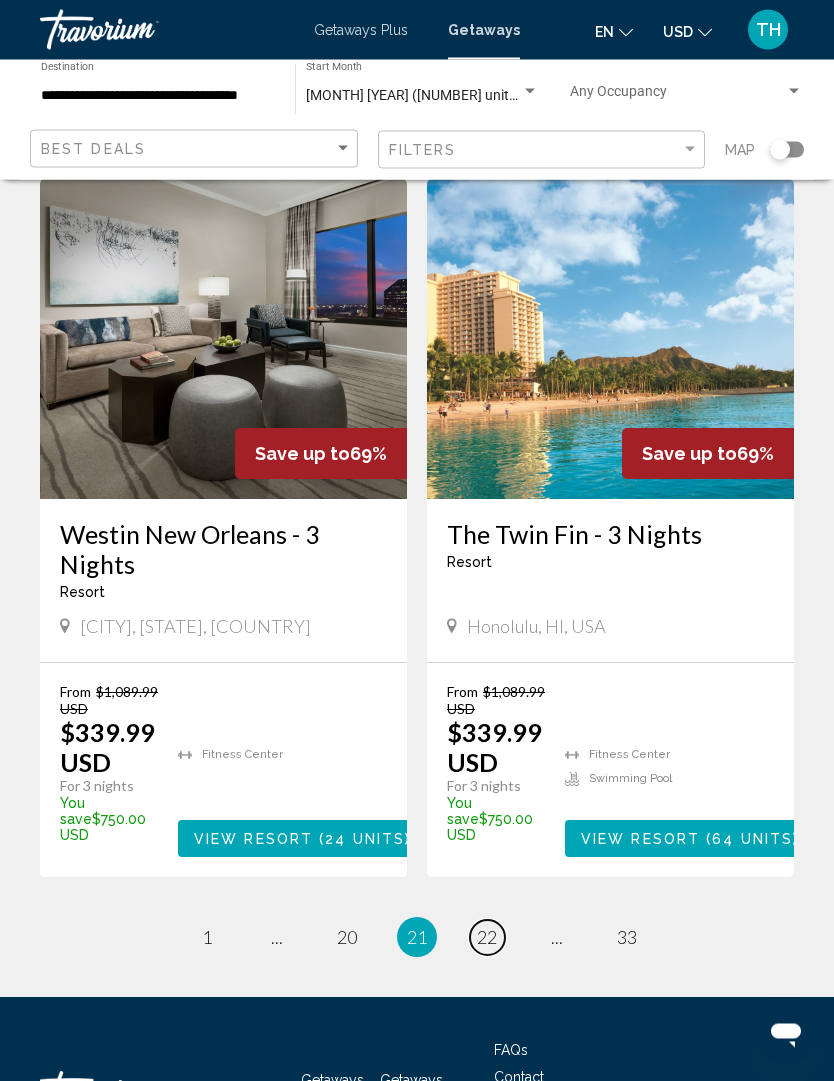 click on "22" at bounding box center [487, 938] 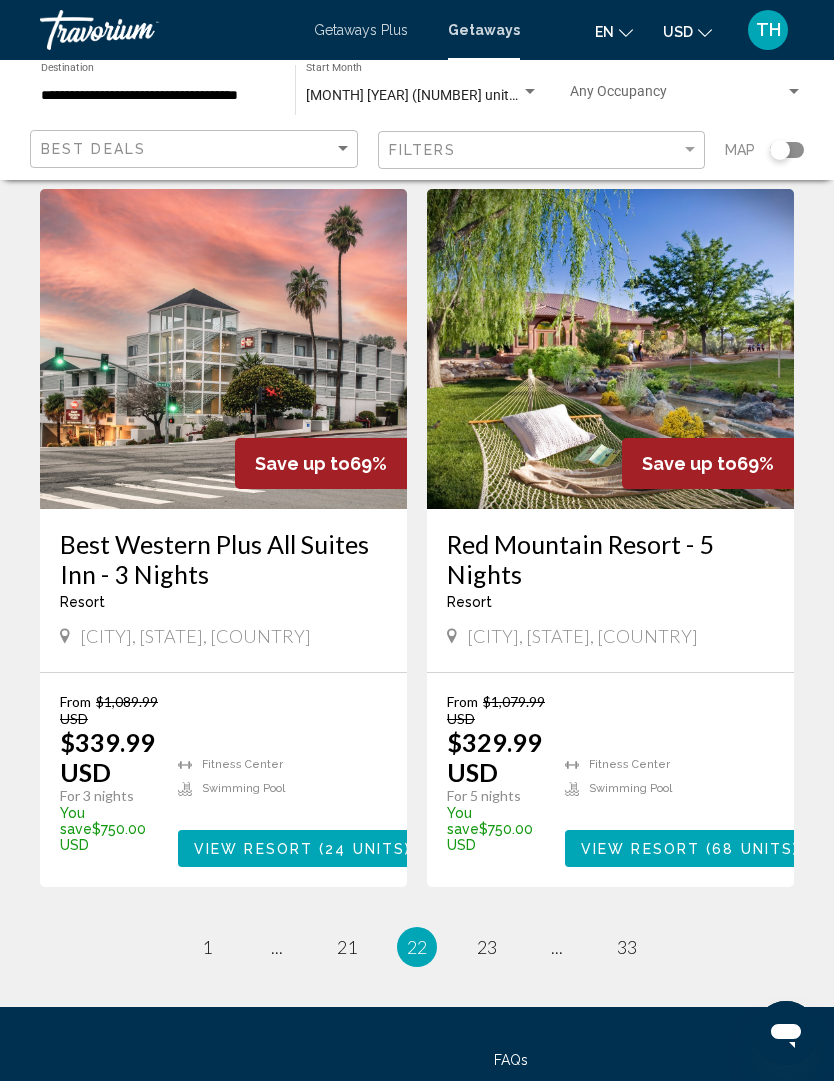 scroll, scrollTop: 3810, scrollLeft: 0, axis: vertical 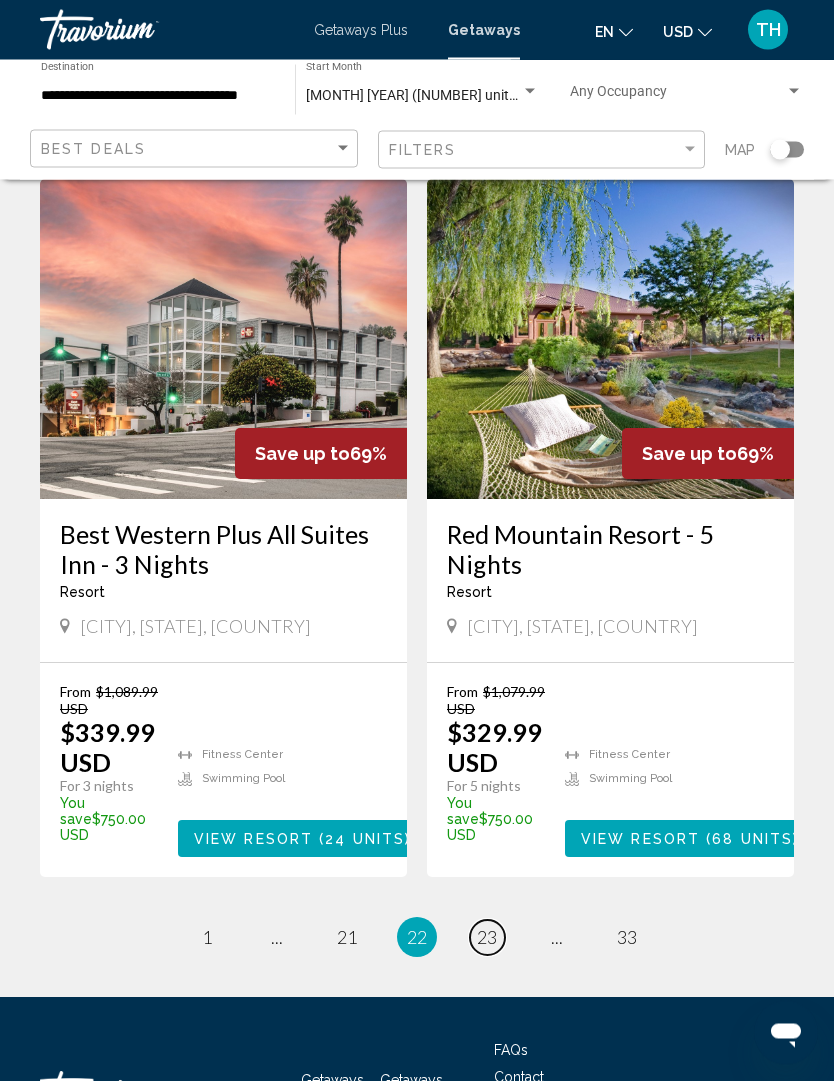 click on "page  23" at bounding box center (487, 938) 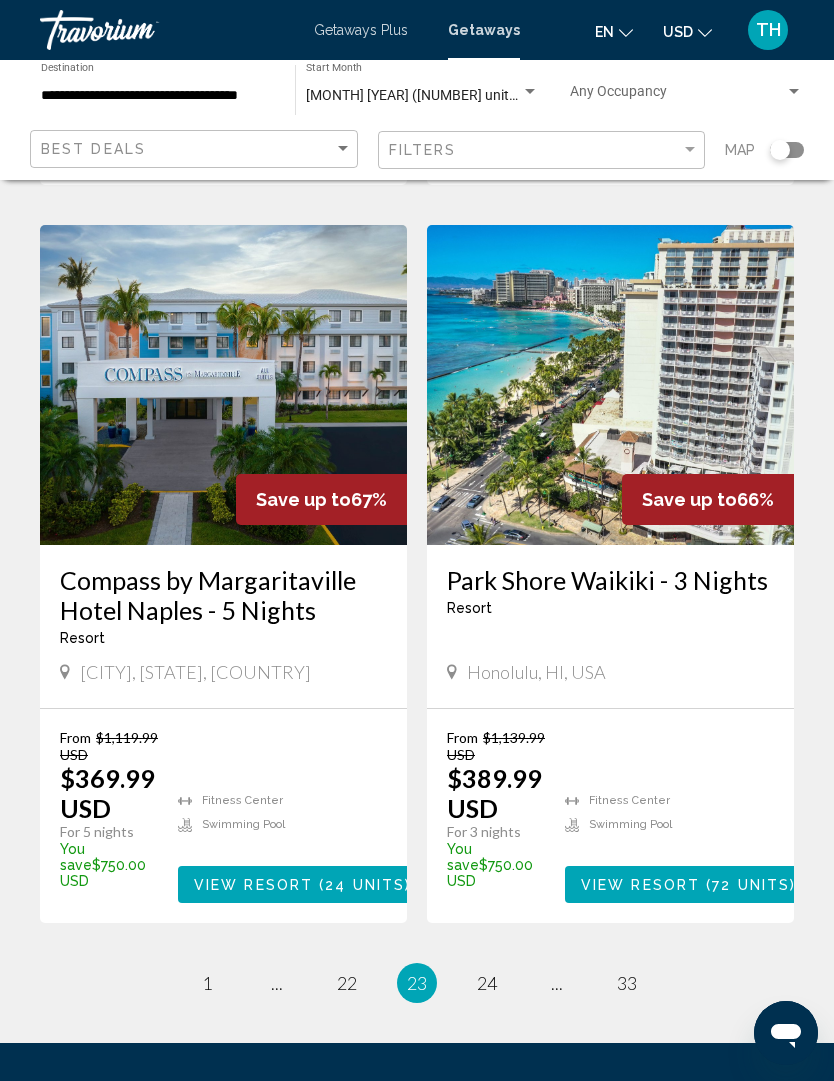 scroll, scrollTop: 3780, scrollLeft: 0, axis: vertical 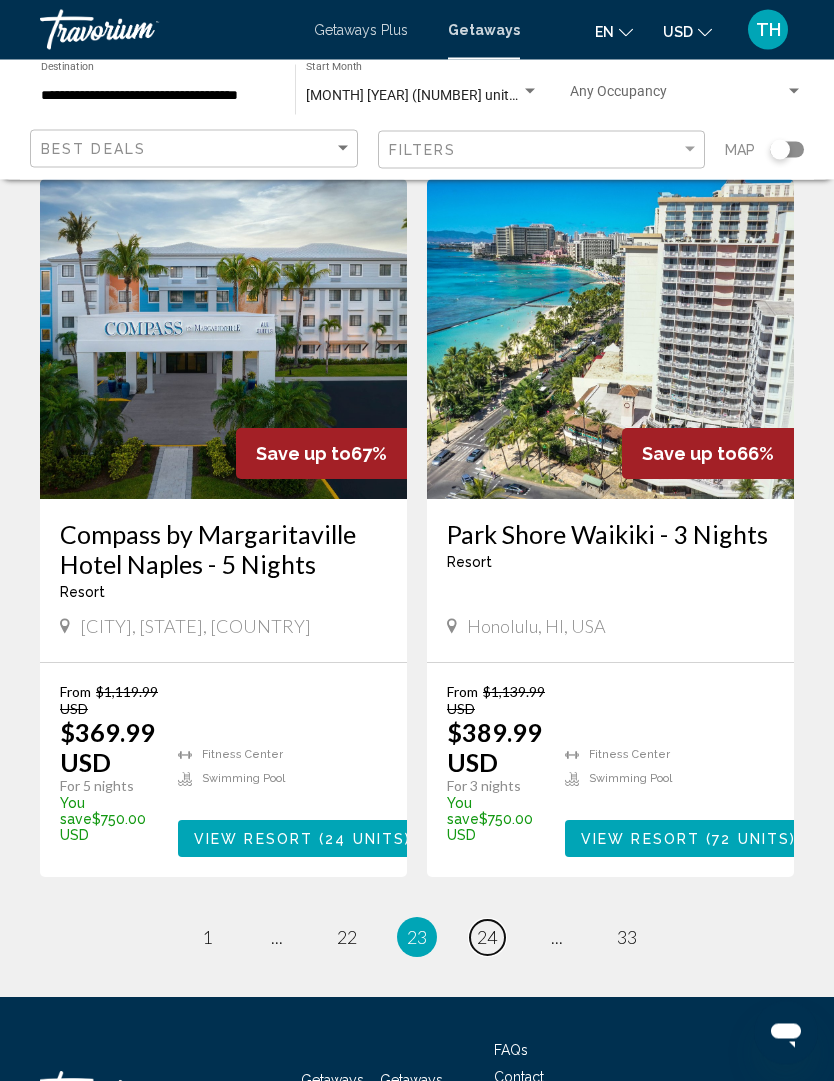 click on "page  24" at bounding box center (487, 938) 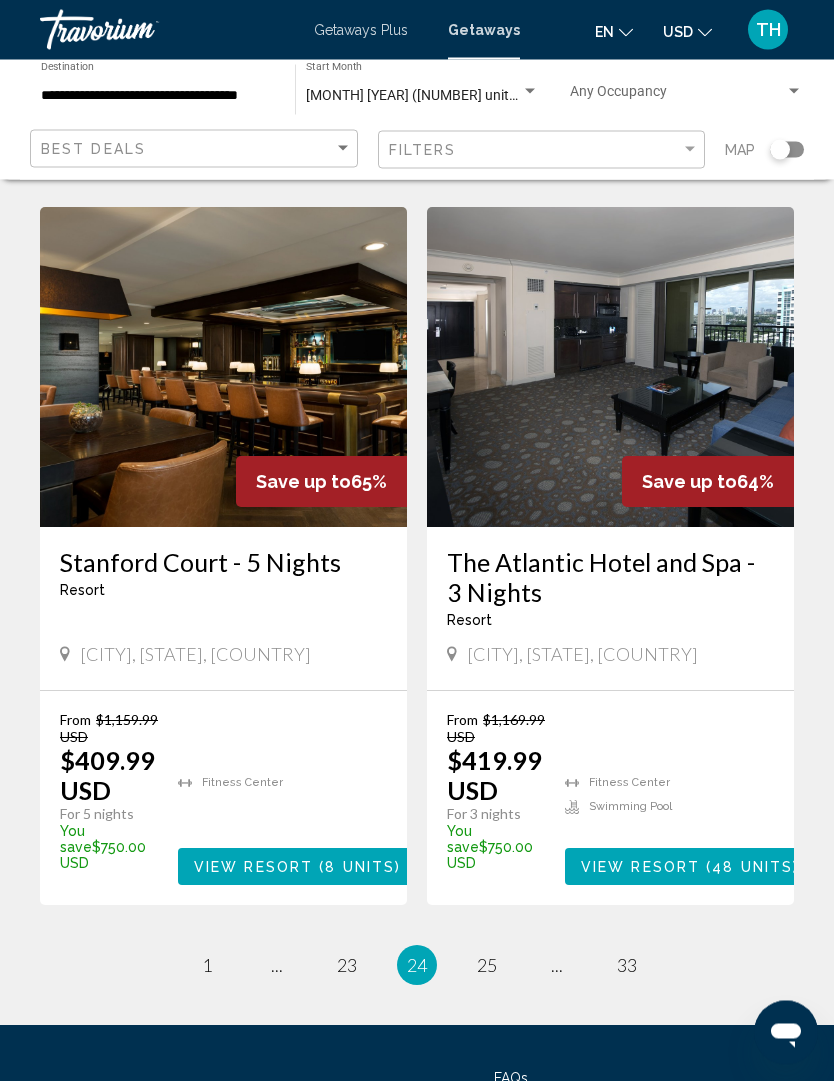 scroll, scrollTop: 3780, scrollLeft: 0, axis: vertical 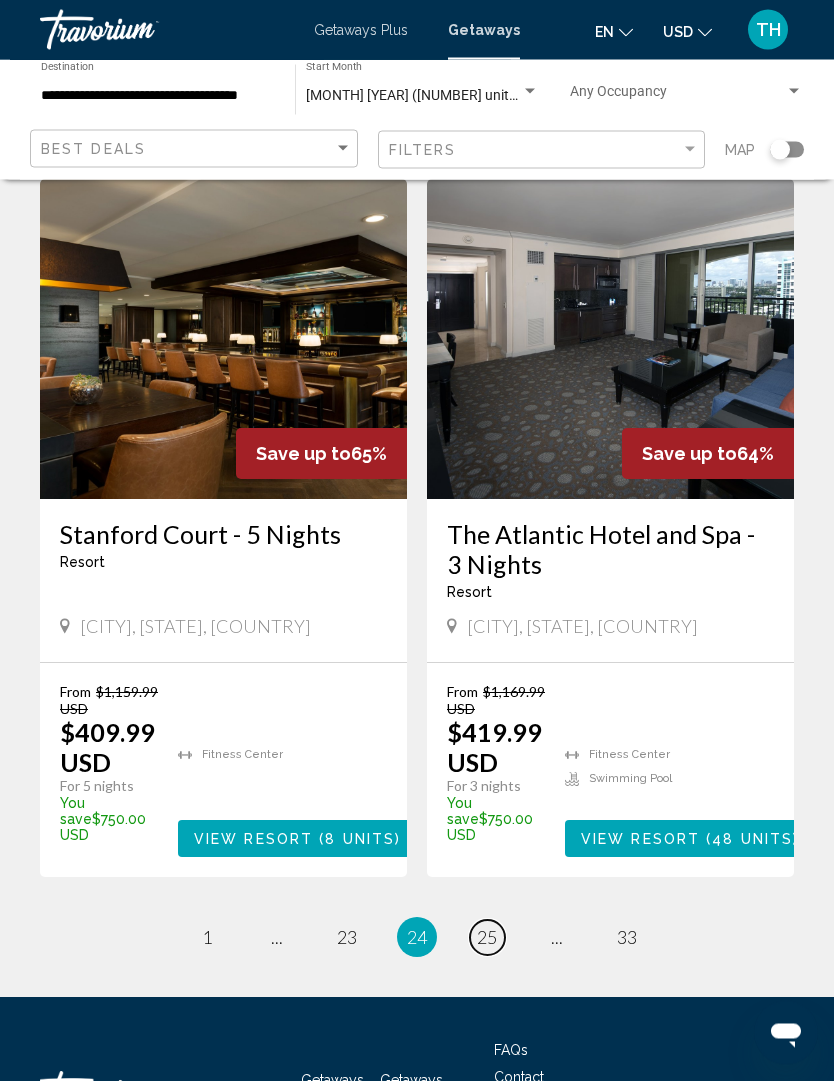 click on "page  25" at bounding box center (487, 938) 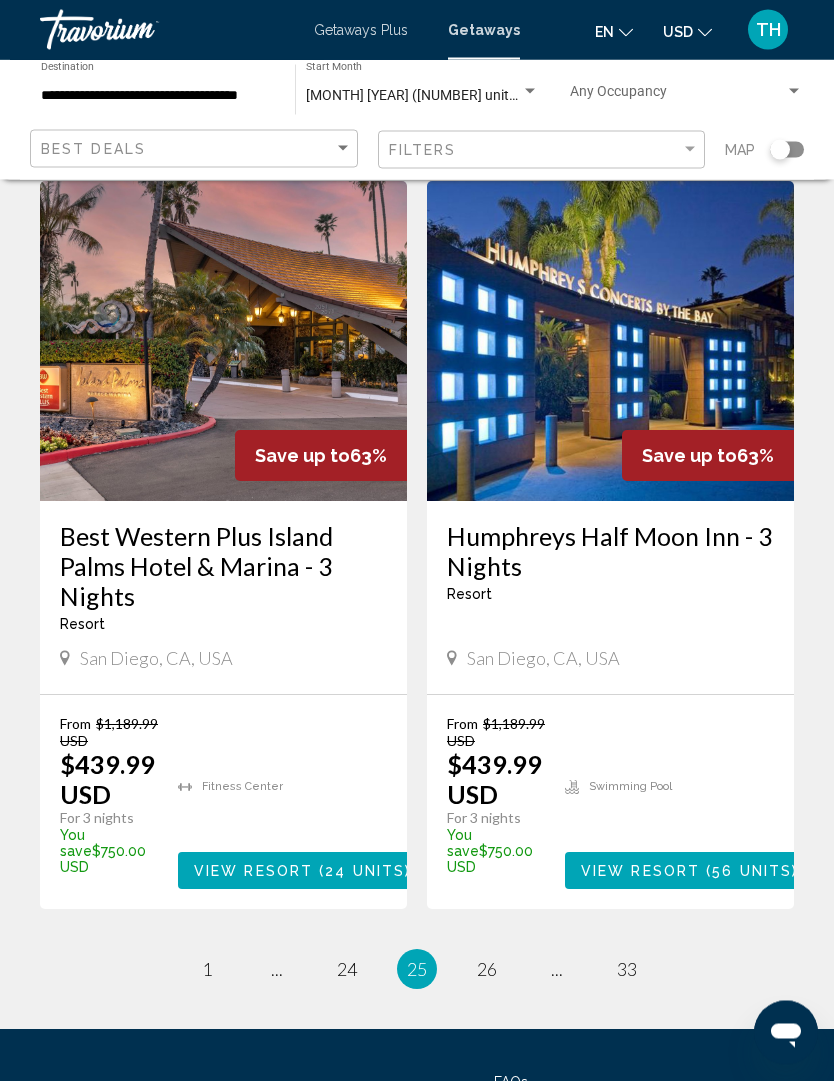 scroll, scrollTop: 3840, scrollLeft: 0, axis: vertical 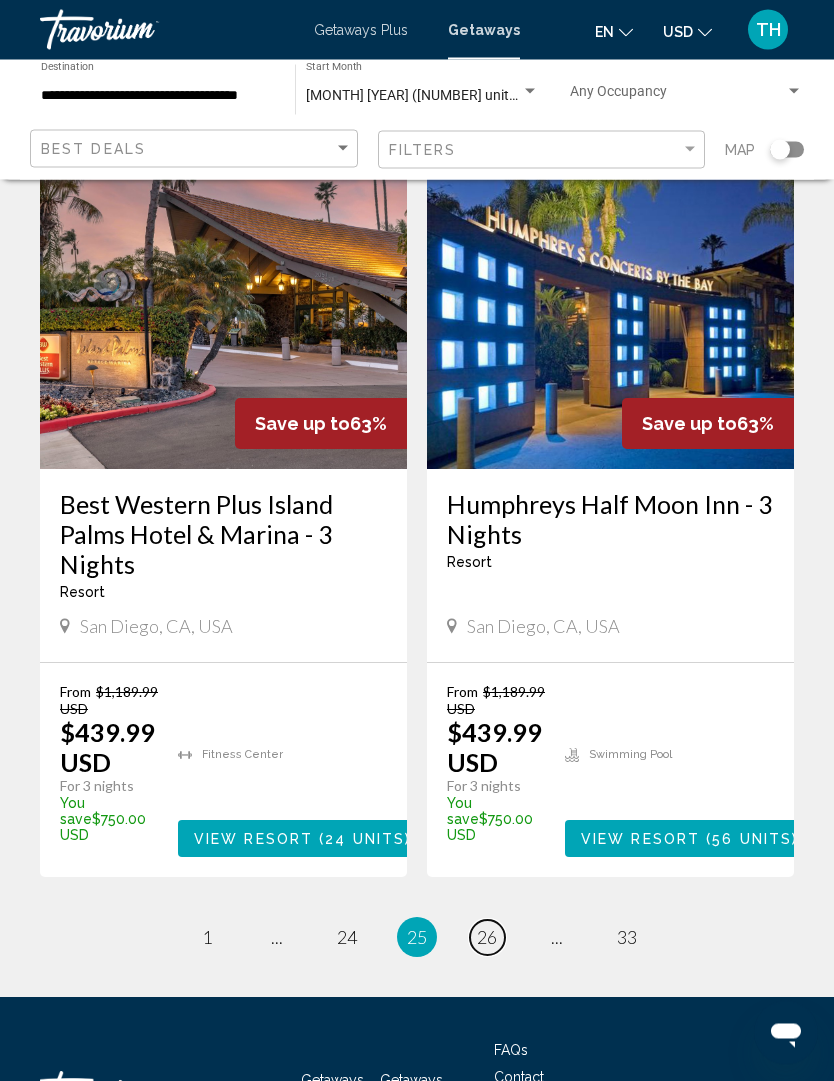 click on "page  26" at bounding box center [487, 938] 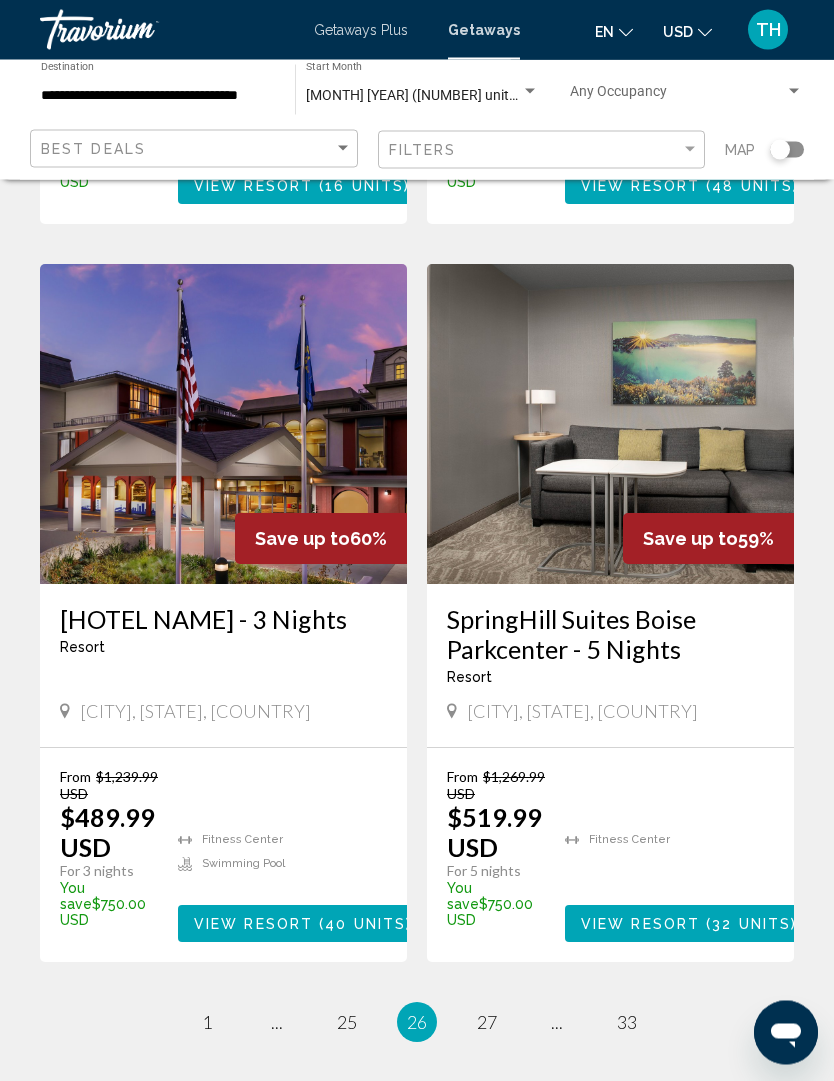 scroll, scrollTop: 3757, scrollLeft: 0, axis: vertical 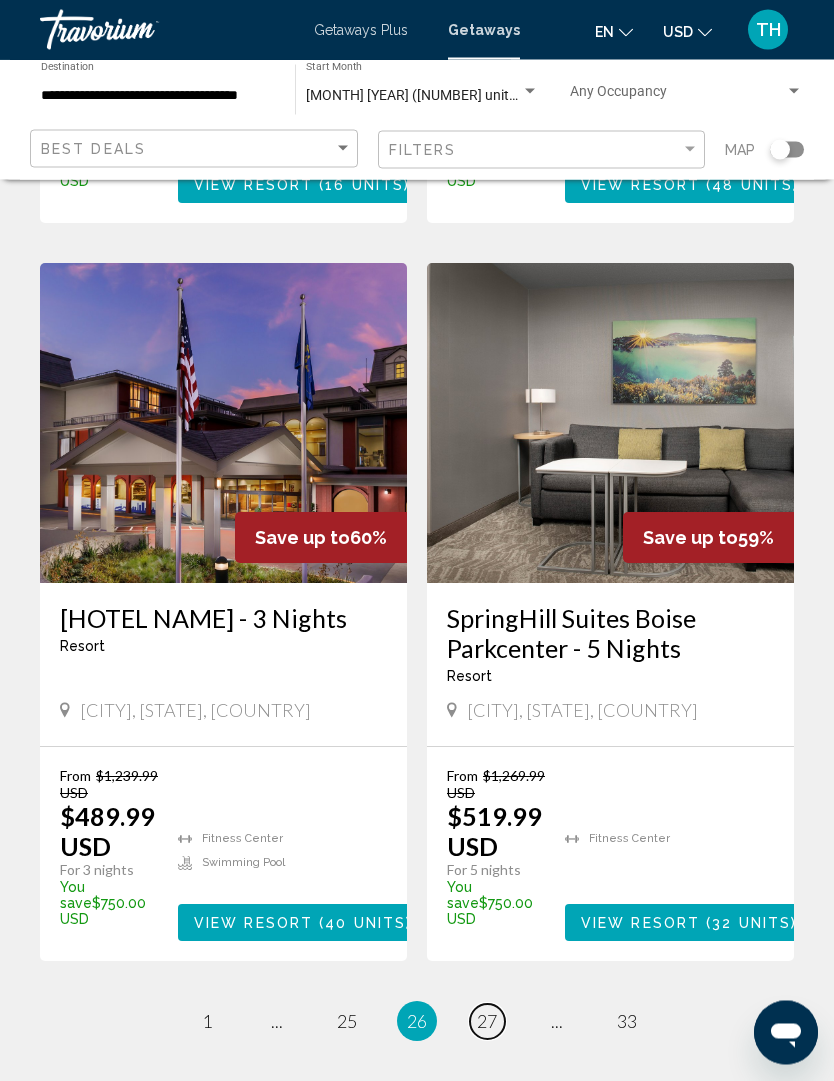 click on "page  27" at bounding box center [487, 1022] 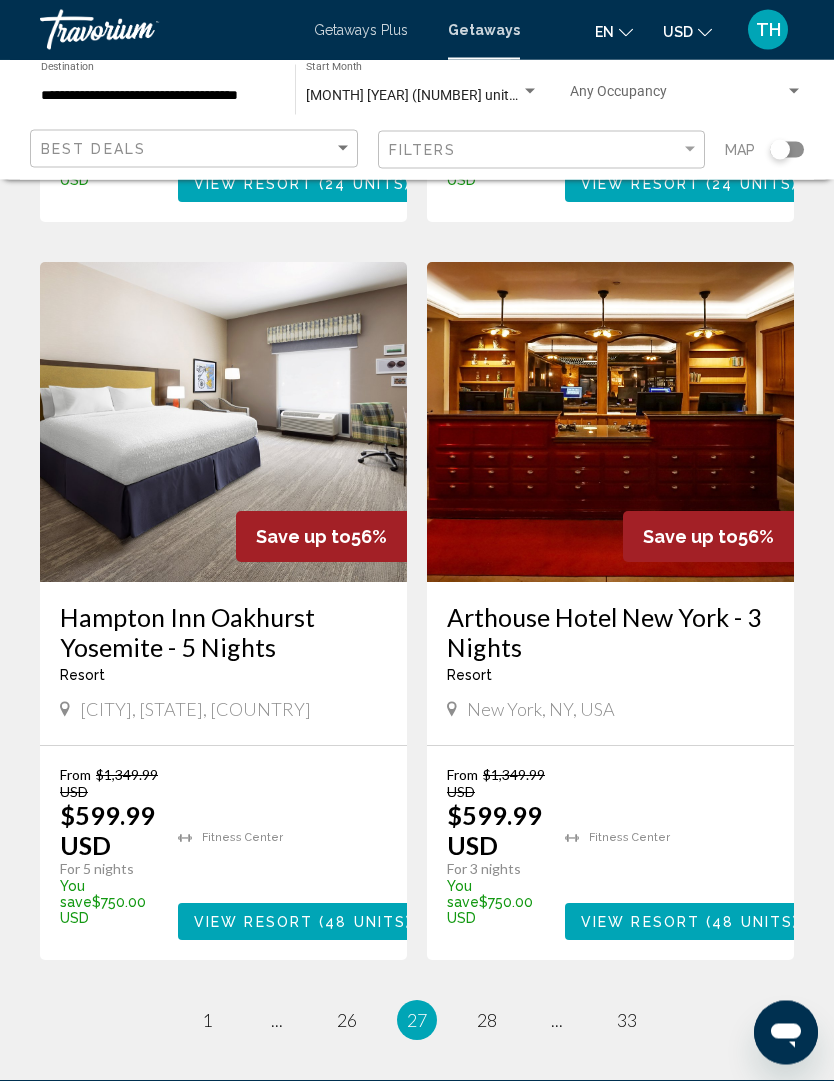 scroll, scrollTop: 3900, scrollLeft: 0, axis: vertical 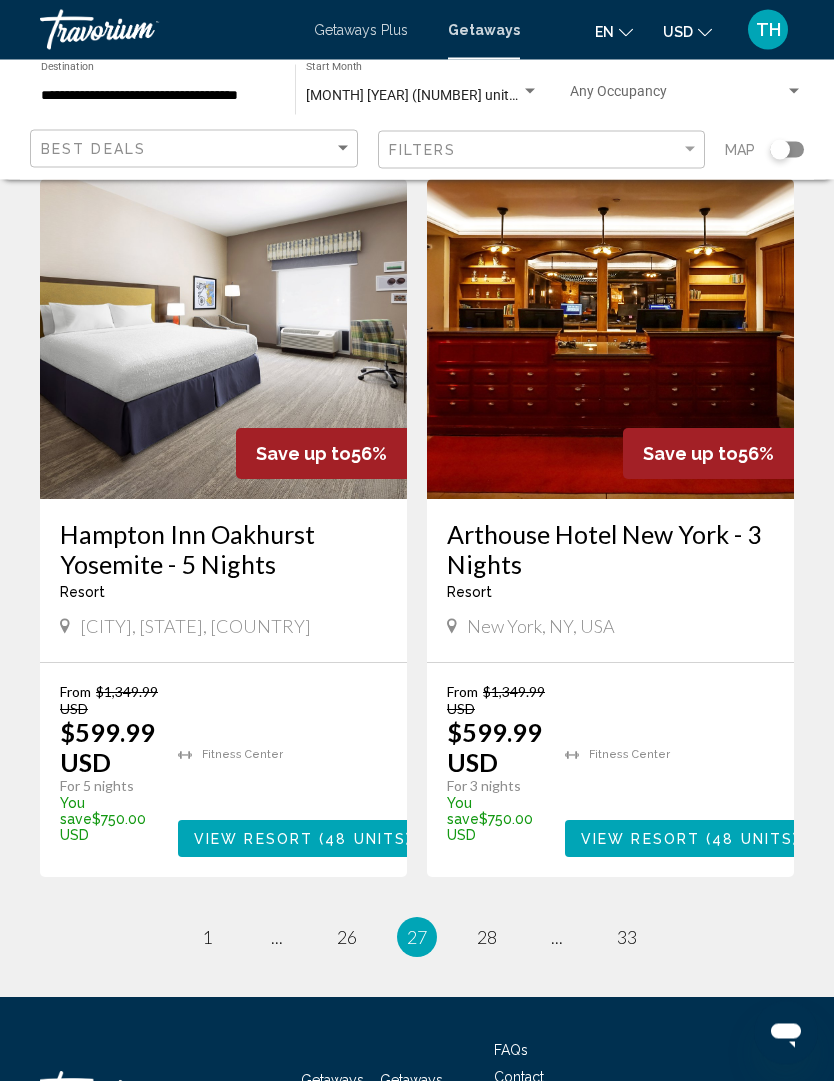 click on "Save up to 59% [HOTEL NAME] - 5 Nights Resort - This is an adults only resort [CITY], [STATE], [COUNTRY] From $[NUMBER].00 USD $[NUMBER].00 USD For 5 nights You save $[NUMBER].00 USD Fitness Center Swimming Pool View Resort ( [NUMBER] units ) Save up to 58% [HOTEL NAME] - 3 Nights Resort - This is an adults only resort [CITY], [STATE], [COUNTRY] From $[NUMBER].00 USD $[NUMBER].00 USD For 3 nights You save $[NUMBER].00 USD Fitness Center" 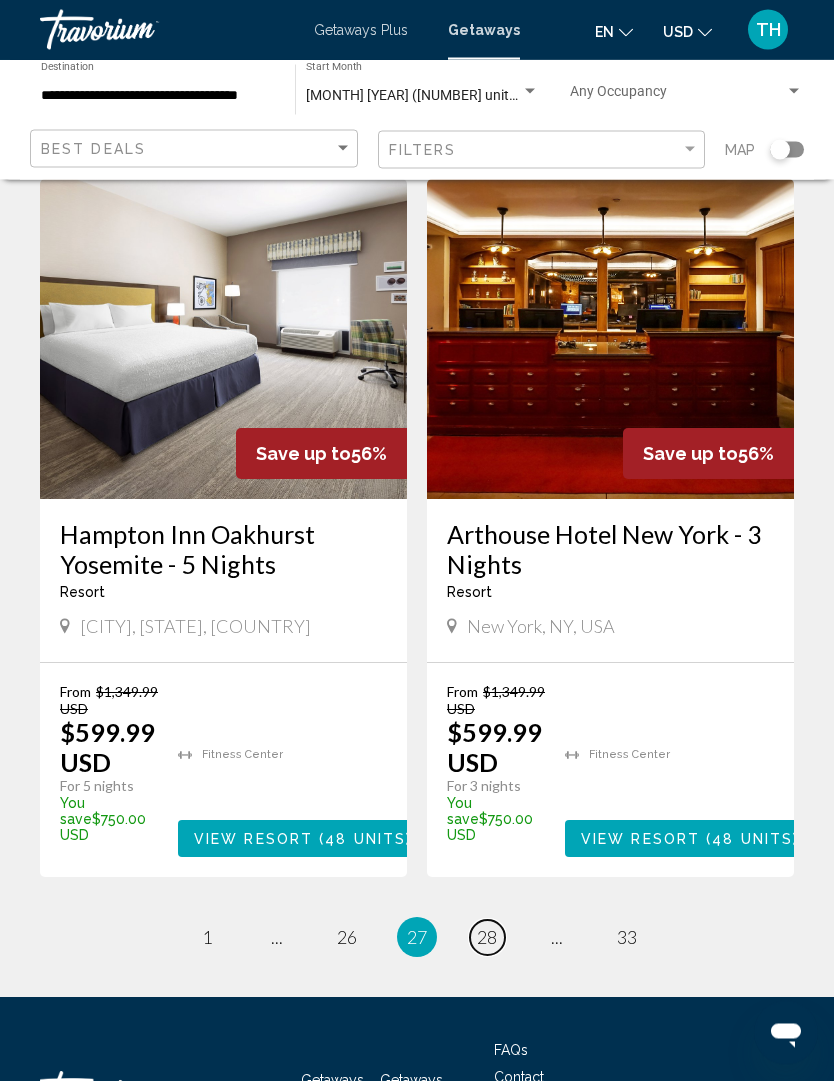 click on "page  28" at bounding box center (487, 938) 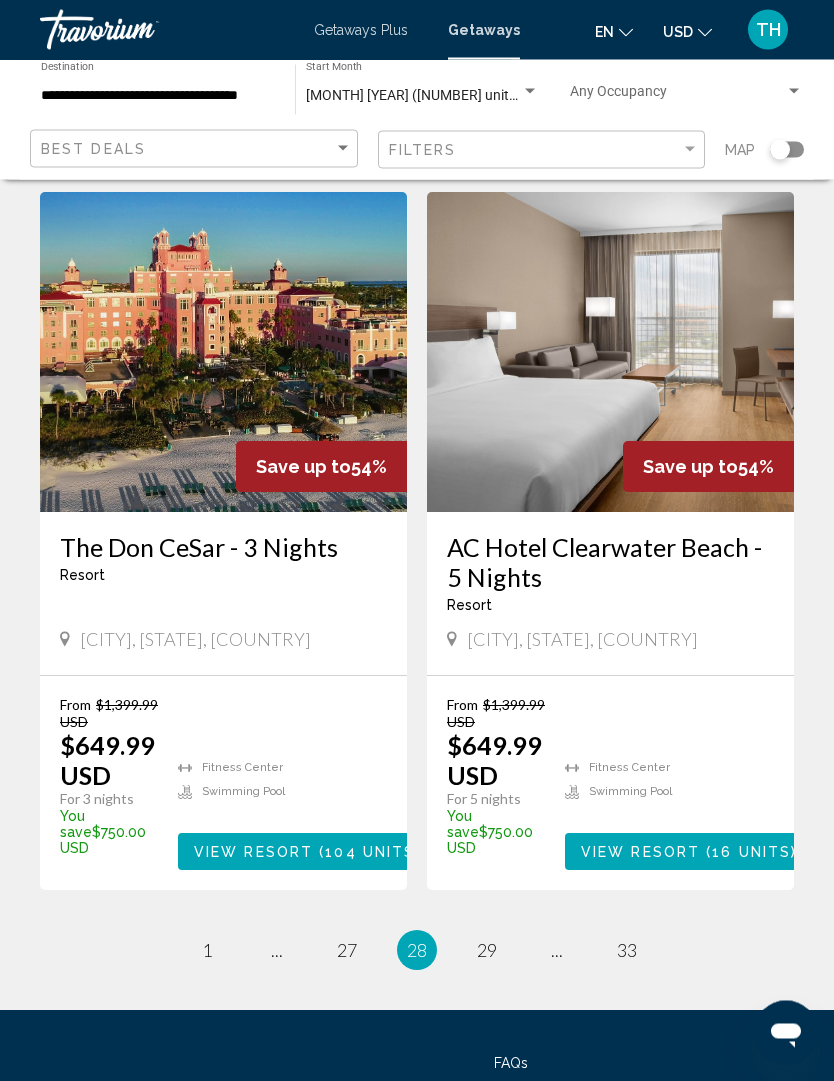 scroll, scrollTop: 3810, scrollLeft: 0, axis: vertical 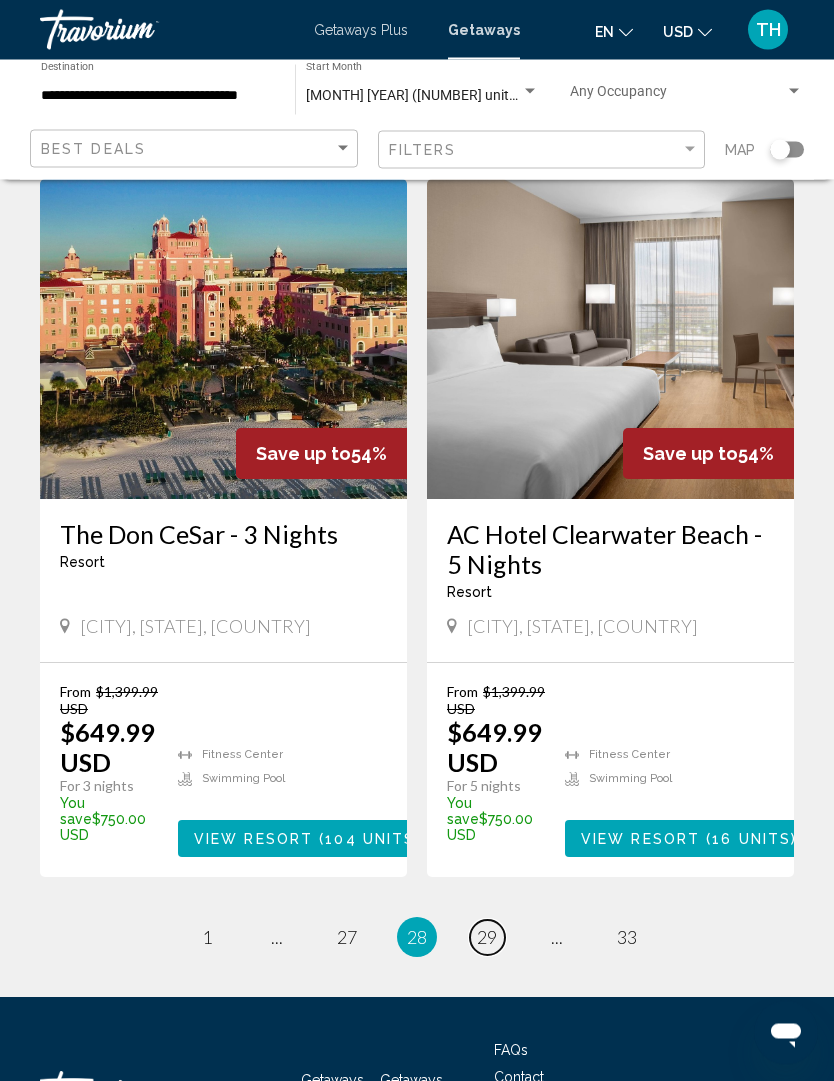 click on "page  29" at bounding box center (487, 938) 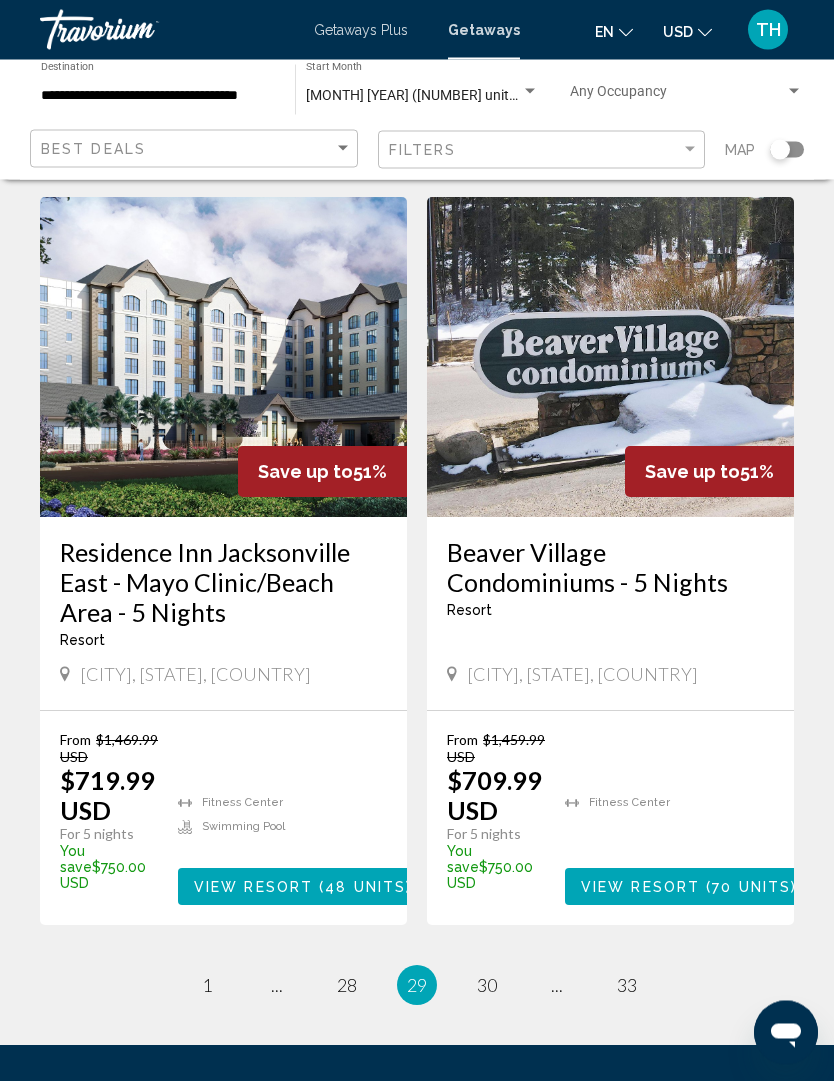 scroll, scrollTop: 3841, scrollLeft: 0, axis: vertical 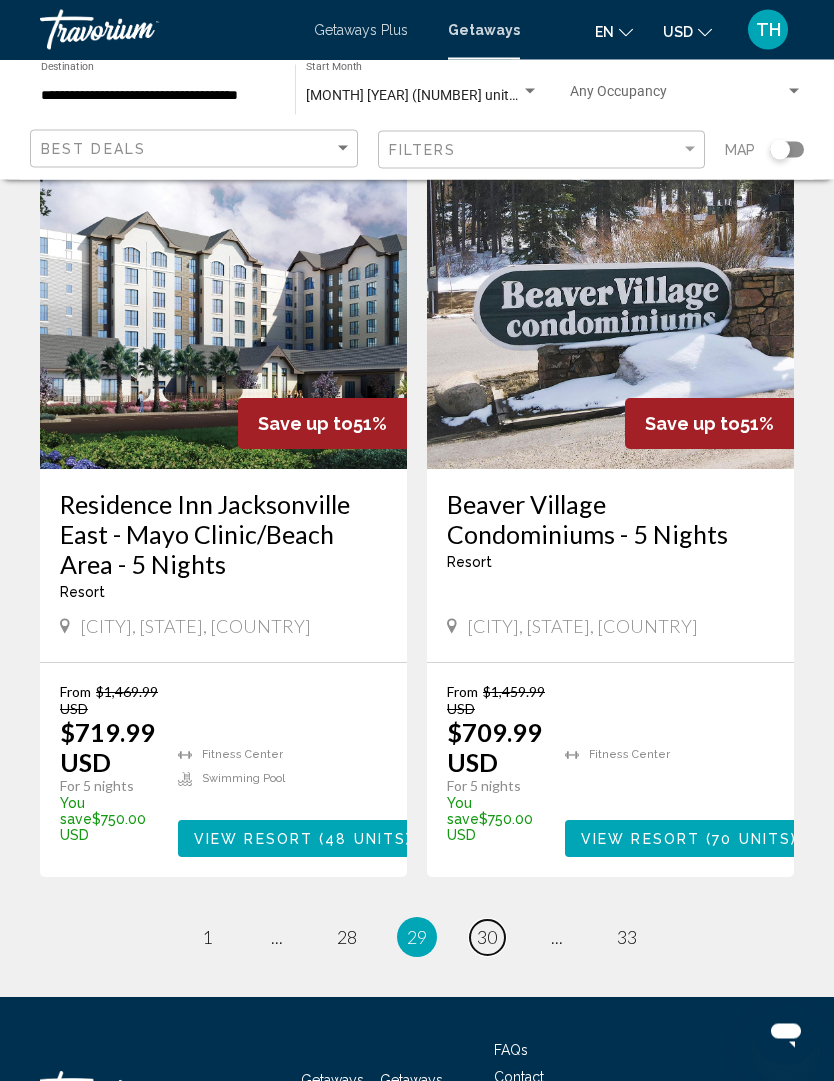 click on "page  30" at bounding box center [487, 938] 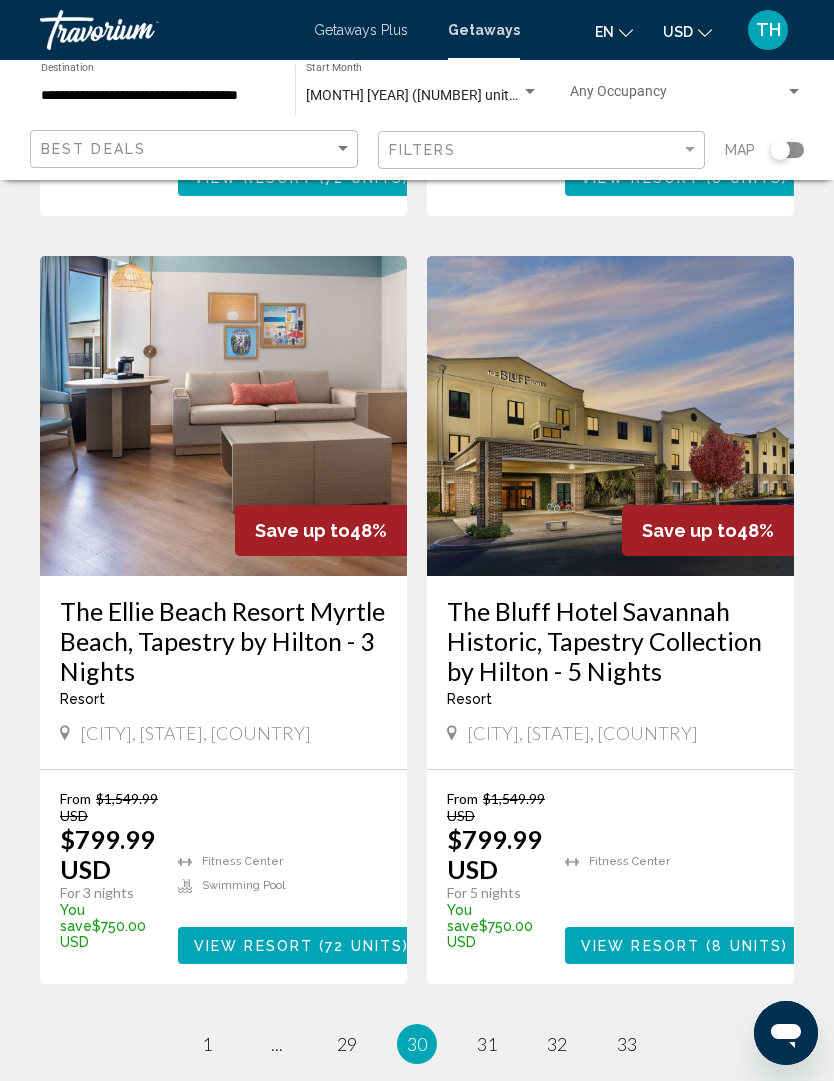 scroll, scrollTop: 3900, scrollLeft: 0, axis: vertical 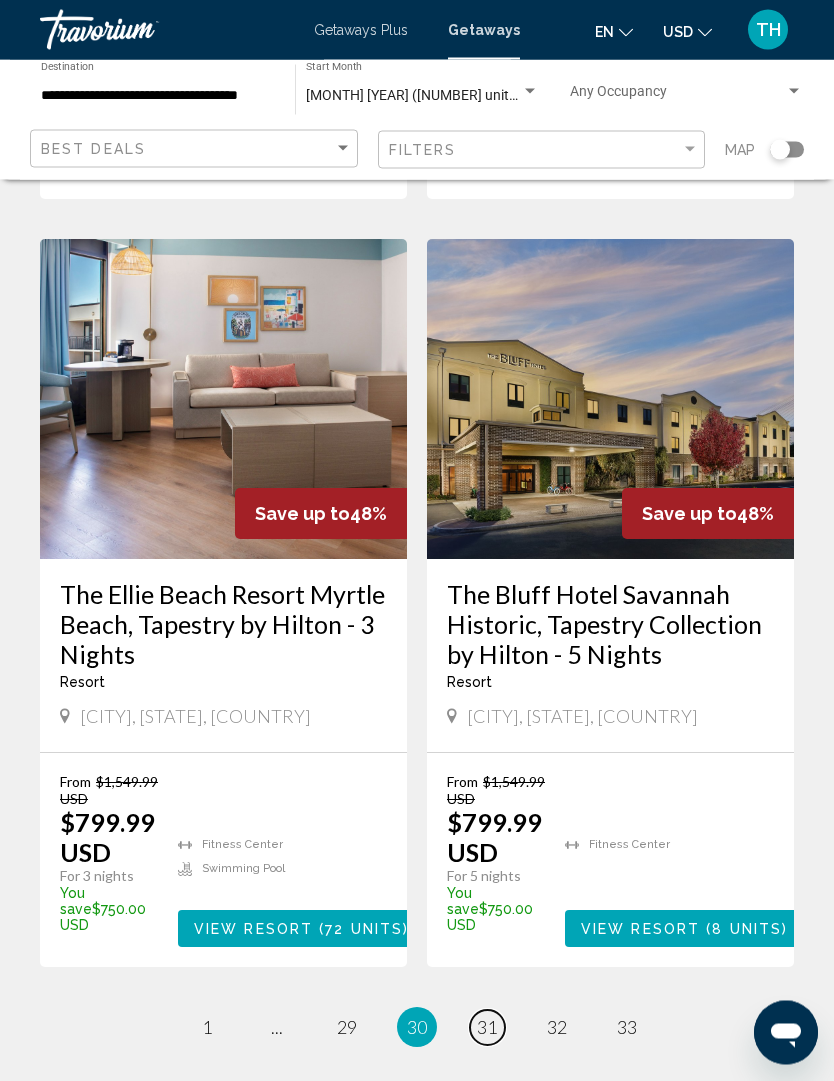 click on "page  31" at bounding box center (487, 1028) 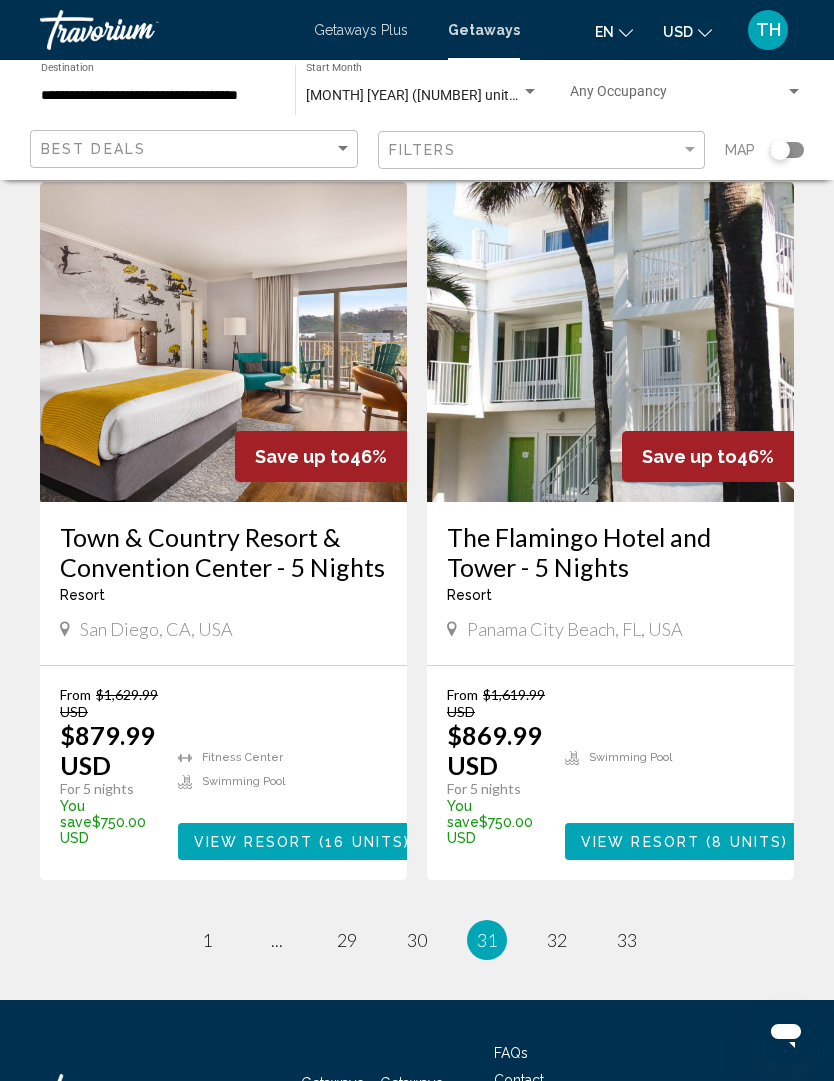 scroll, scrollTop: 3780, scrollLeft: 0, axis: vertical 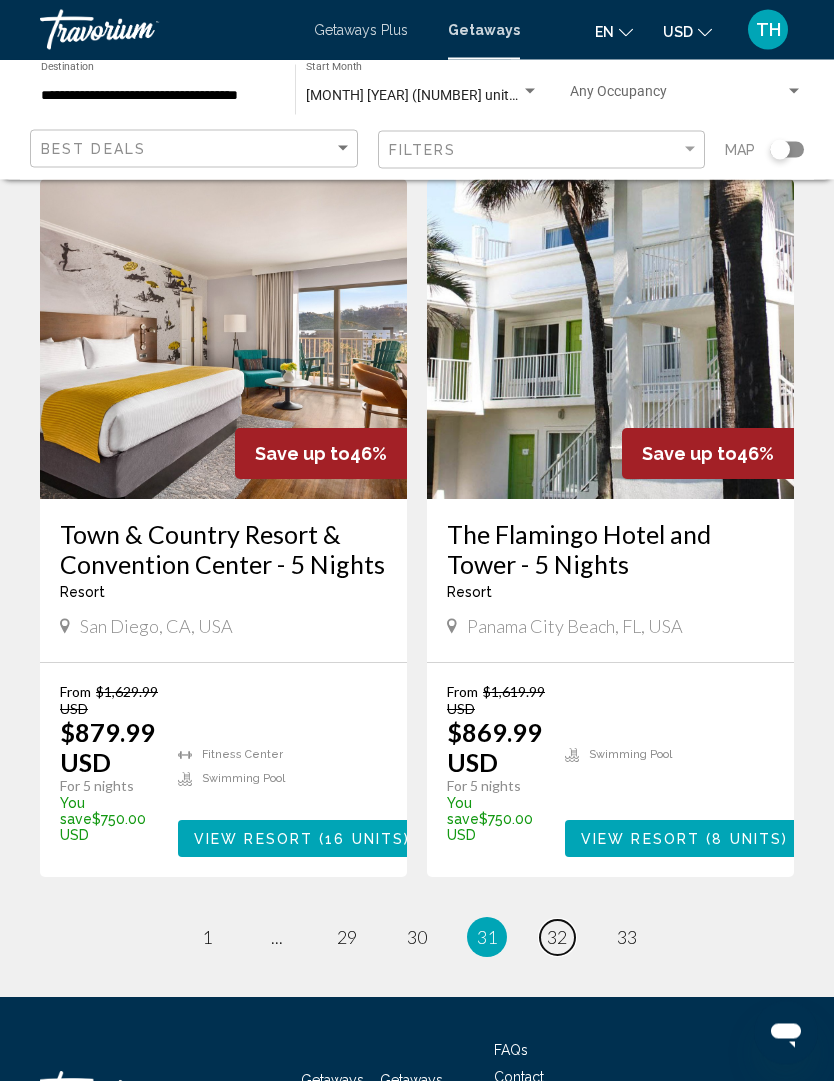 click on "page  32" at bounding box center [557, 938] 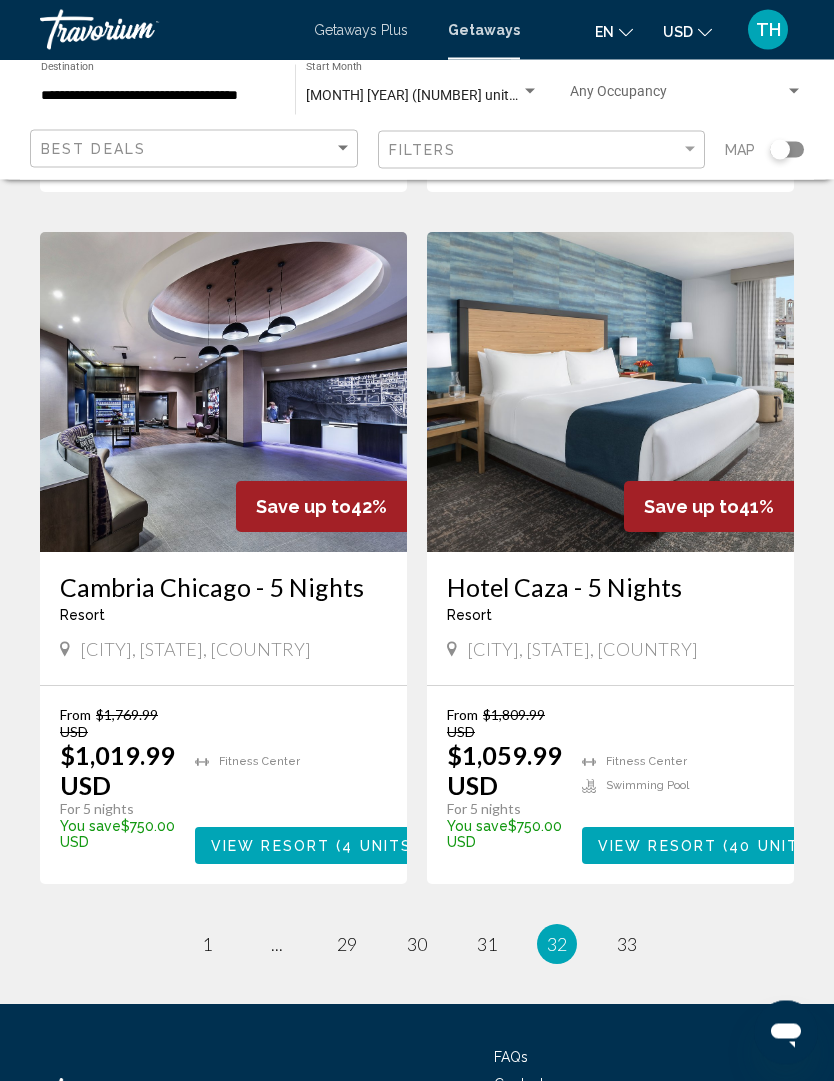 scroll, scrollTop: 3810, scrollLeft: 0, axis: vertical 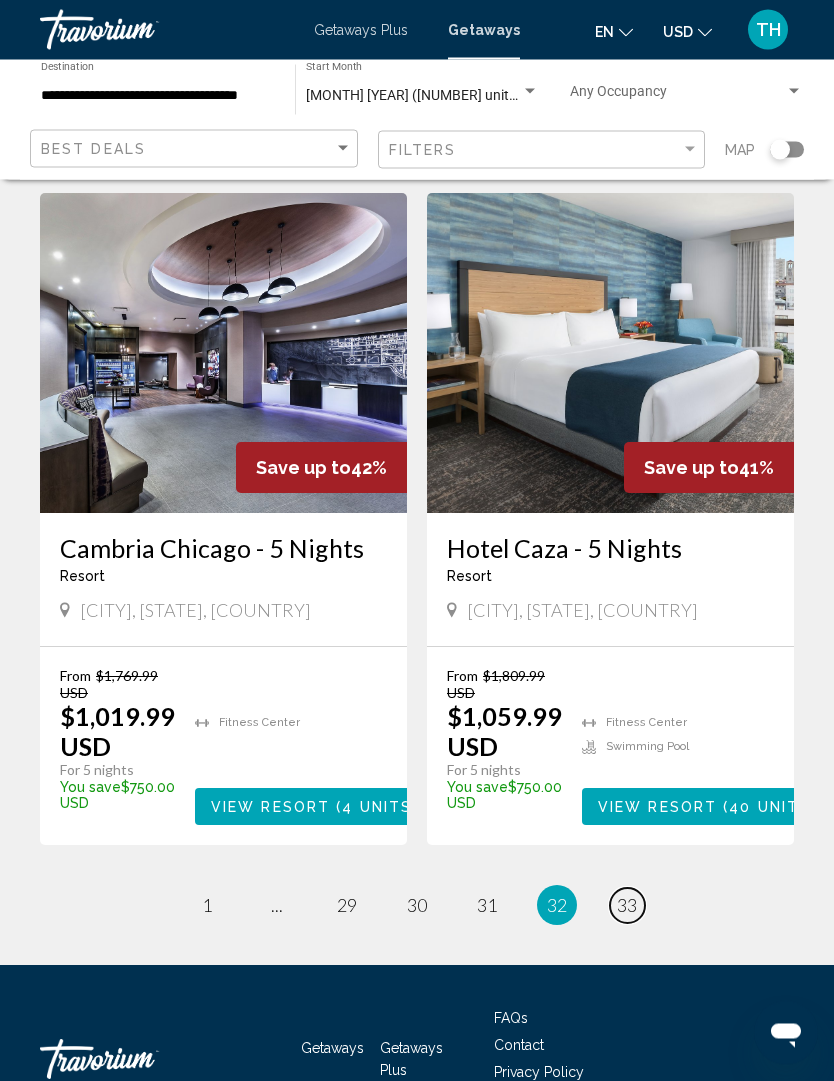 click on "33" at bounding box center [627, 906] 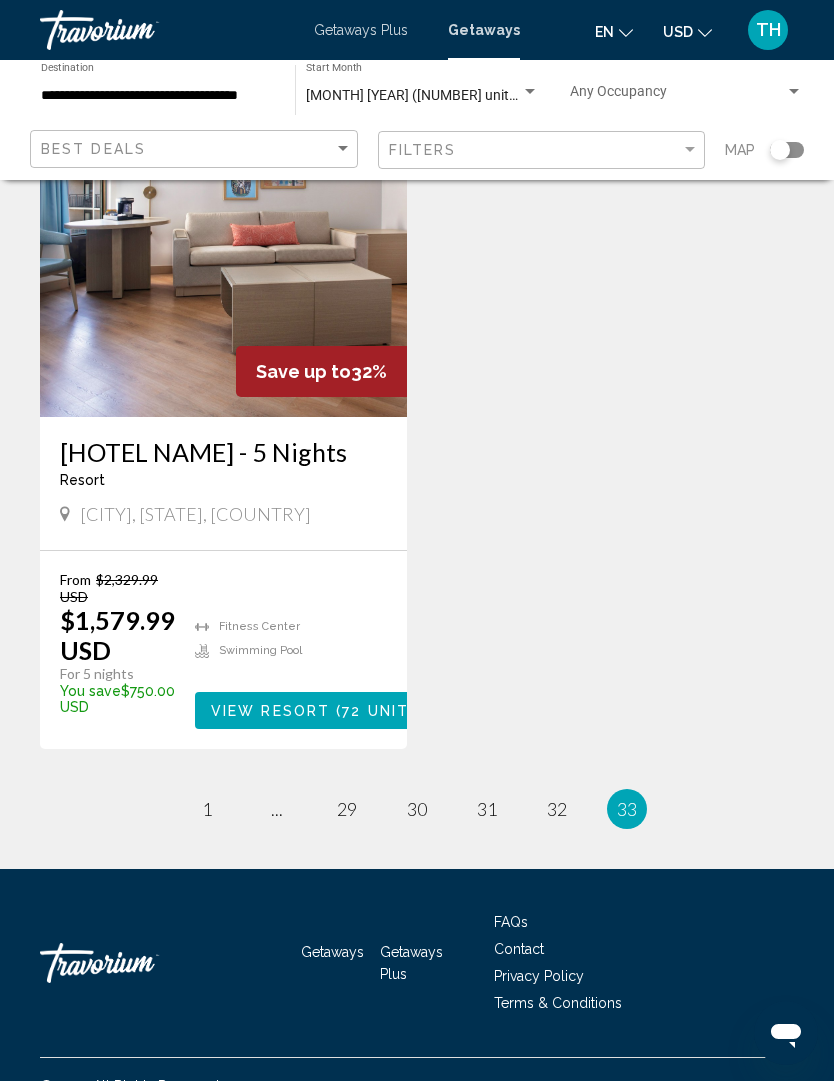 scroll, scrollTop: 3840, scrollLeft: 0, axis: vertical 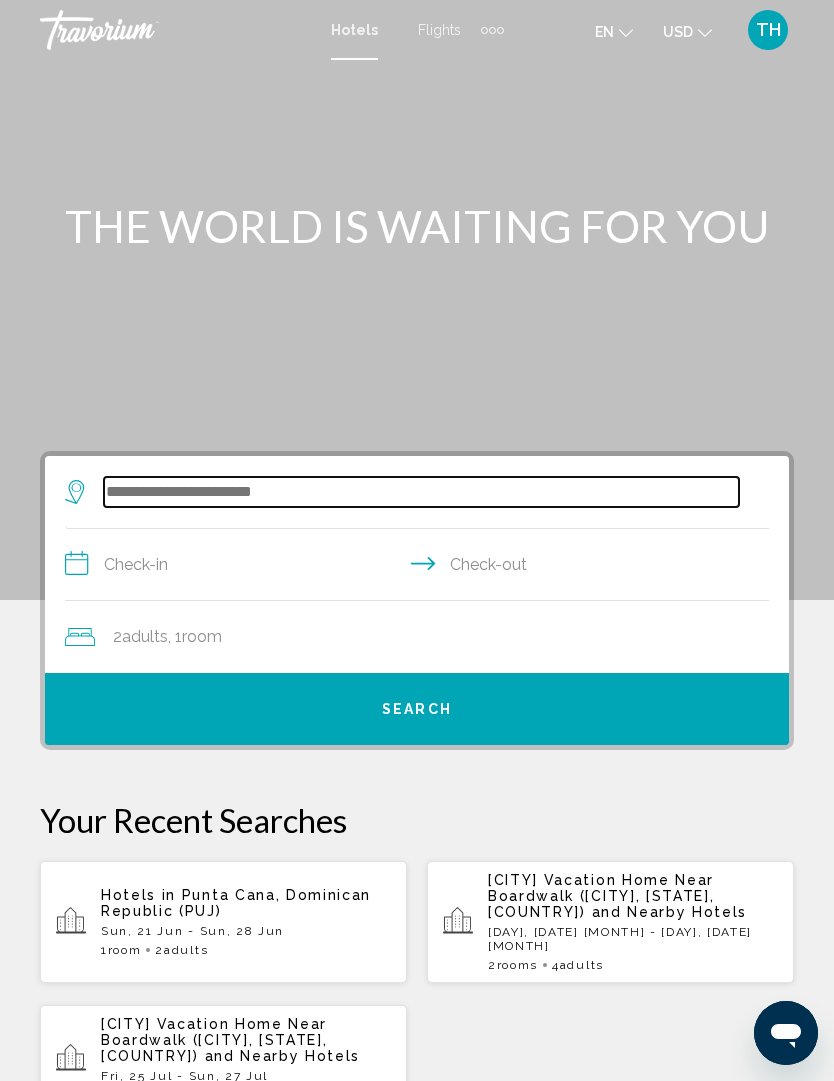 click at bounding box center (421, 492) 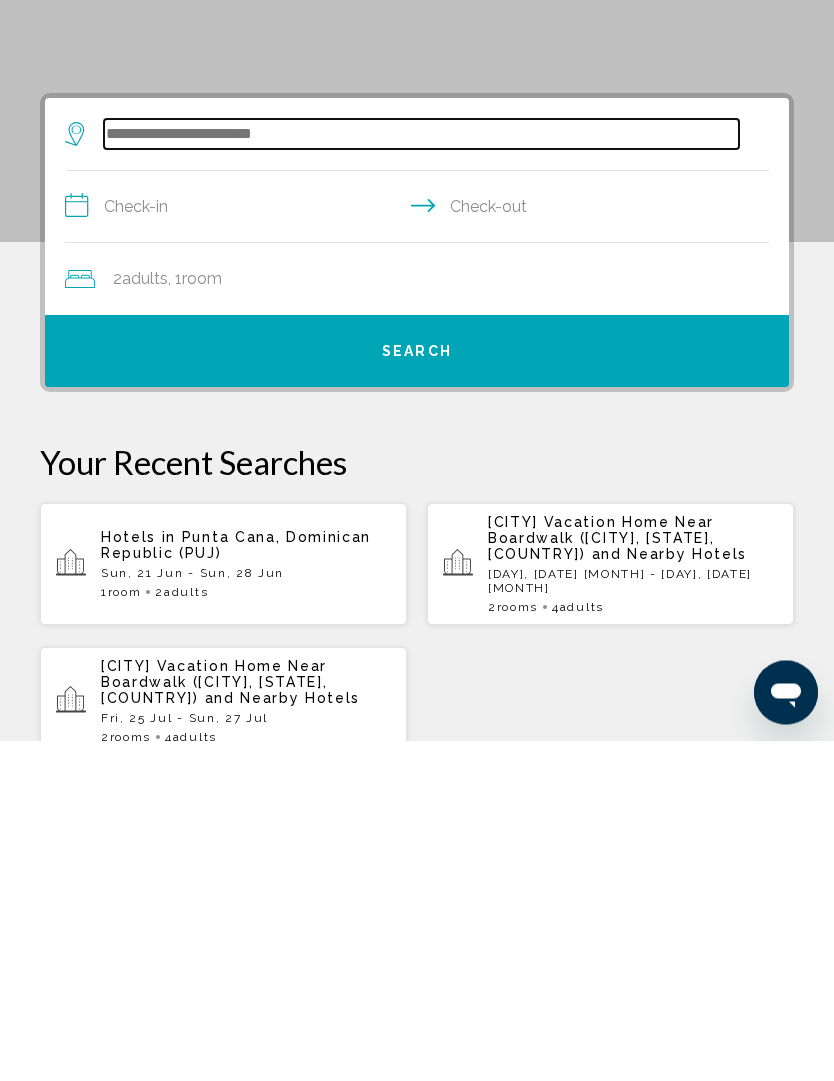 scroll, scrollTop: 45, scrollLeft: 0, axis: vertical 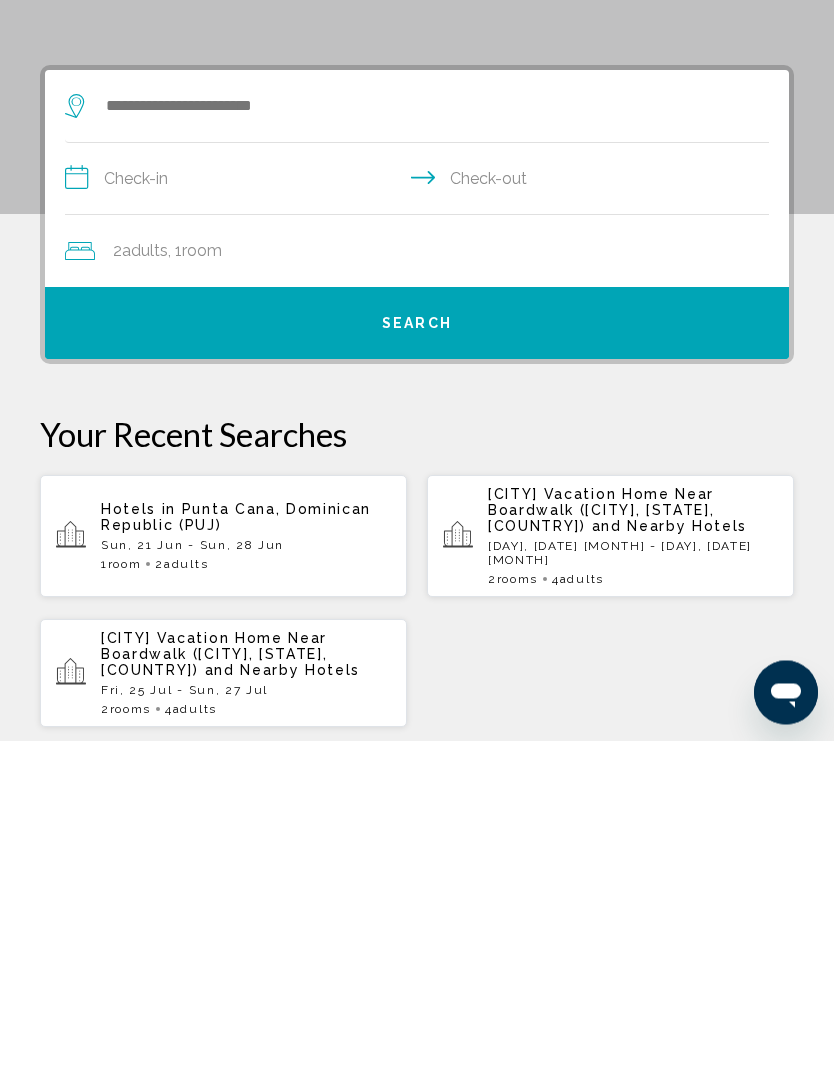 click on "and Nearby Hotels" at bounding box center (670, 867) 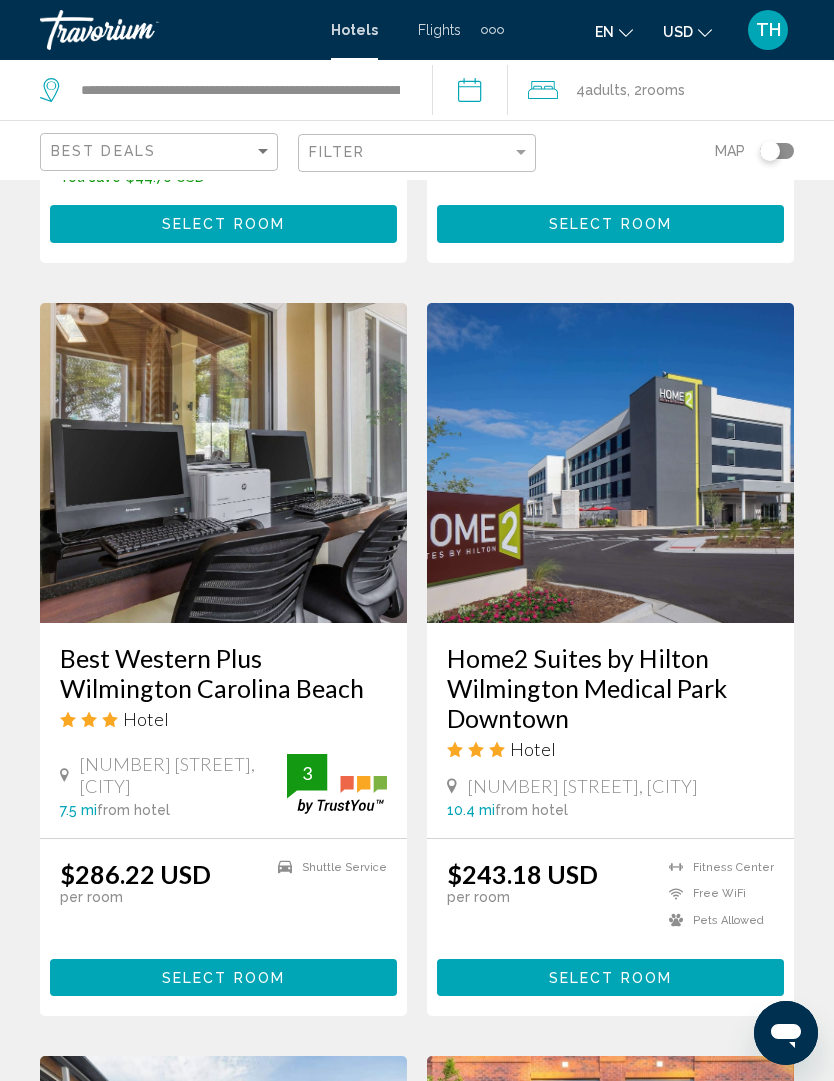 scroll, scrollTop: 1476, scrollLeft: 0, axis: vertical 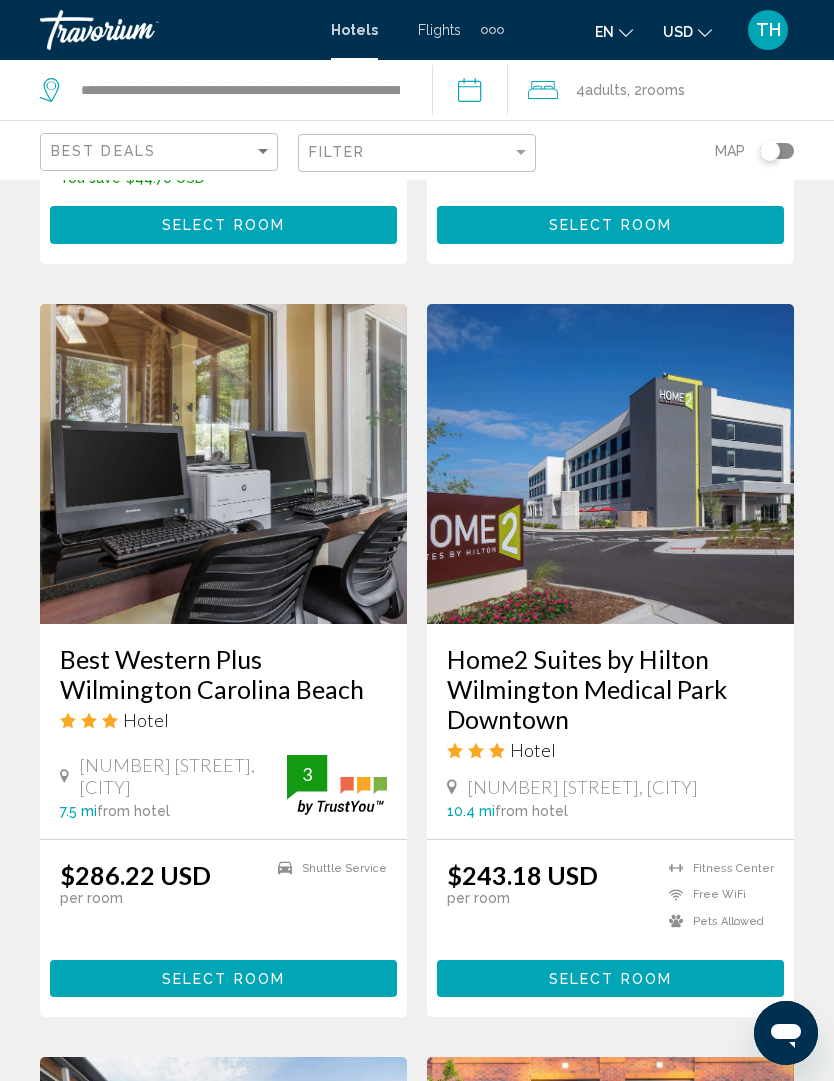 click at bounding box center (223, 464) 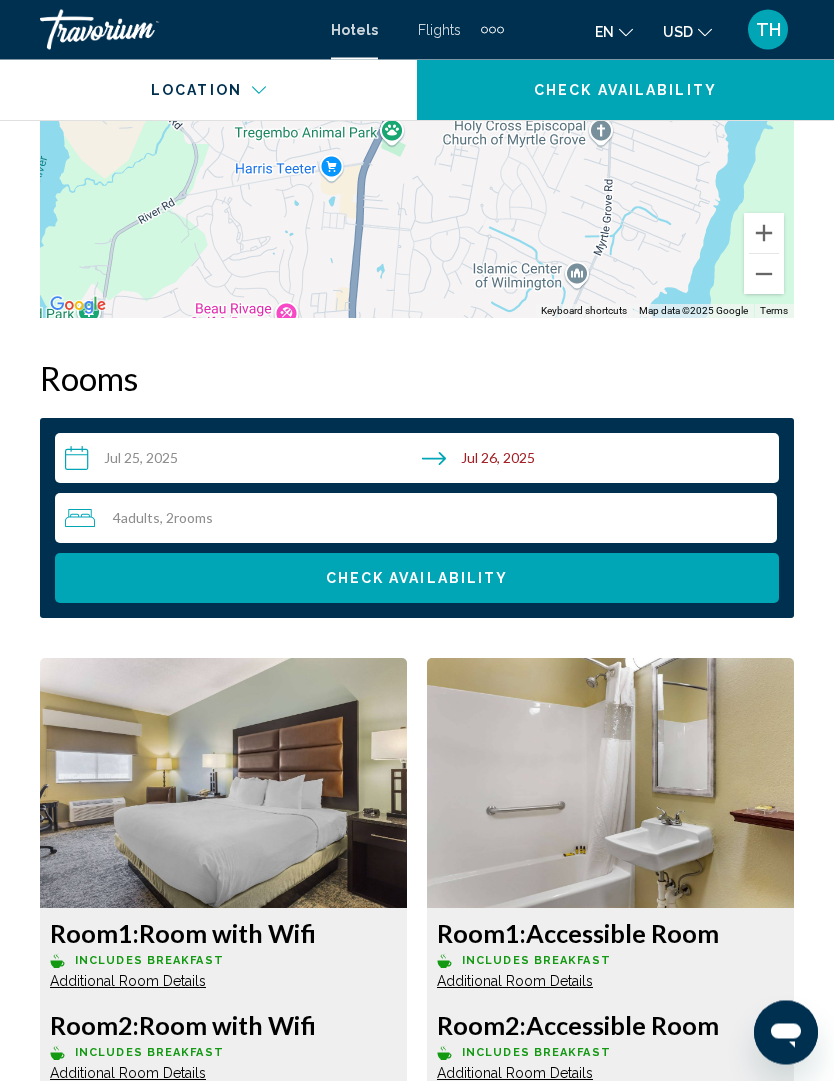 scroll, scrollTop: 2902, scrollLeft: 0, axis: vertical 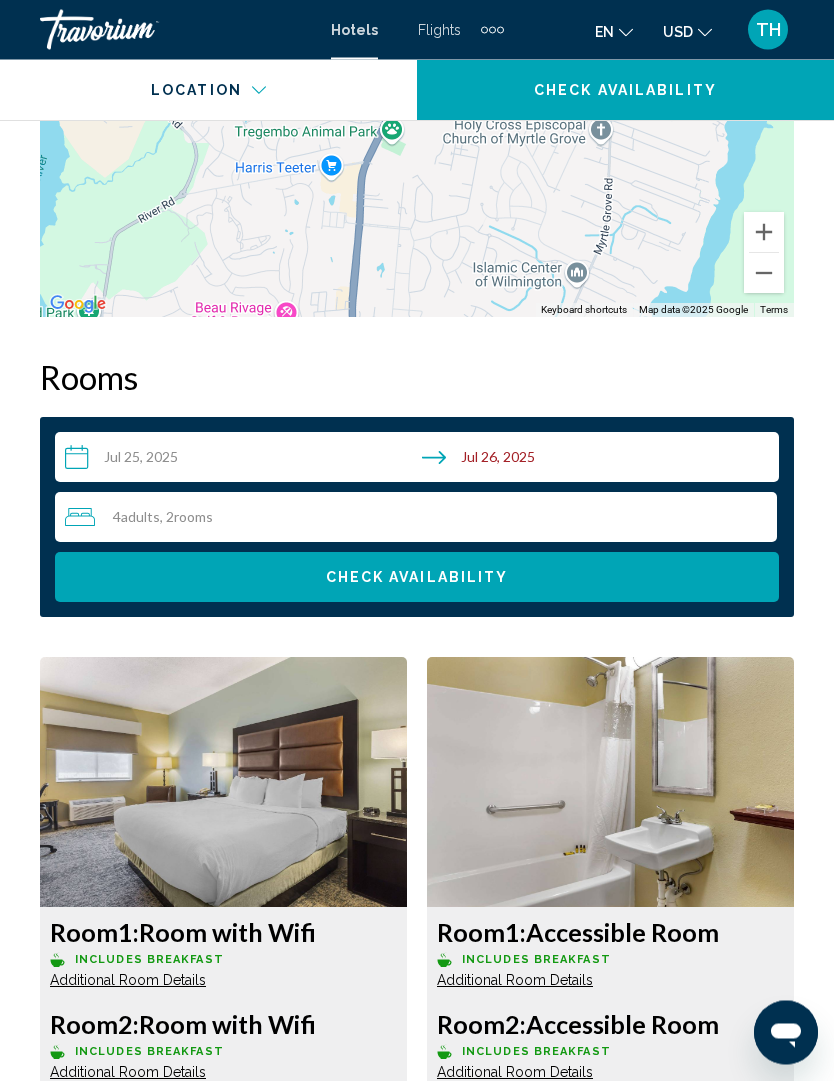 click on "**********" at bounding box center (421, 461) 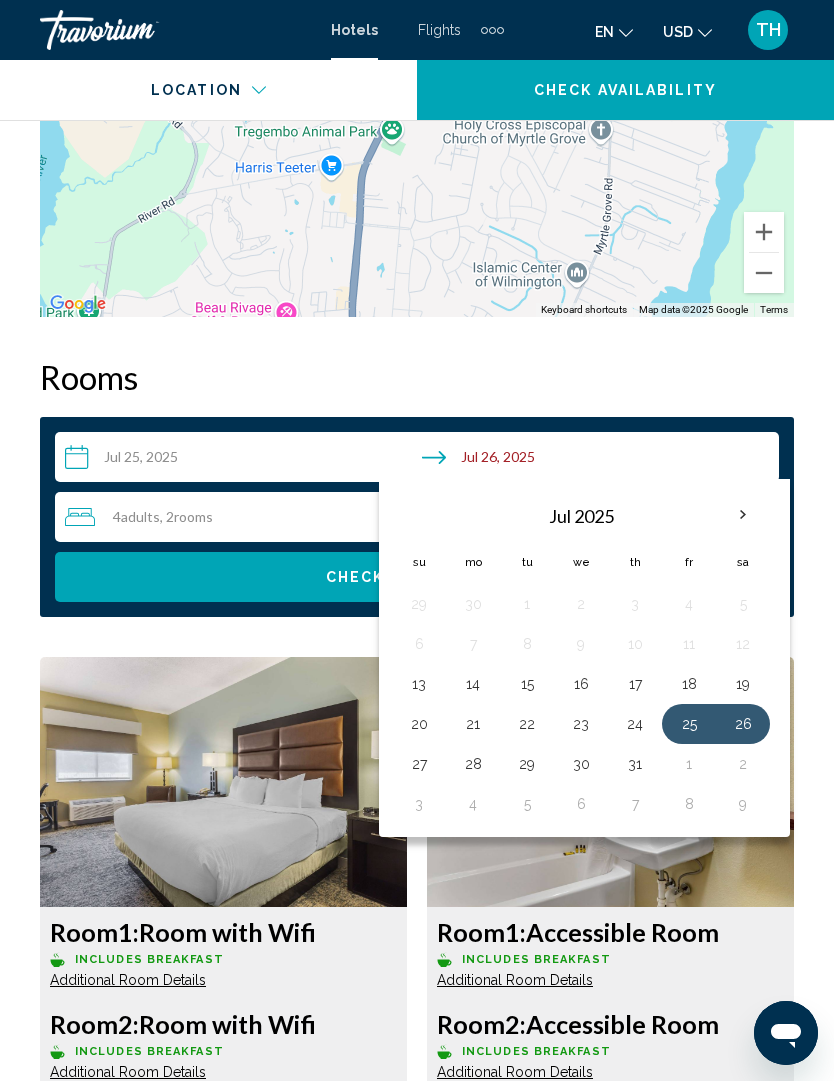 click on "24" at bounding box center [635, 724] 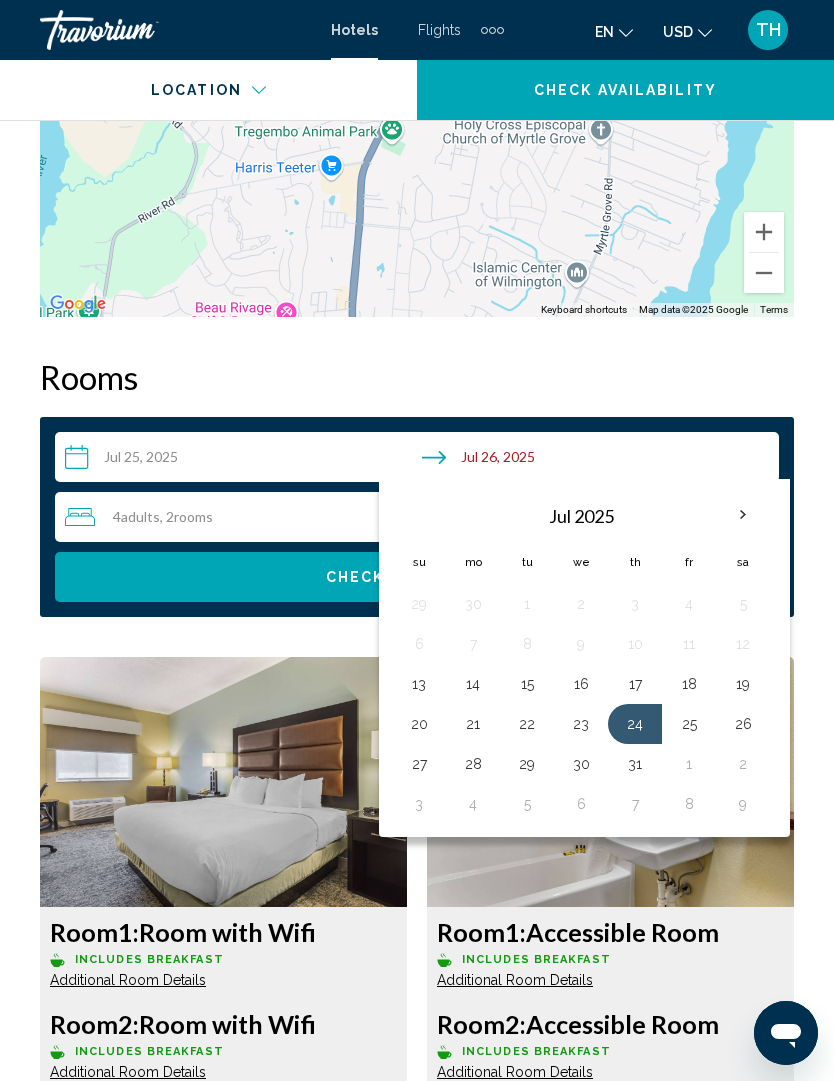 click on "26" at bounding box center (743, 724) 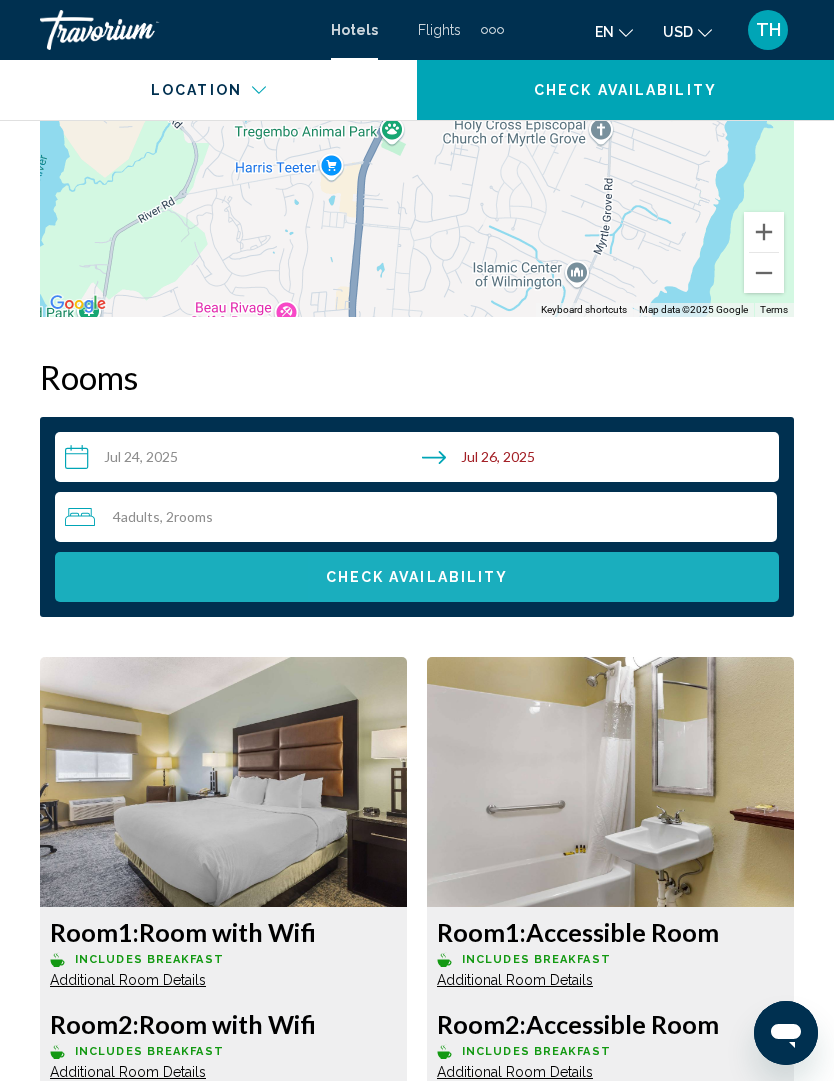 click on "Check Availability" at bounding box center [417, 577] 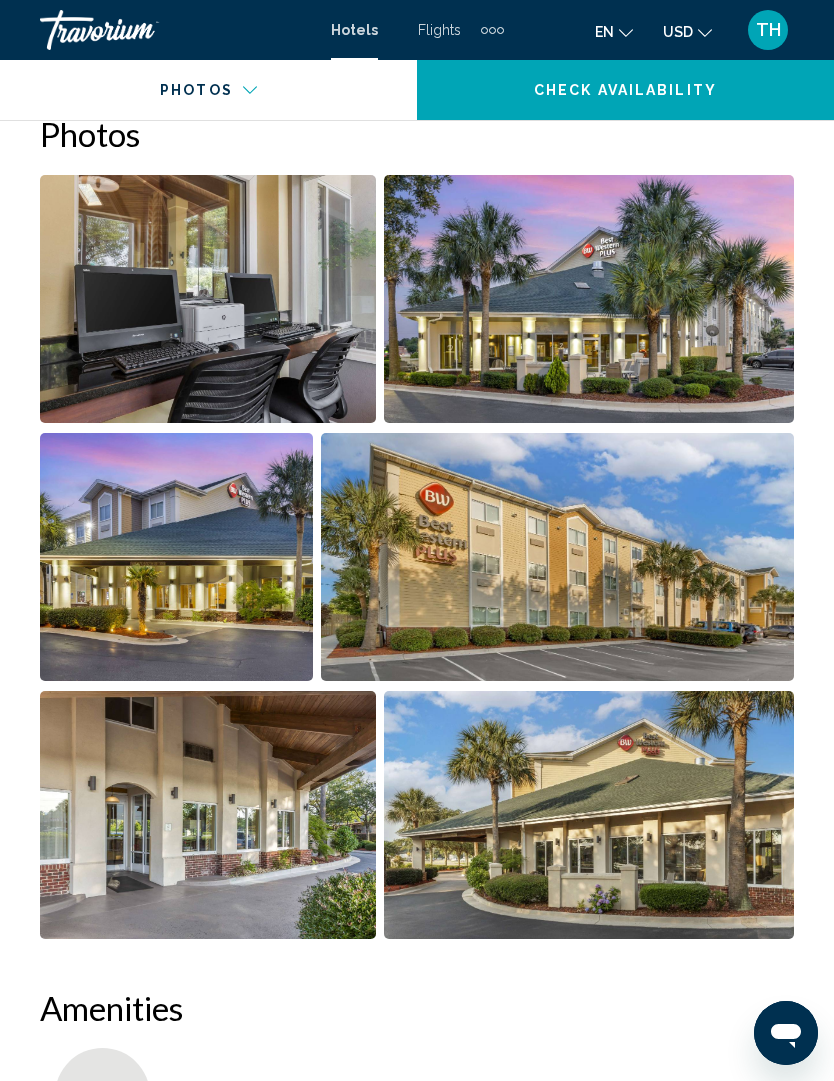 scroll, scrollTop: 1333, scrollLeft: 0, axis: vertical 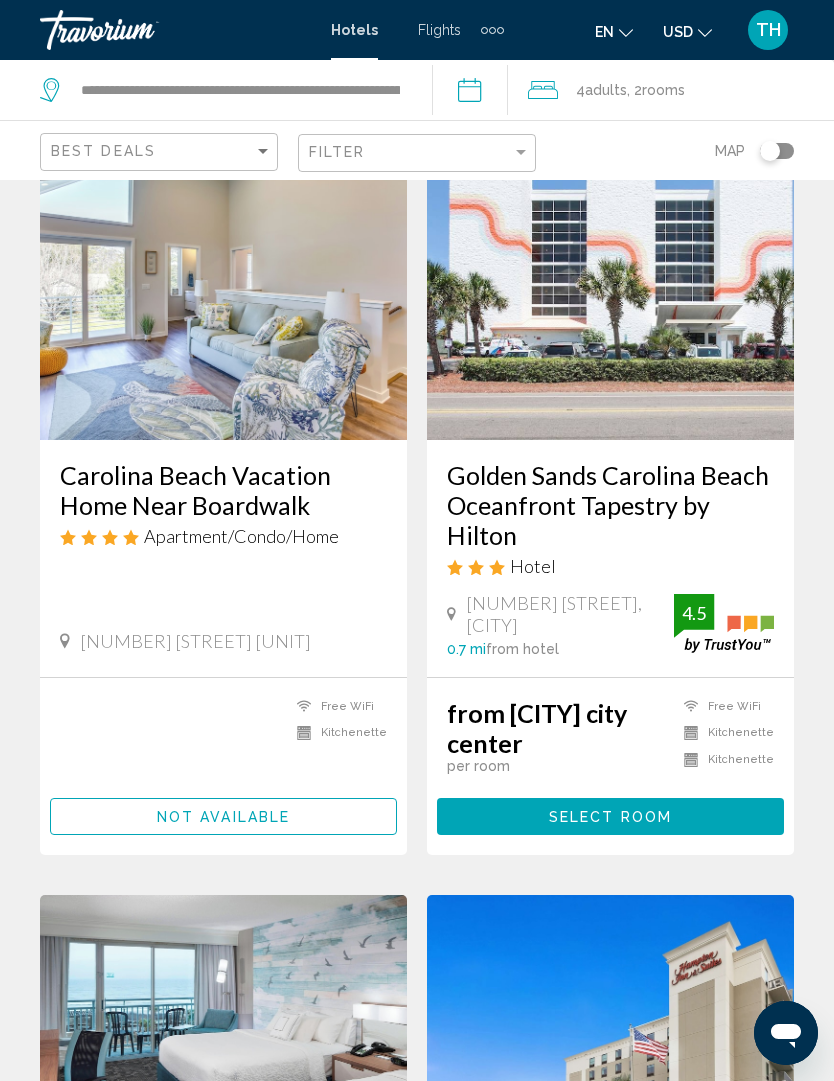 click at bounding box center (610, 280) 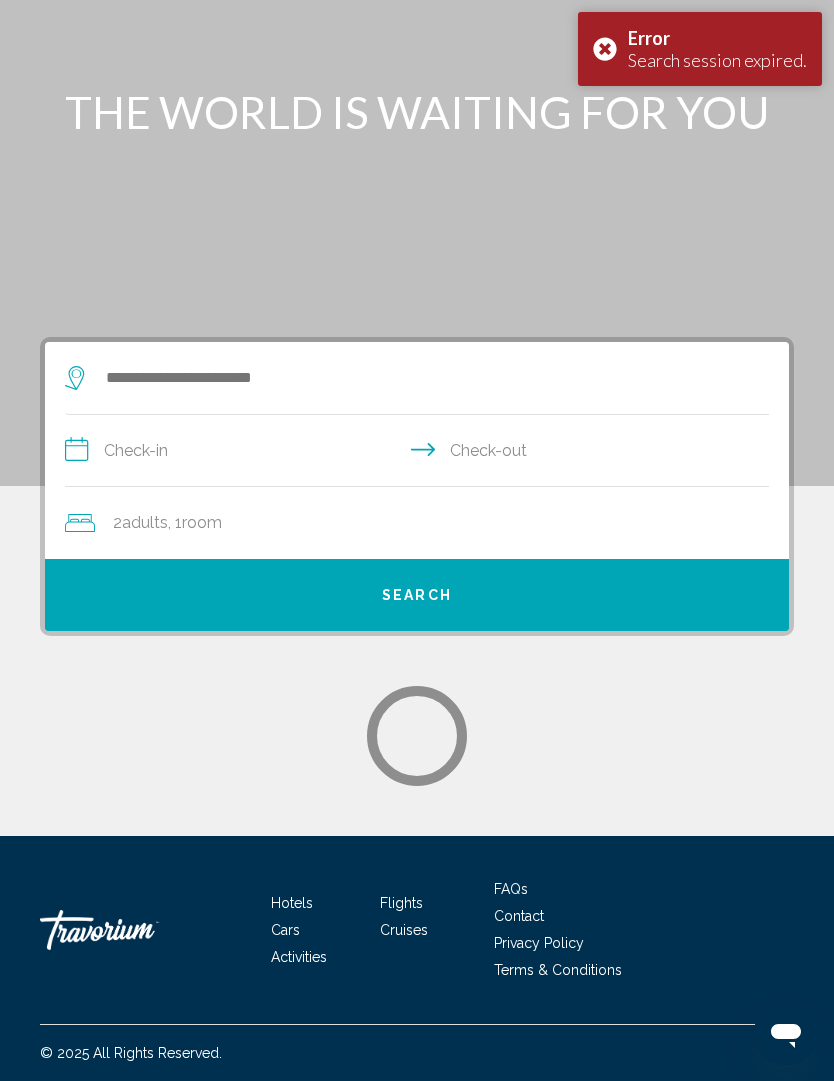 scroll, scrollTop: 0, scrollLeft: 0, axis: both 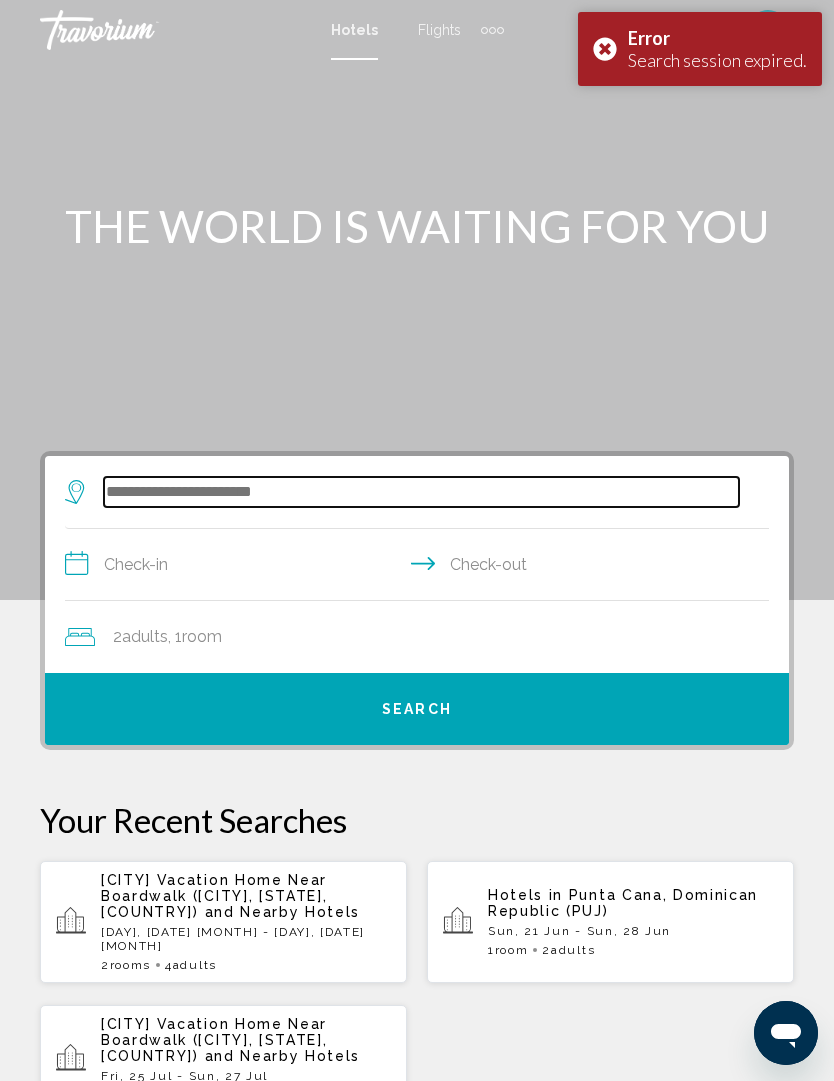 click at bounding box center (421, 492) 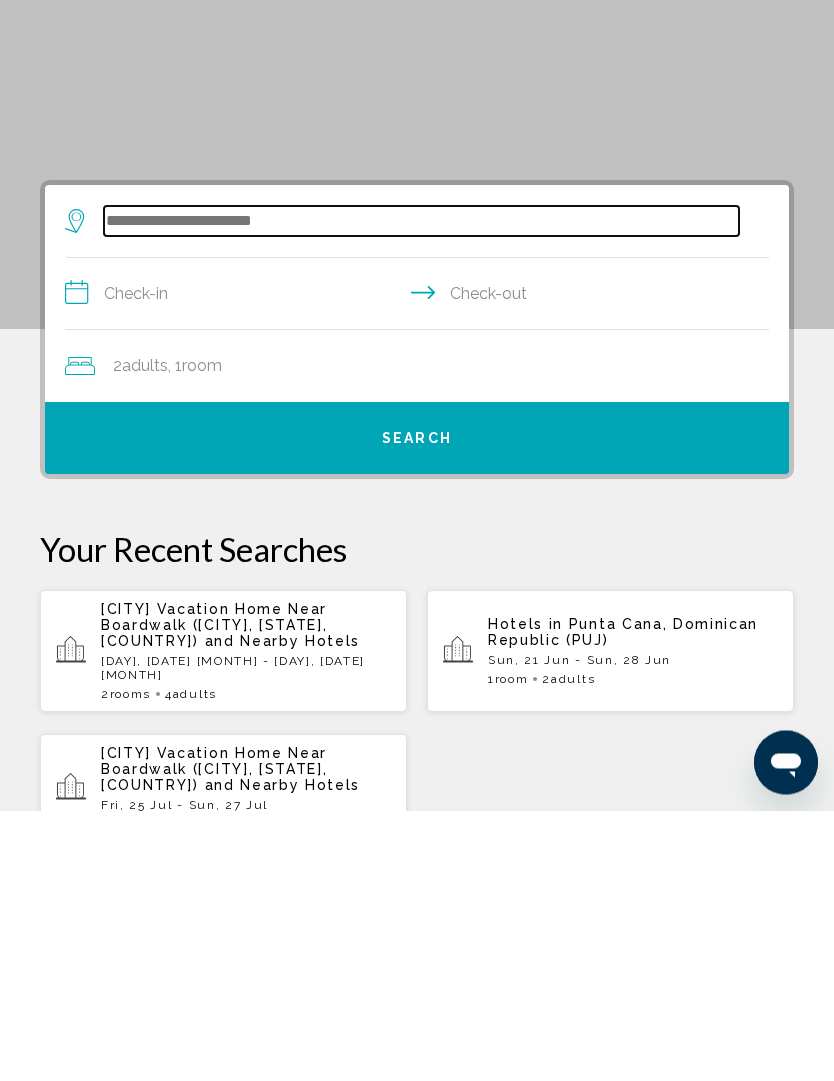 scroll, scrollTop: 45, scrollLeft: 0, axis: vertical 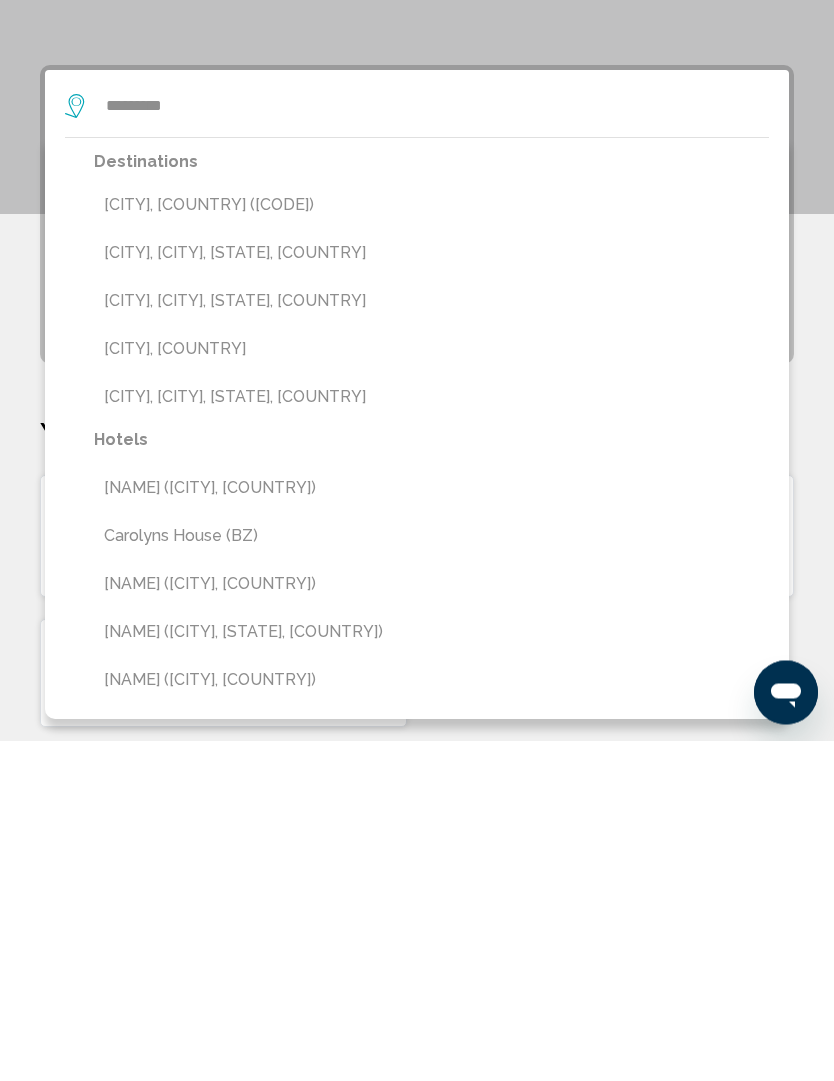 click on "Carolina Beach, Wilmington, NC, United States" at bounding box center (431, 738) 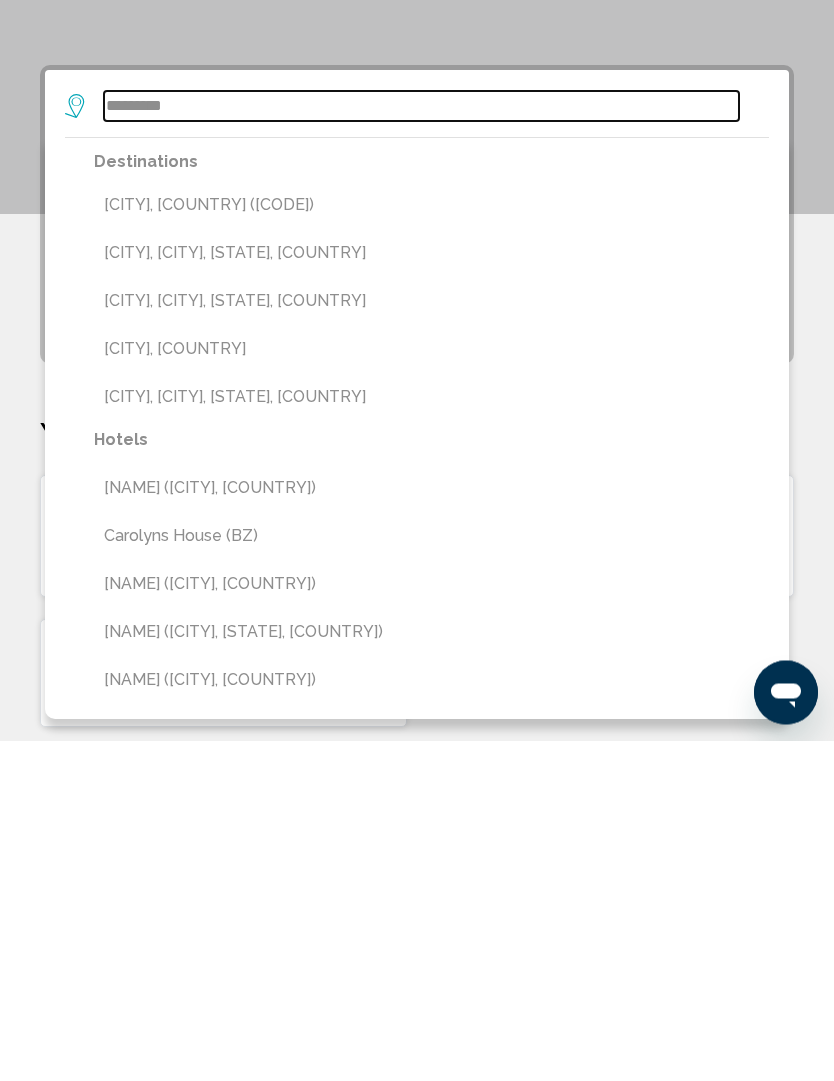 type on "**********" 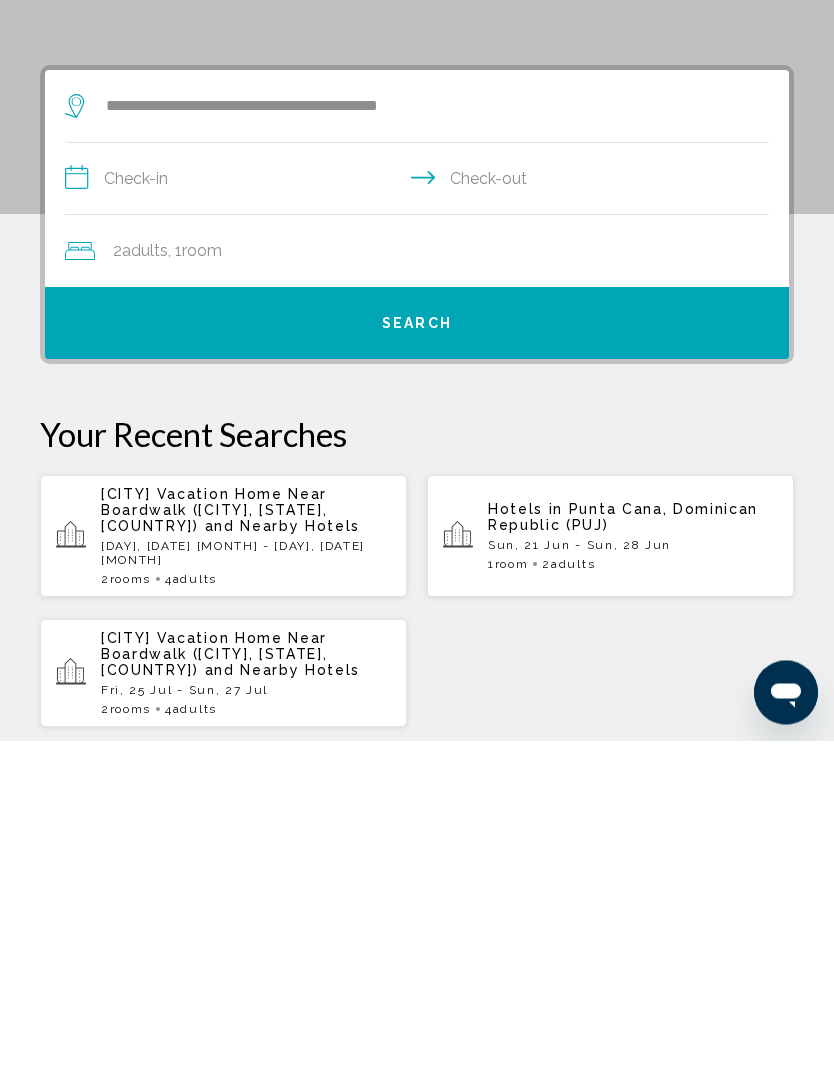 click on "**********" at bounding box center (421, 522) 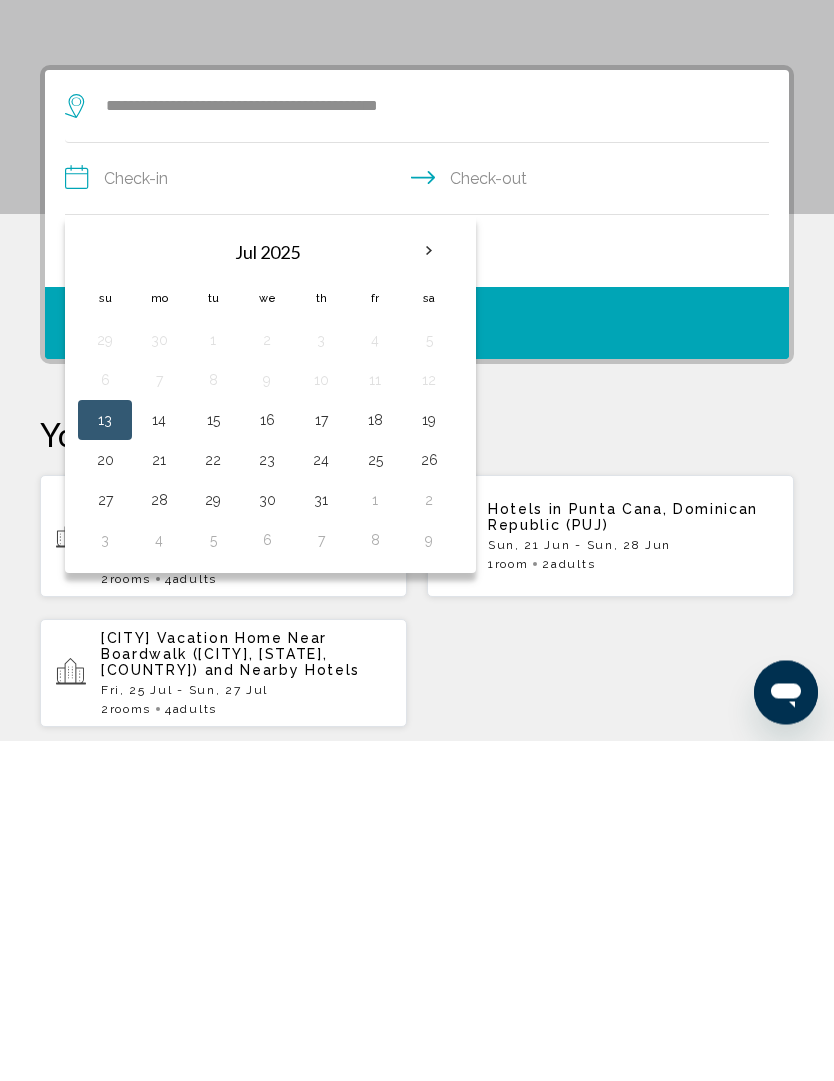 scroll, scrollTop: 386, scrollLeft: 0, axis: vertical 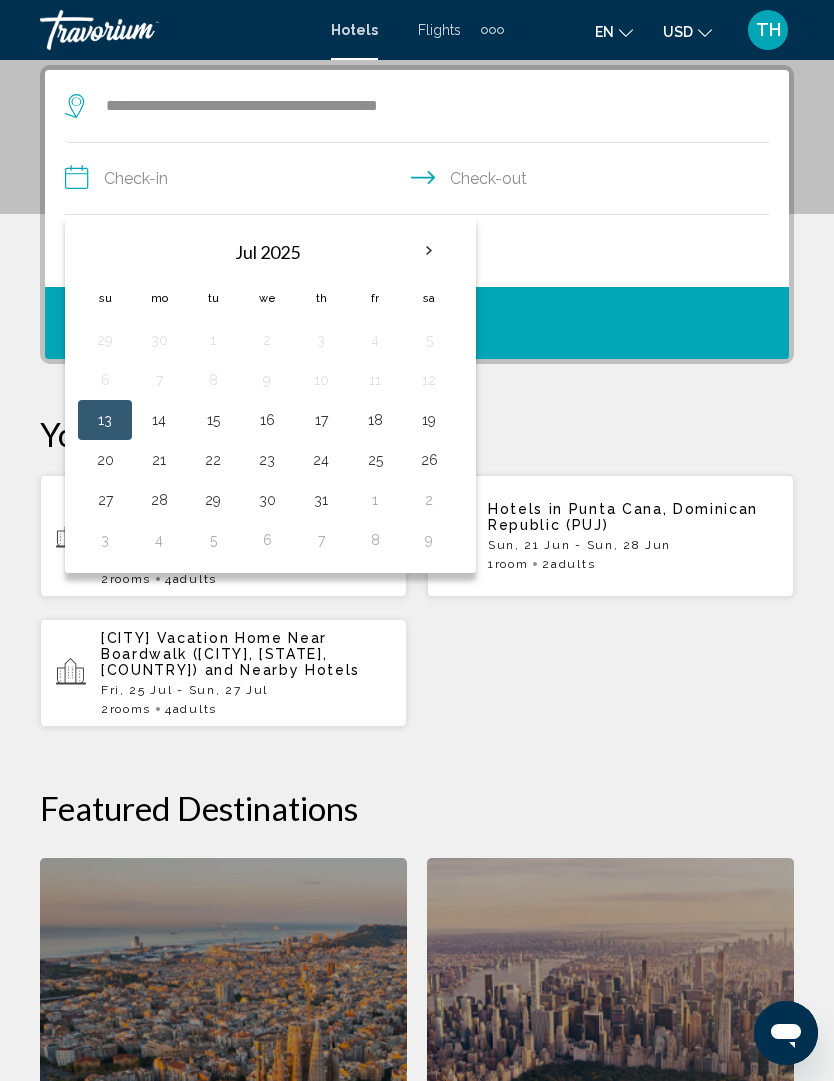 click on "24" at bounding box center [321, 460] 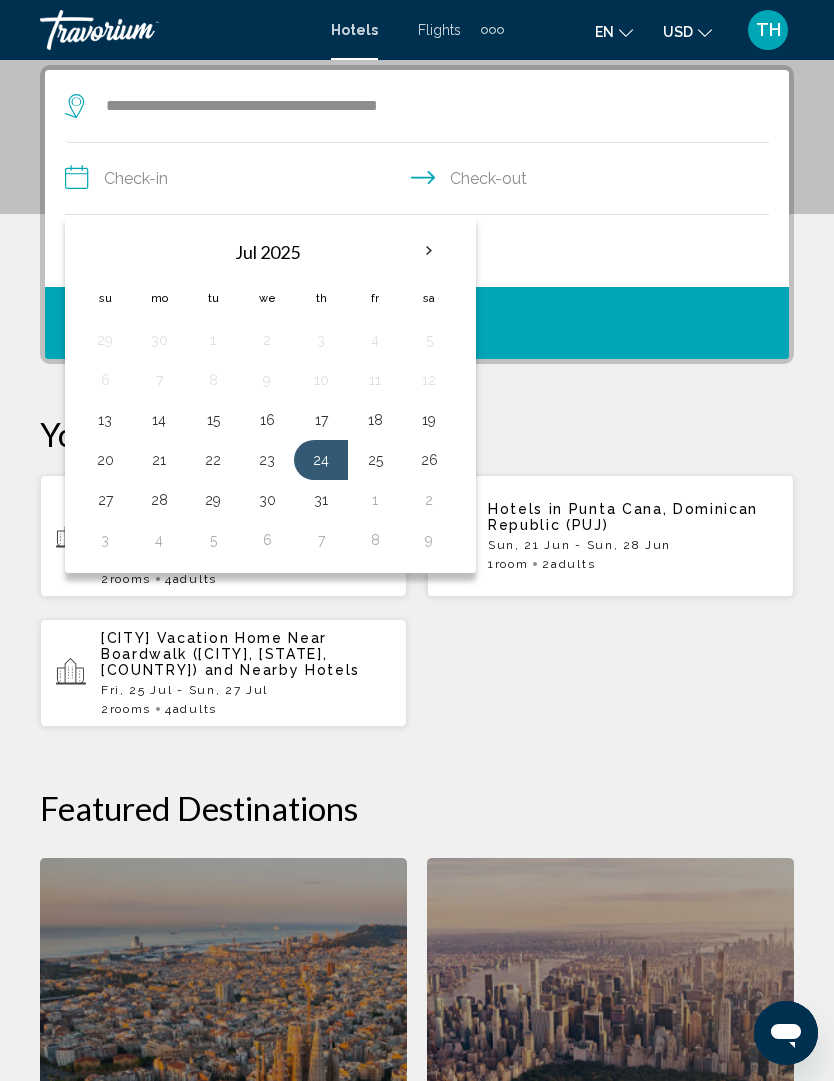 click on "26" at bounding box center (429, 460) 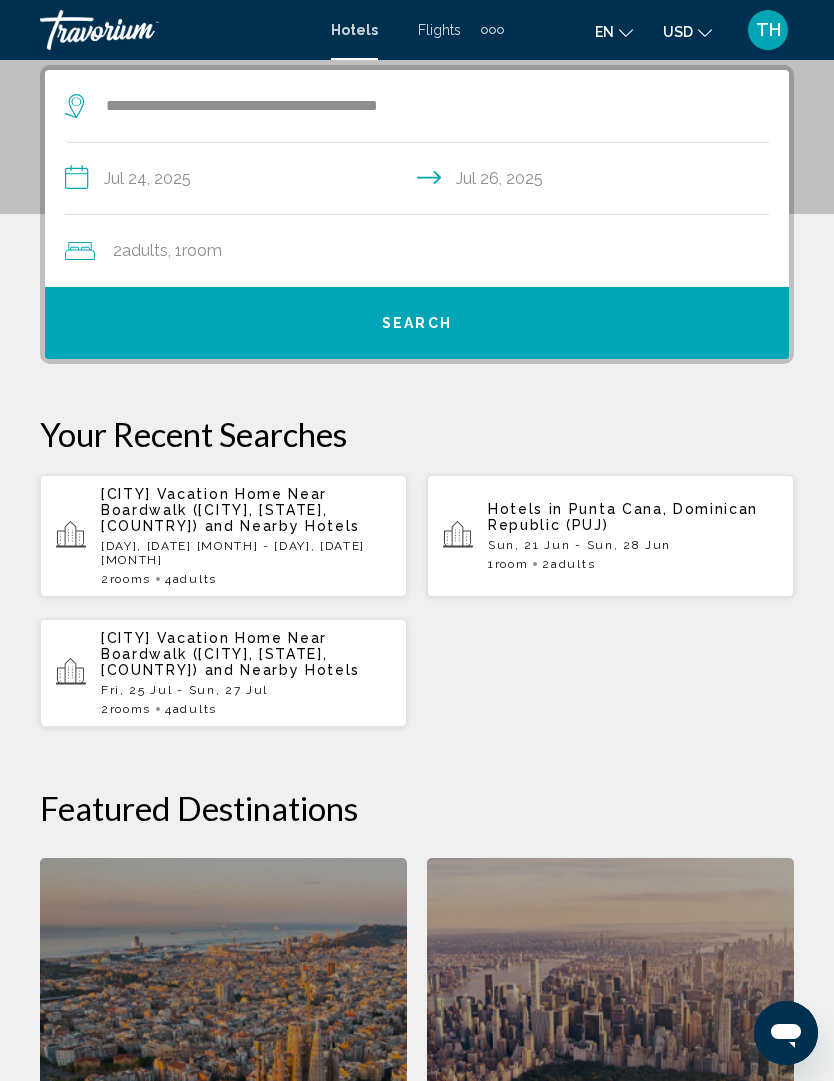 click on "2  Adult Adults , 1  Room rooms" 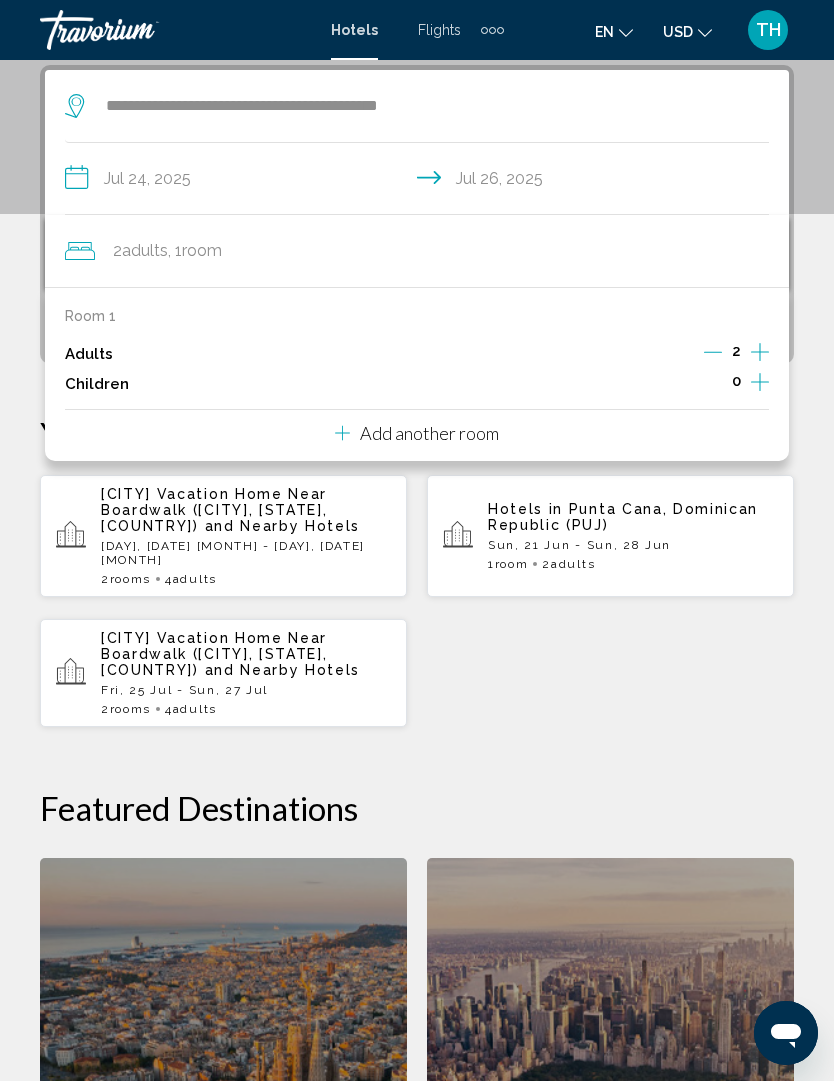 click 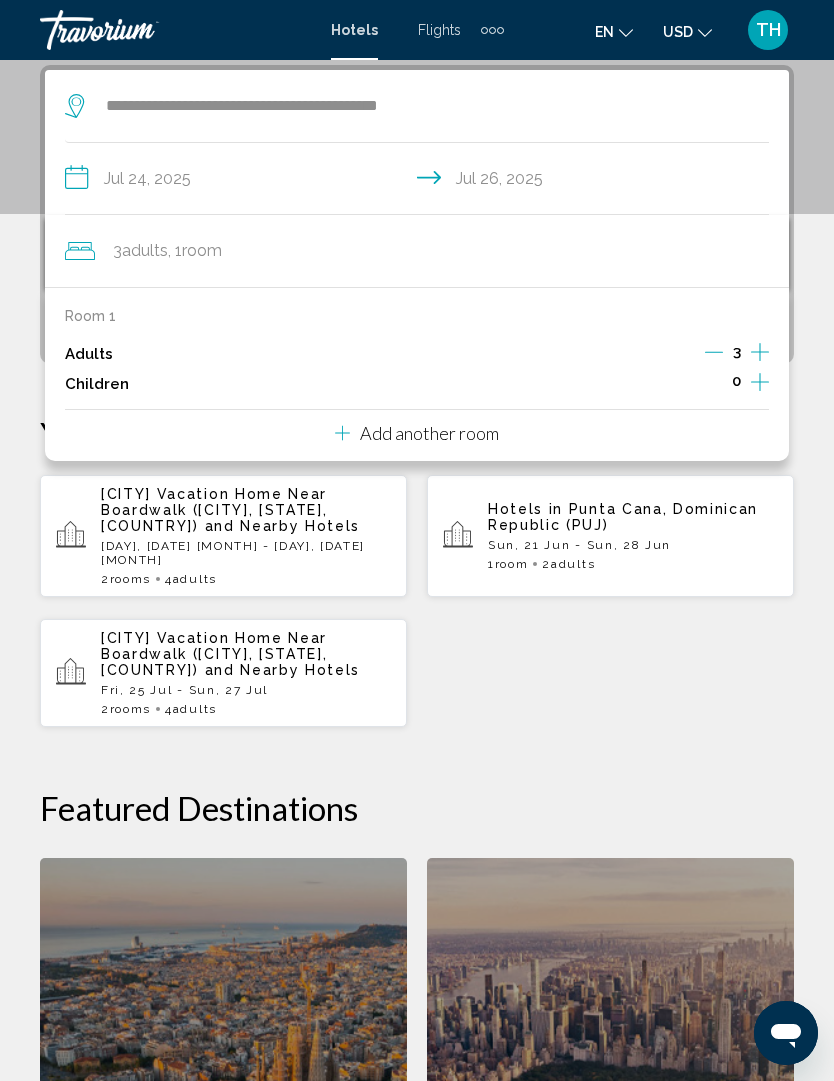 click 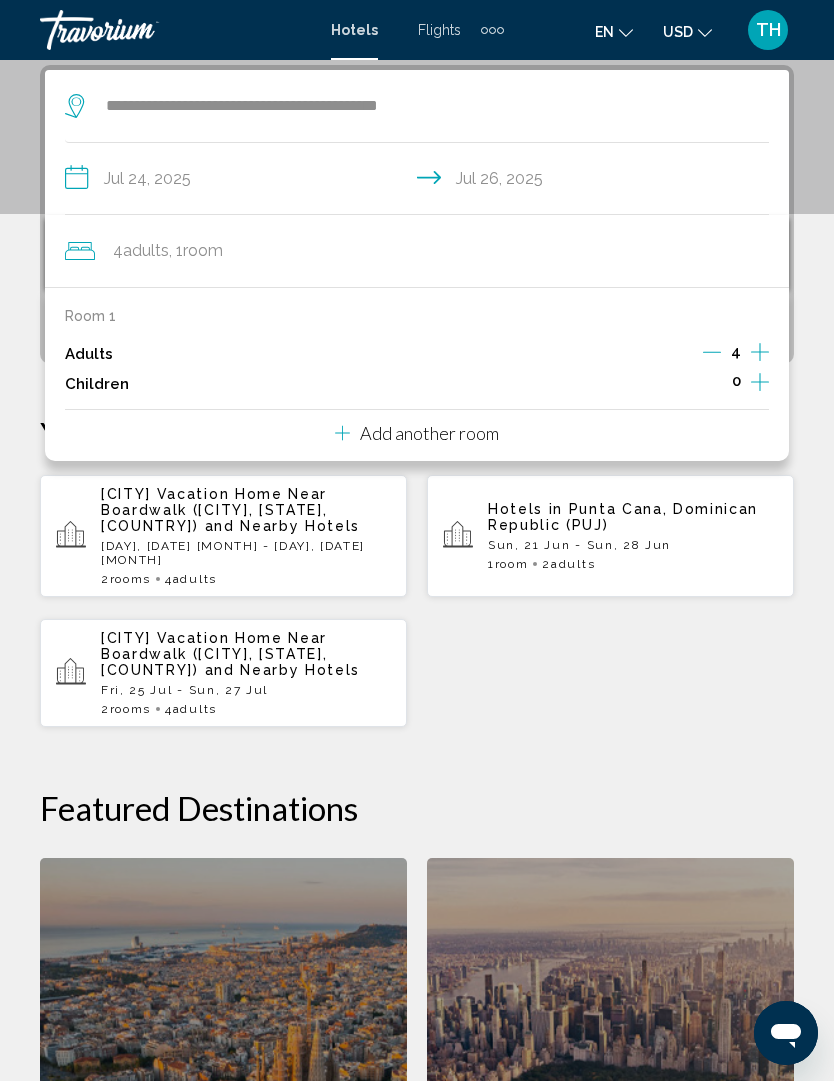click 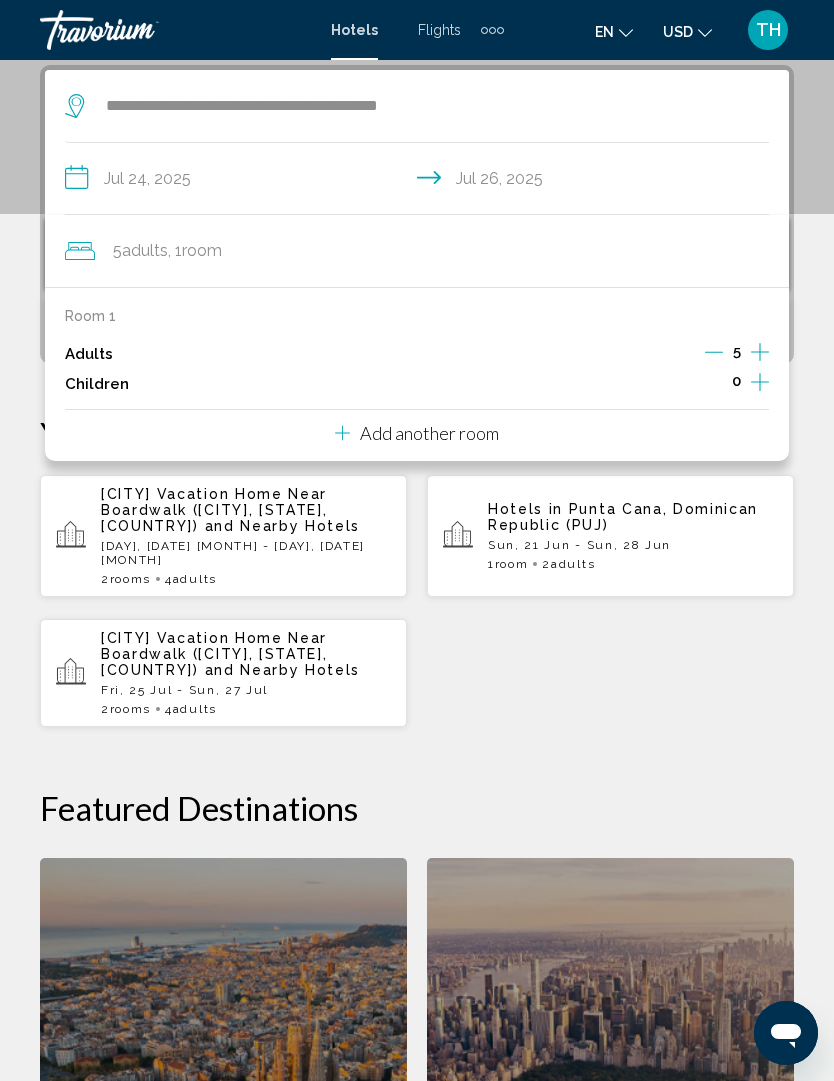 click 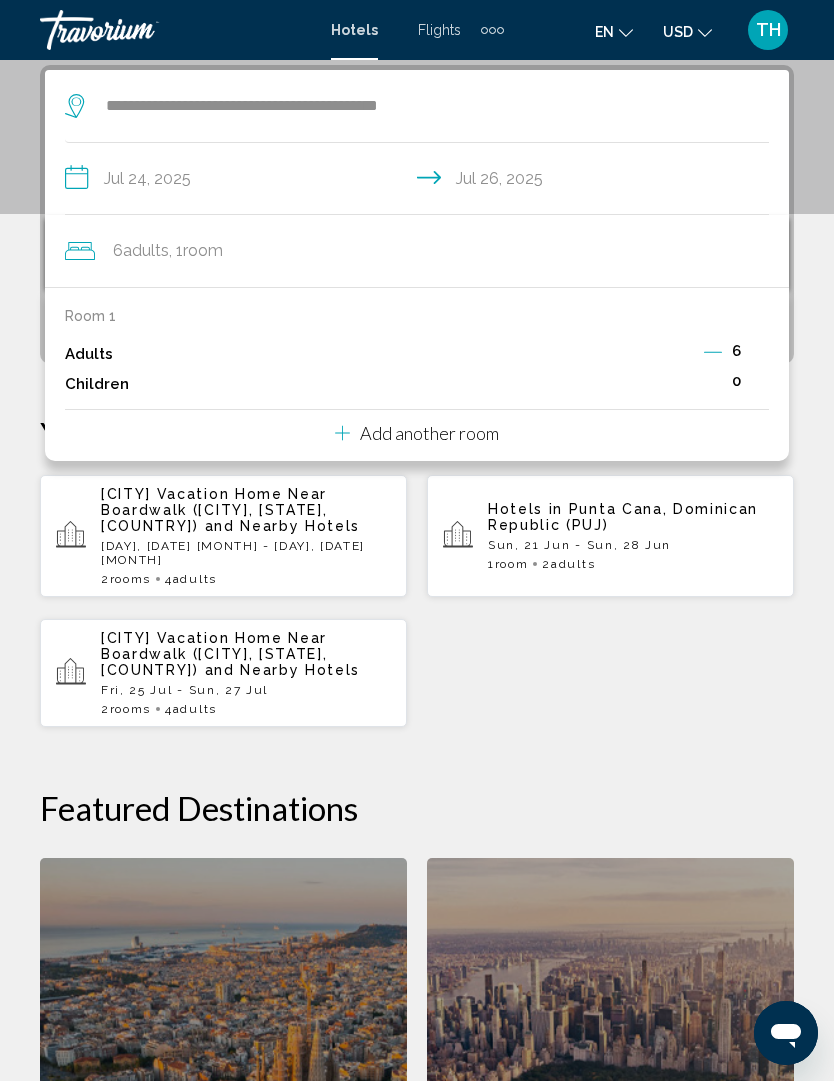 click 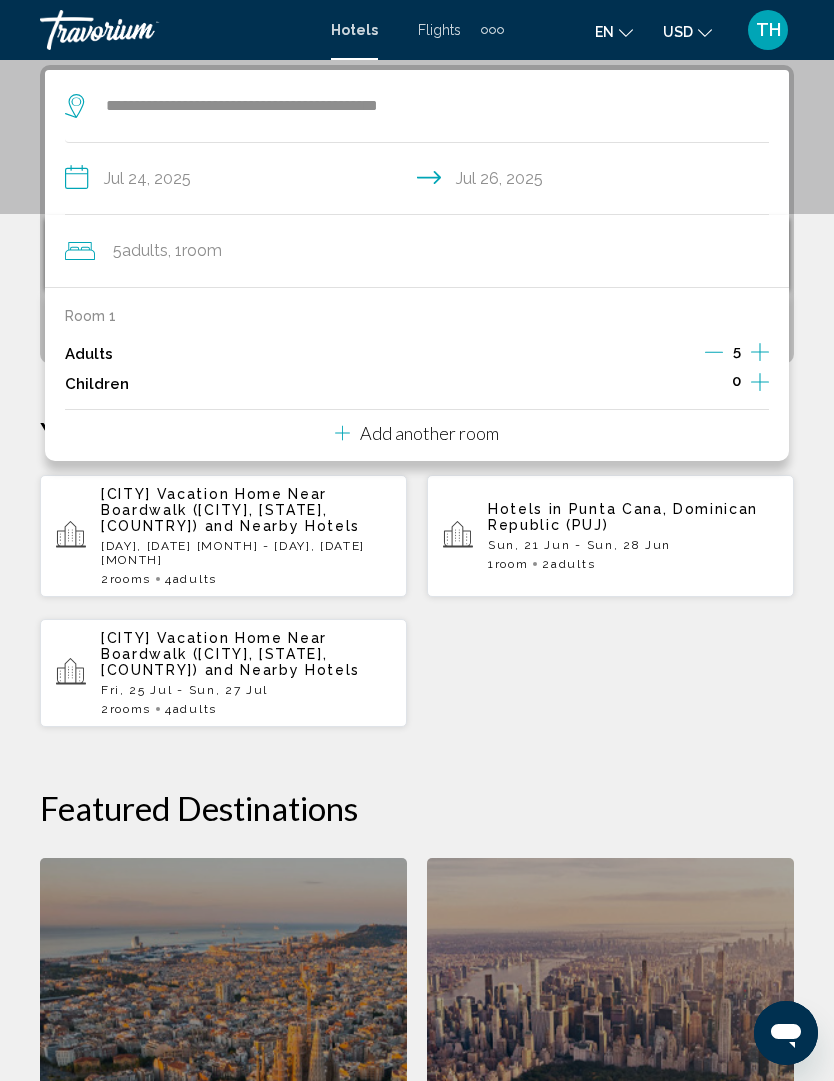 click on "Room 1 Adults
5
Children
0" at bounding box center [417, 353] 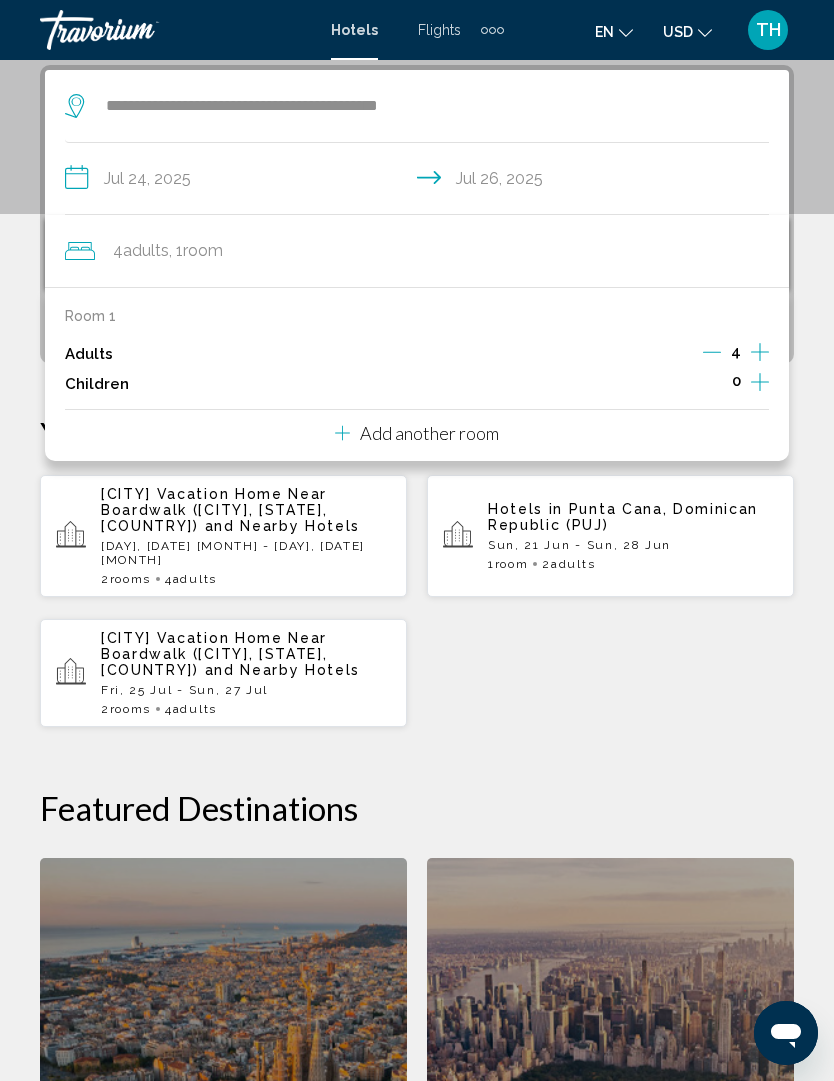 click 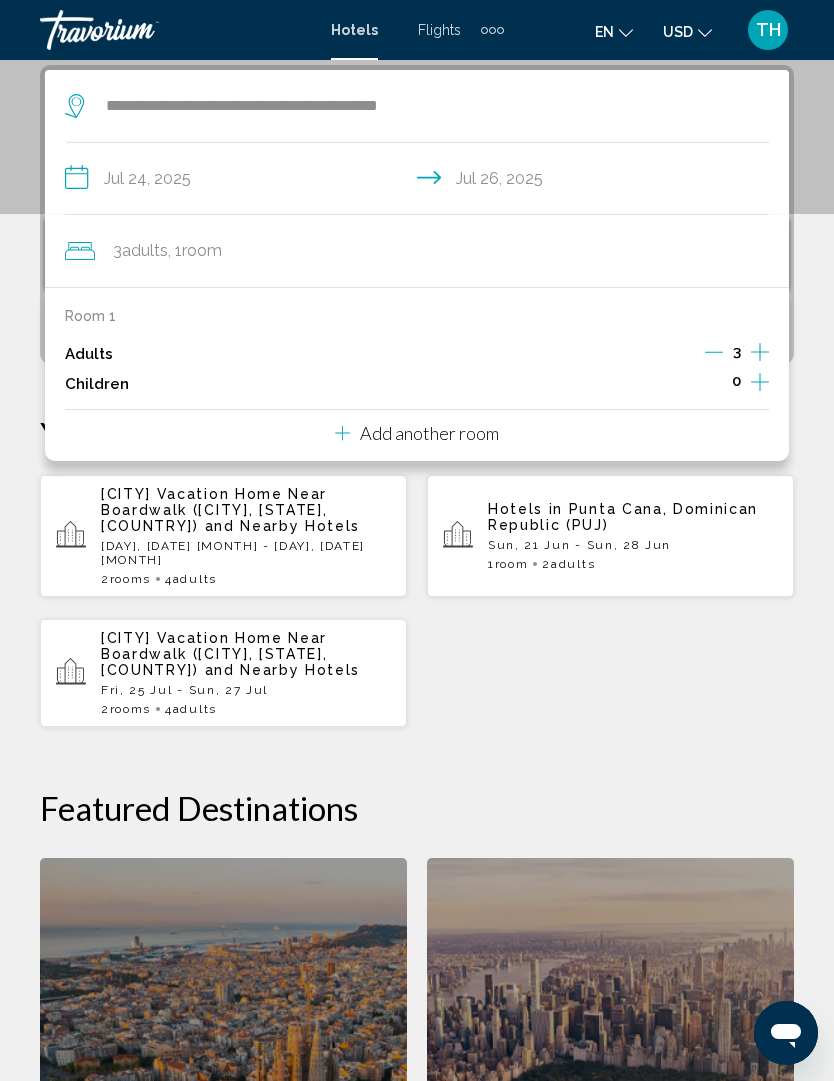 click on "Add another room" at bounding box center (429, 433) 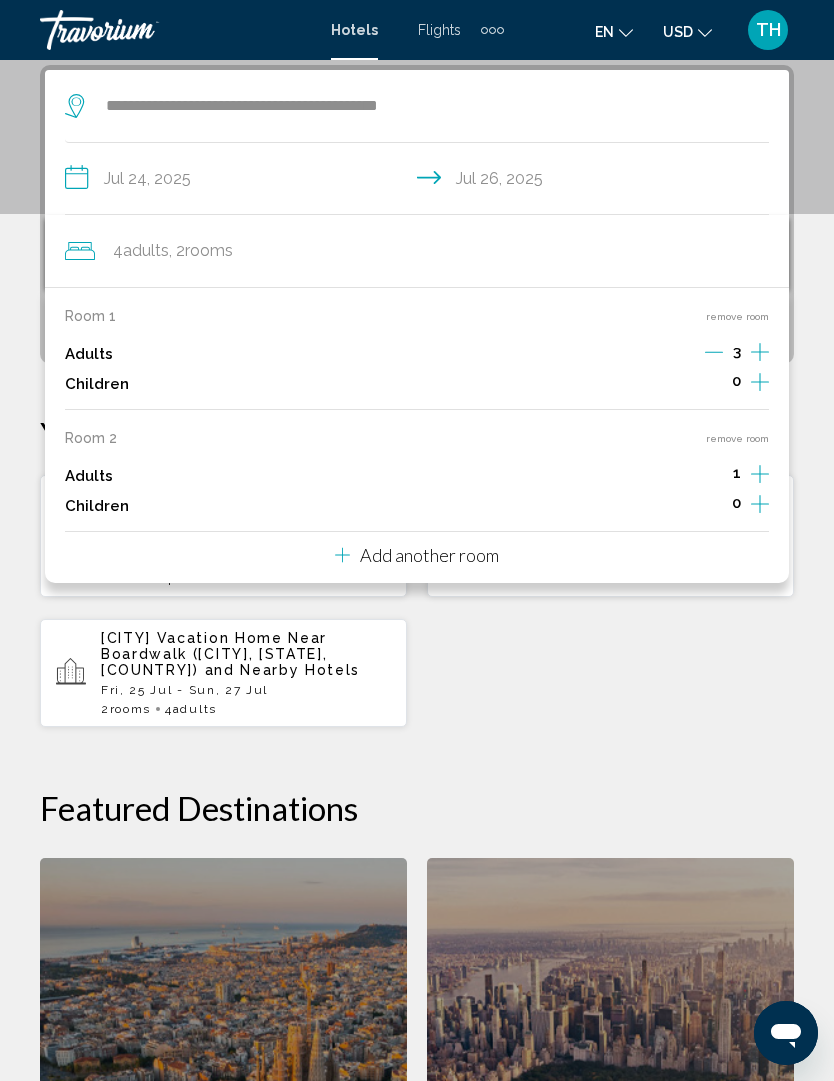 click 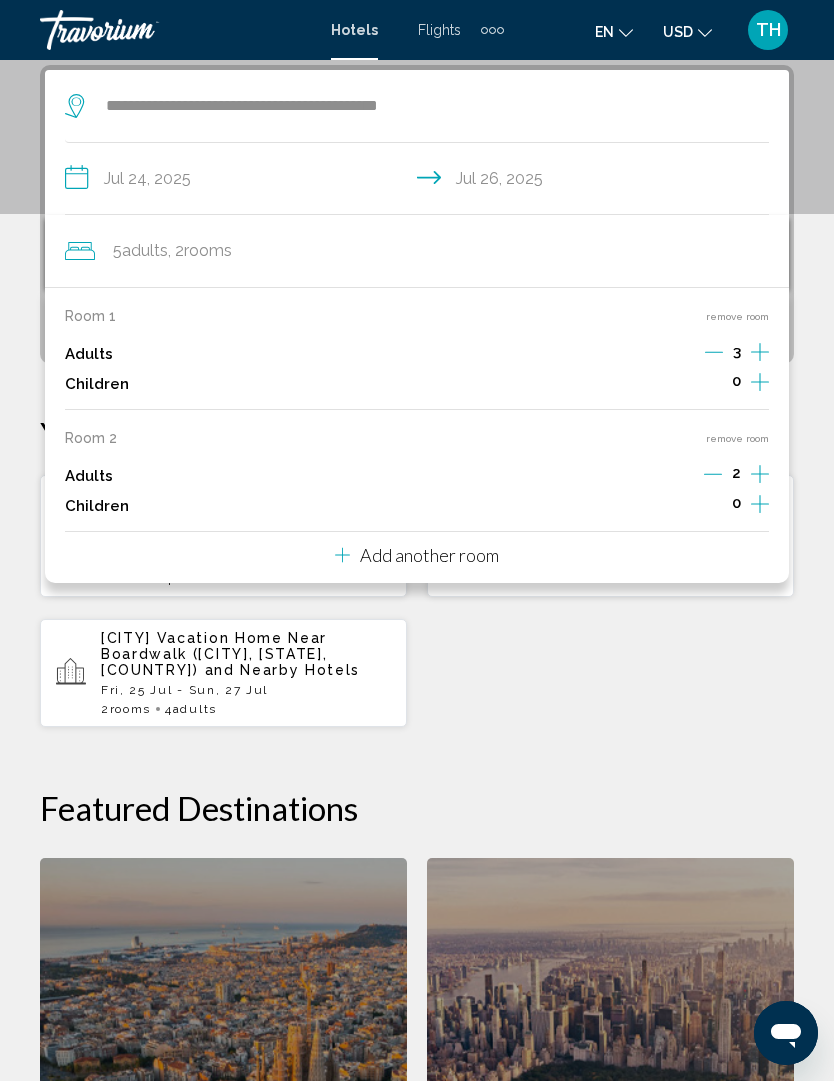 click 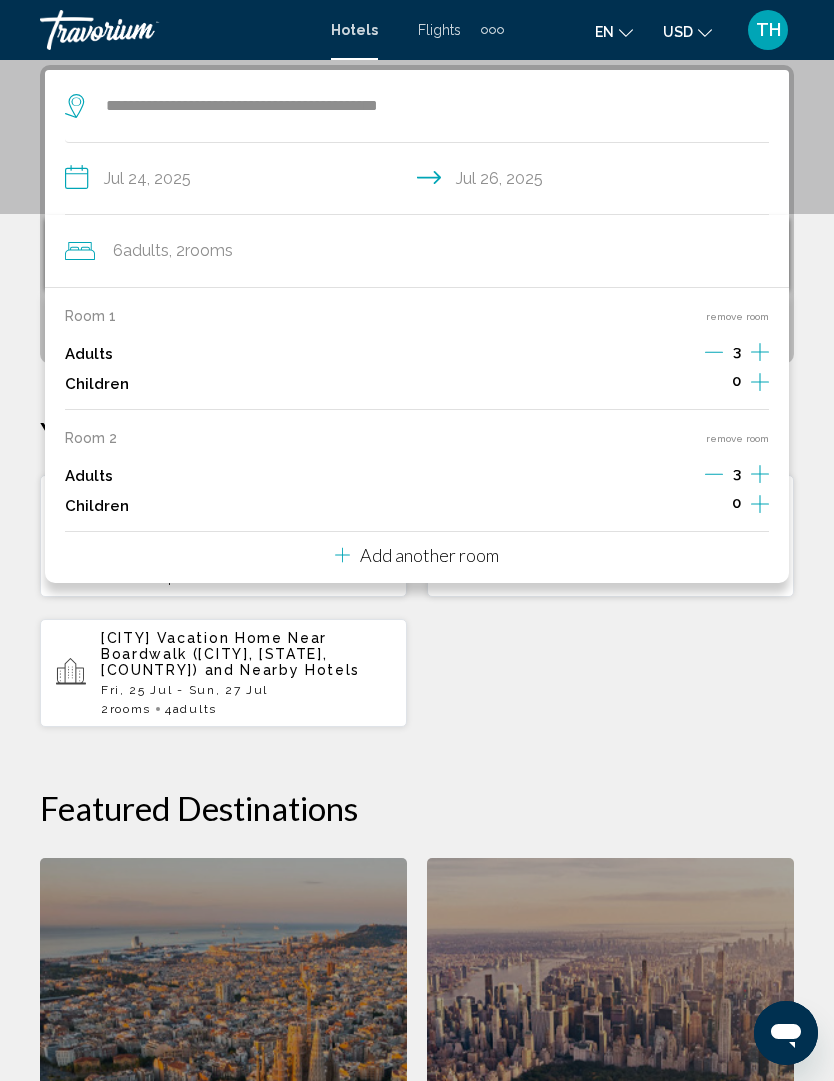 click on "Children" at bounding box center (97, 506) 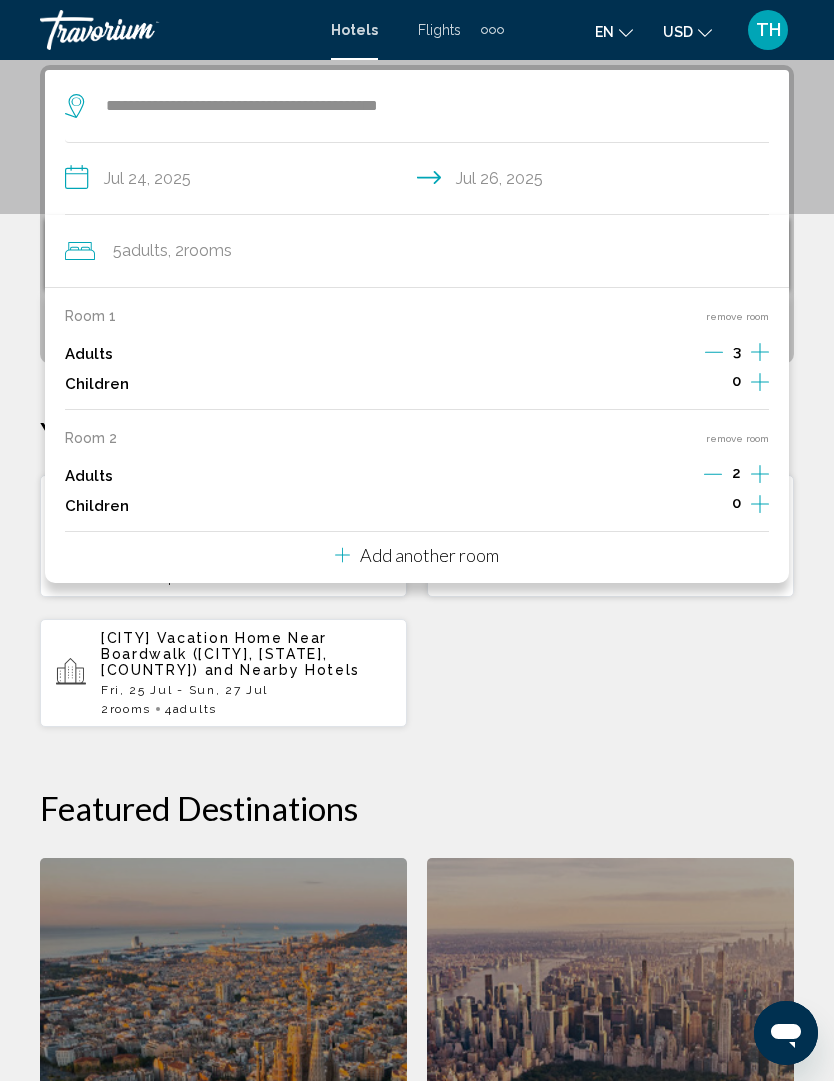 click on "Add another room" at bounding box center (417, 555) 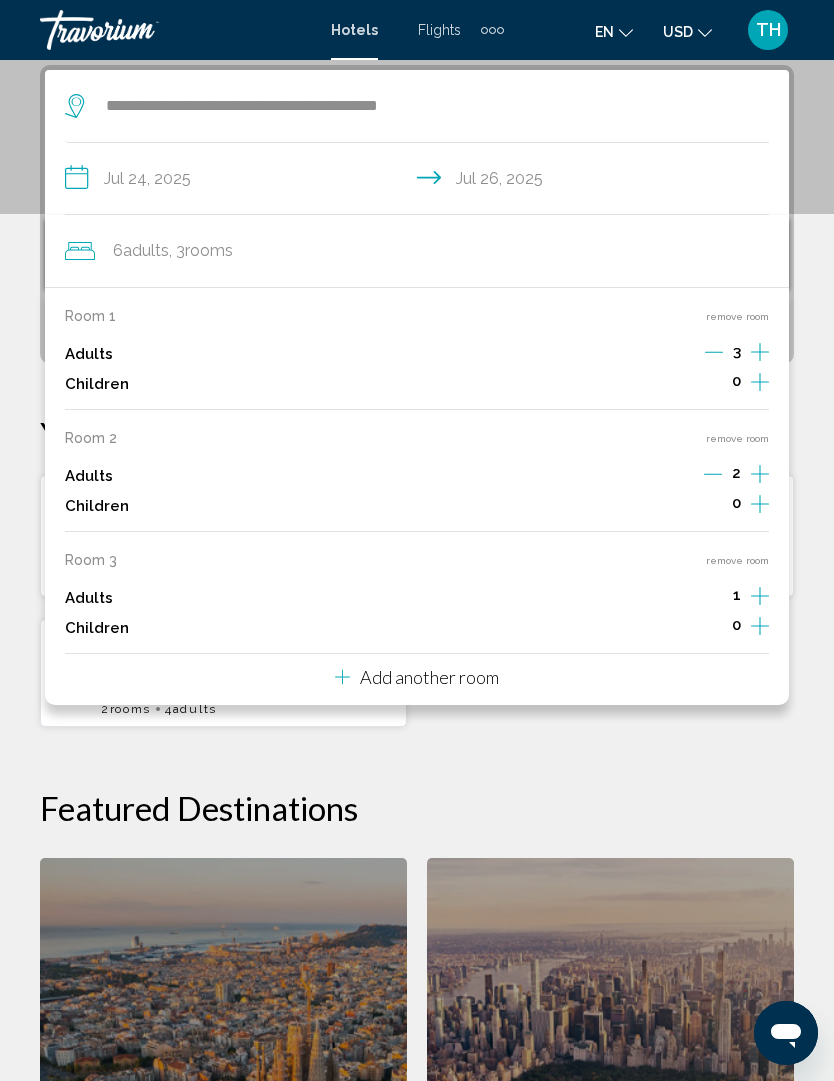 click 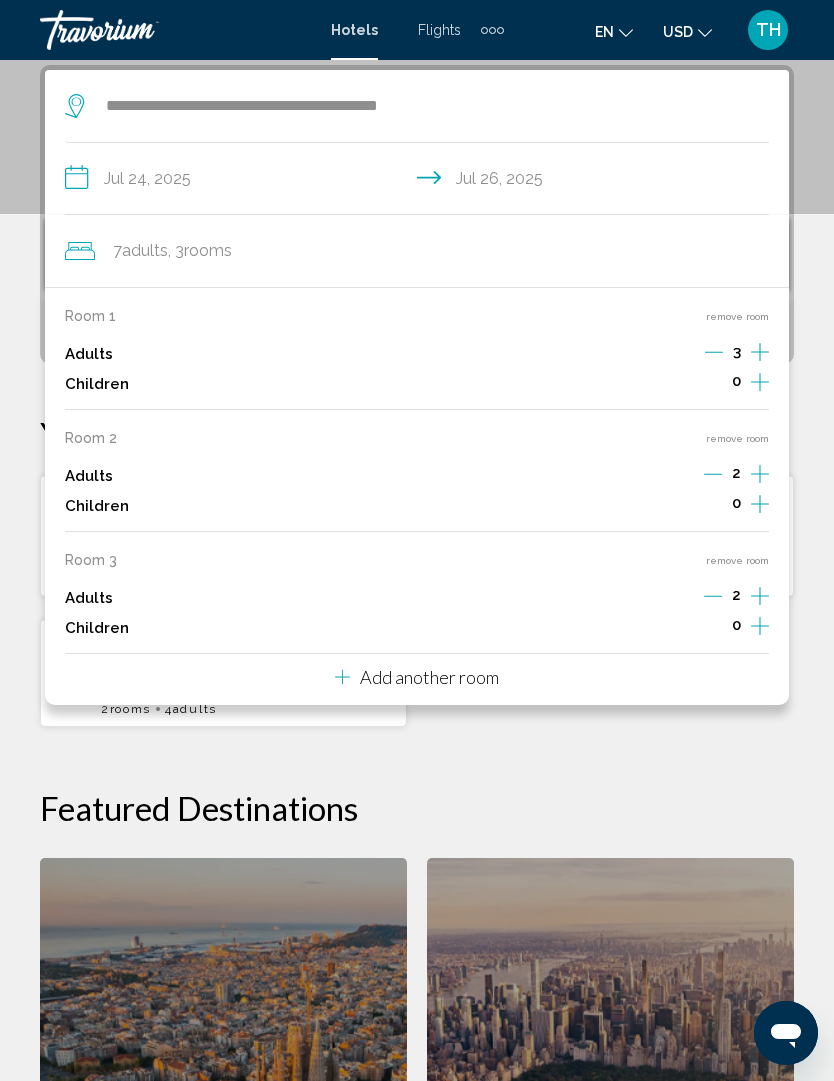 click on "Adults
2" at bounding box center (417, 598) 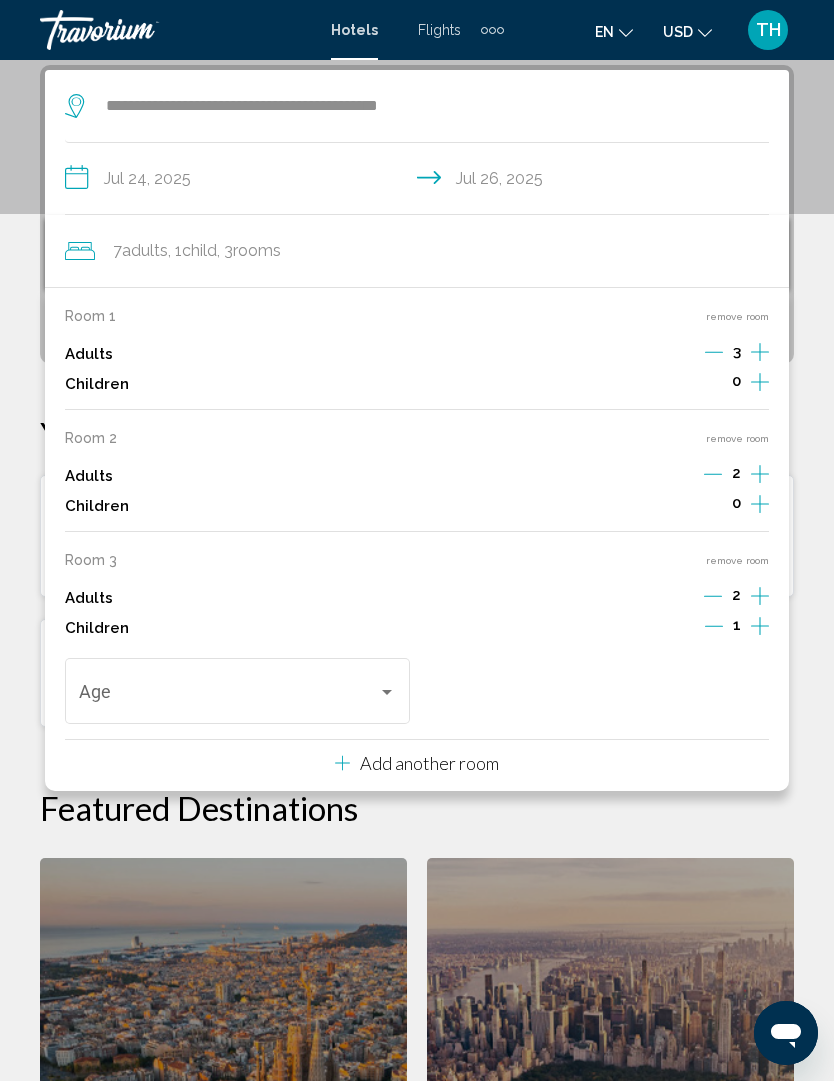 click at bounding box center [387, 692] 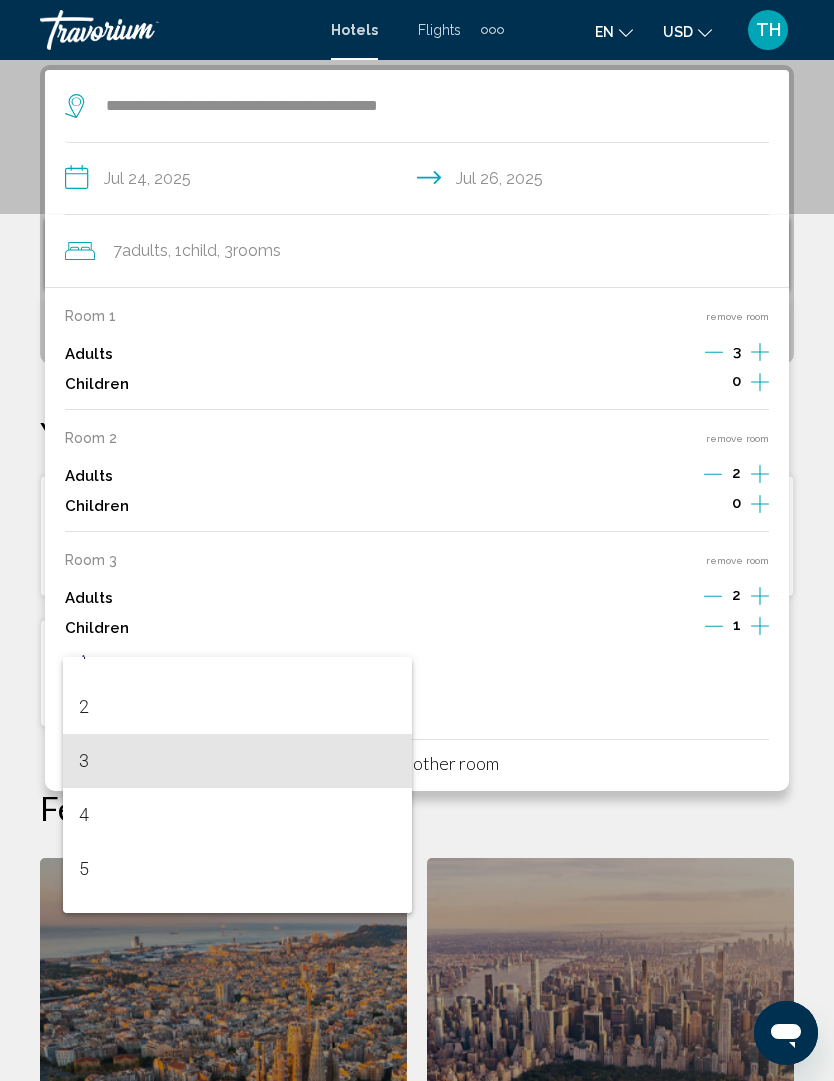 scroll, scrollTop: 123, scrollLeft: 0, axis: vertical 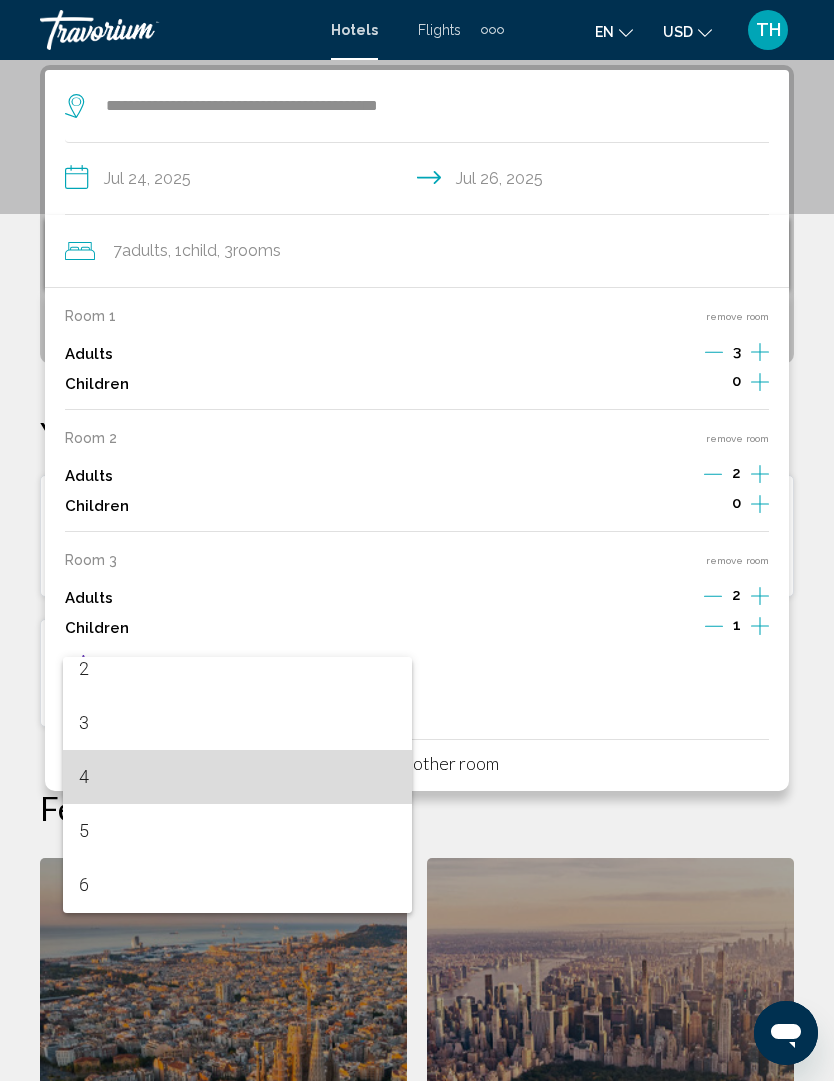 click on "4" at bounding box center (238, 777) 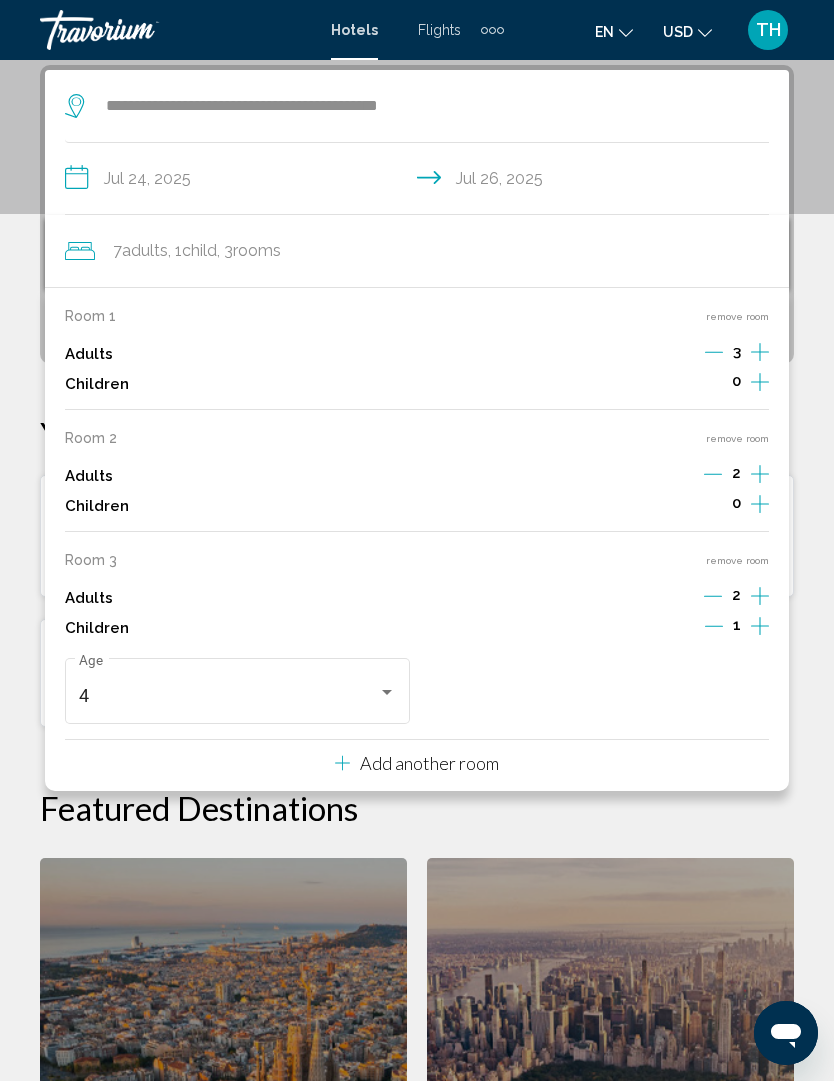 click at bounding box center (387, 692) 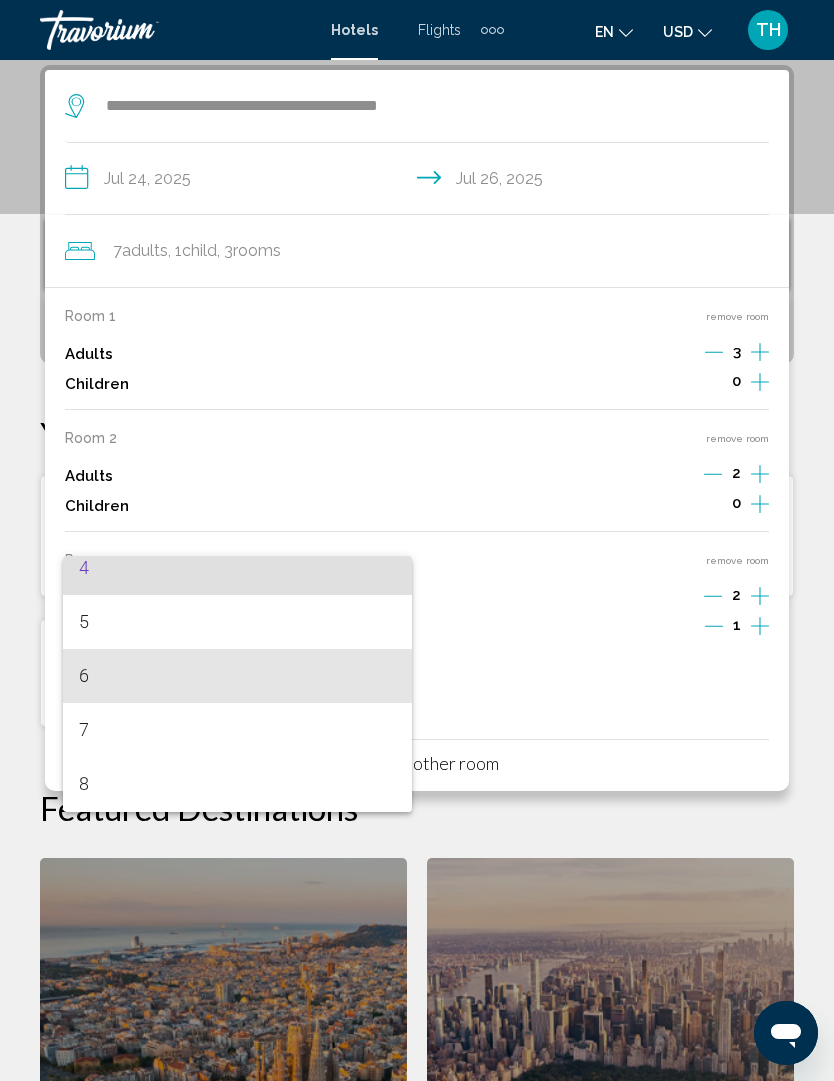 scroll, scrollTop: 236, scrollLeft: 0, axis: vertical 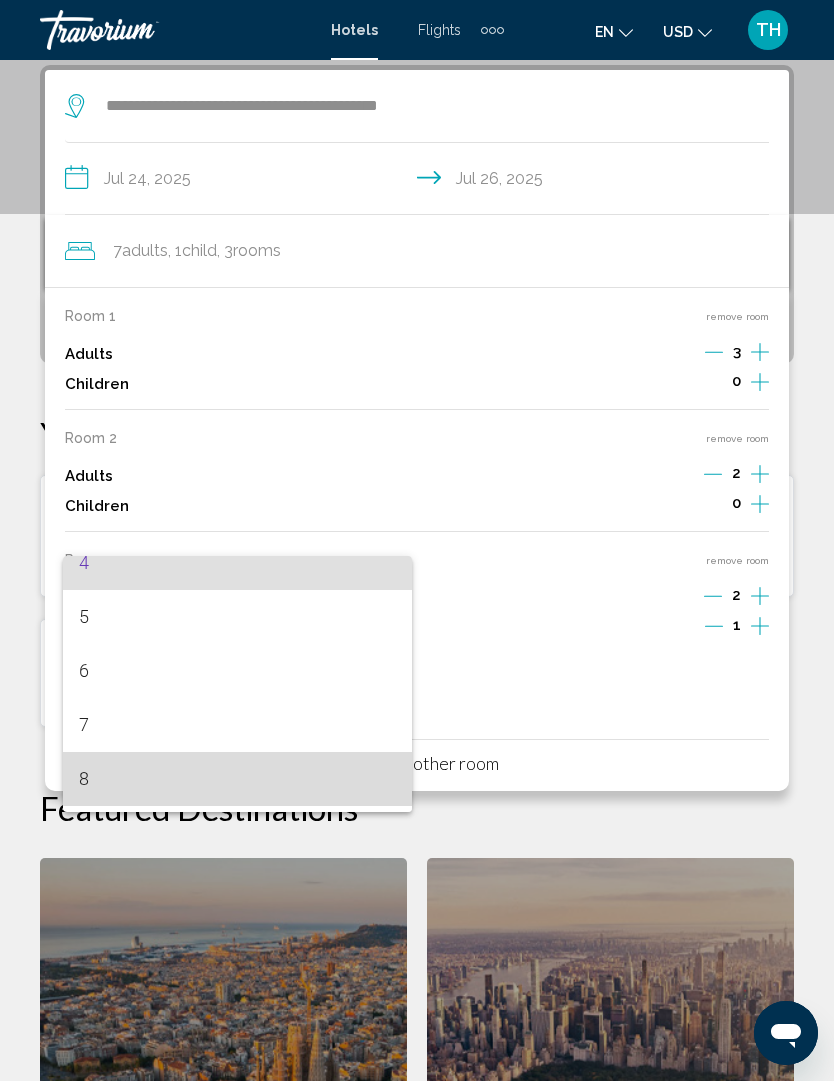 click on "8" at bounding box center (238, 779) 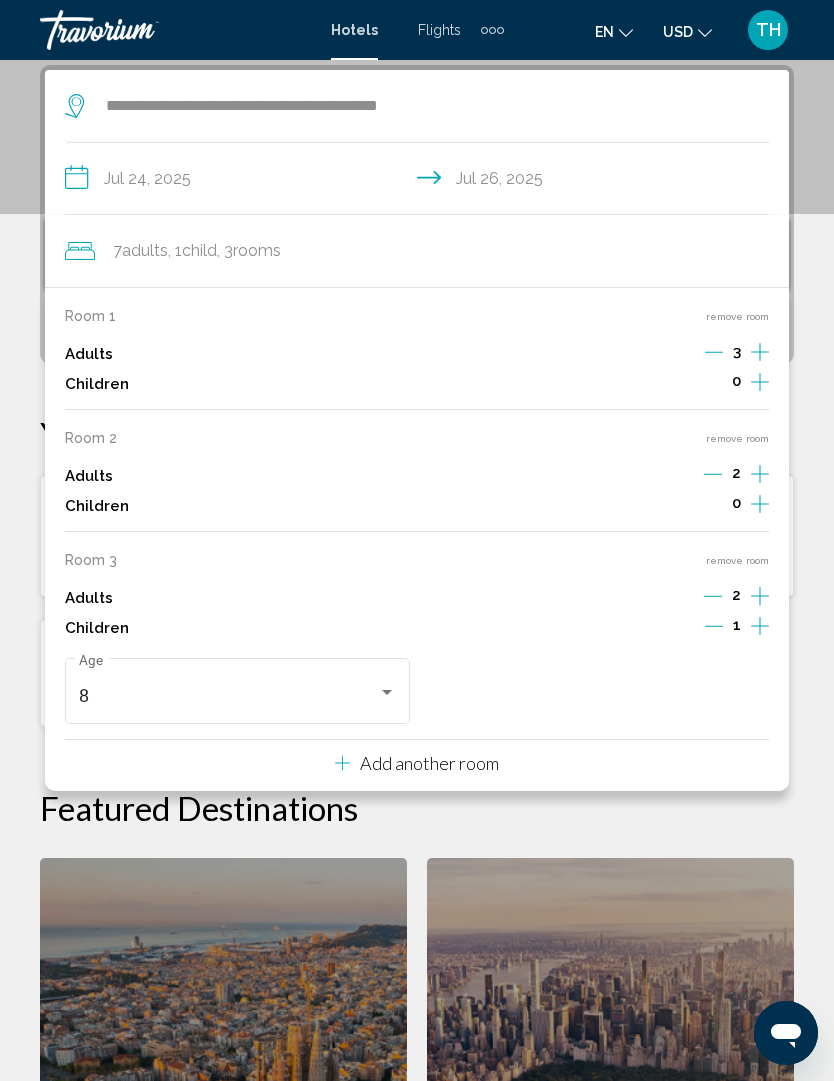 click on "Add another room" at bounding box center (429, 763) 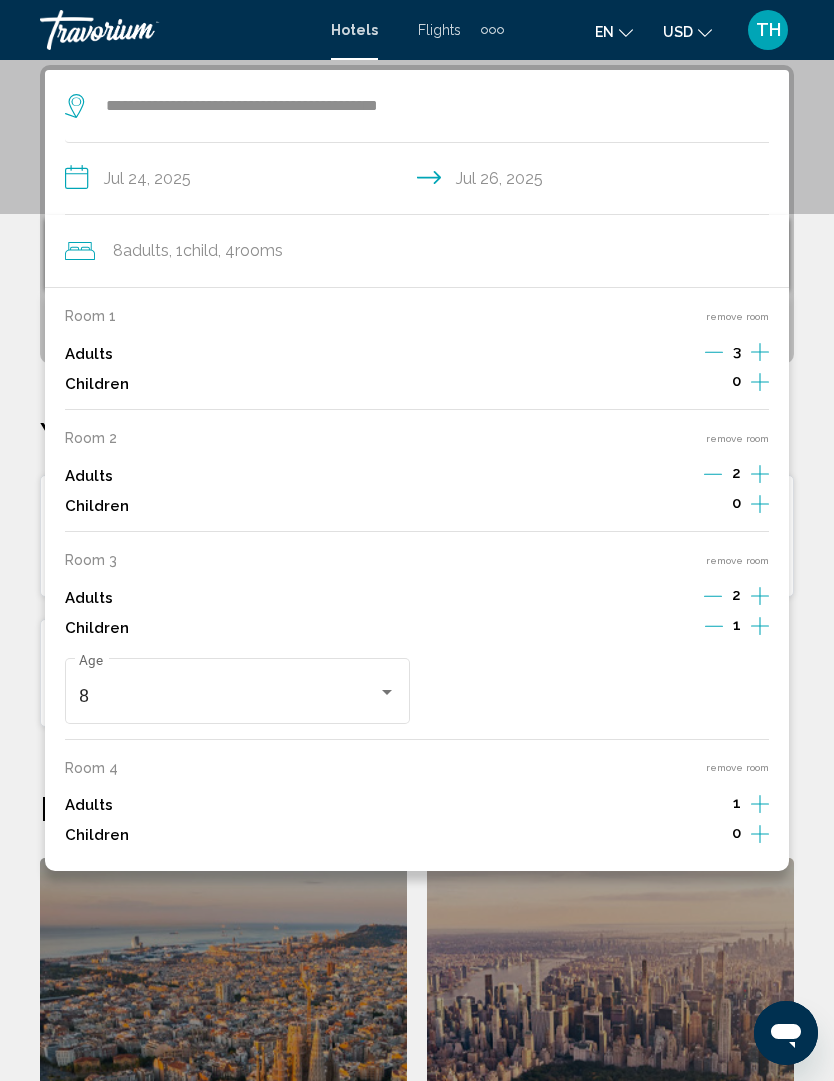 click 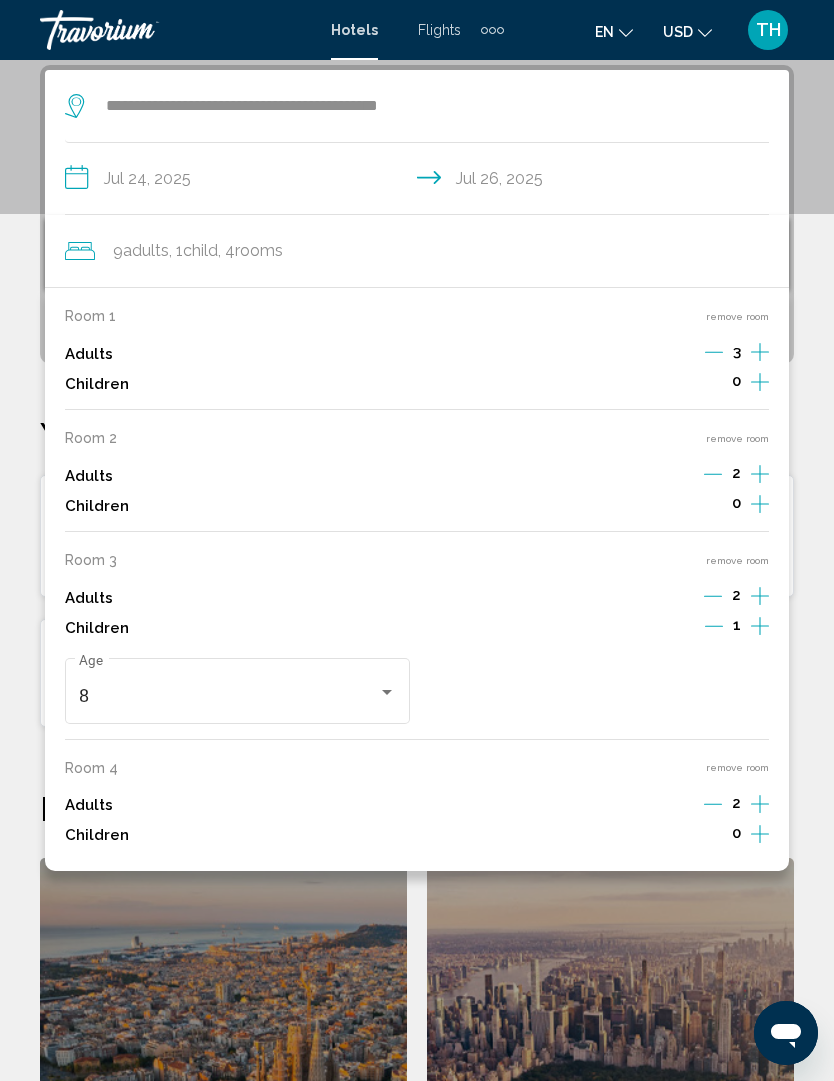 click 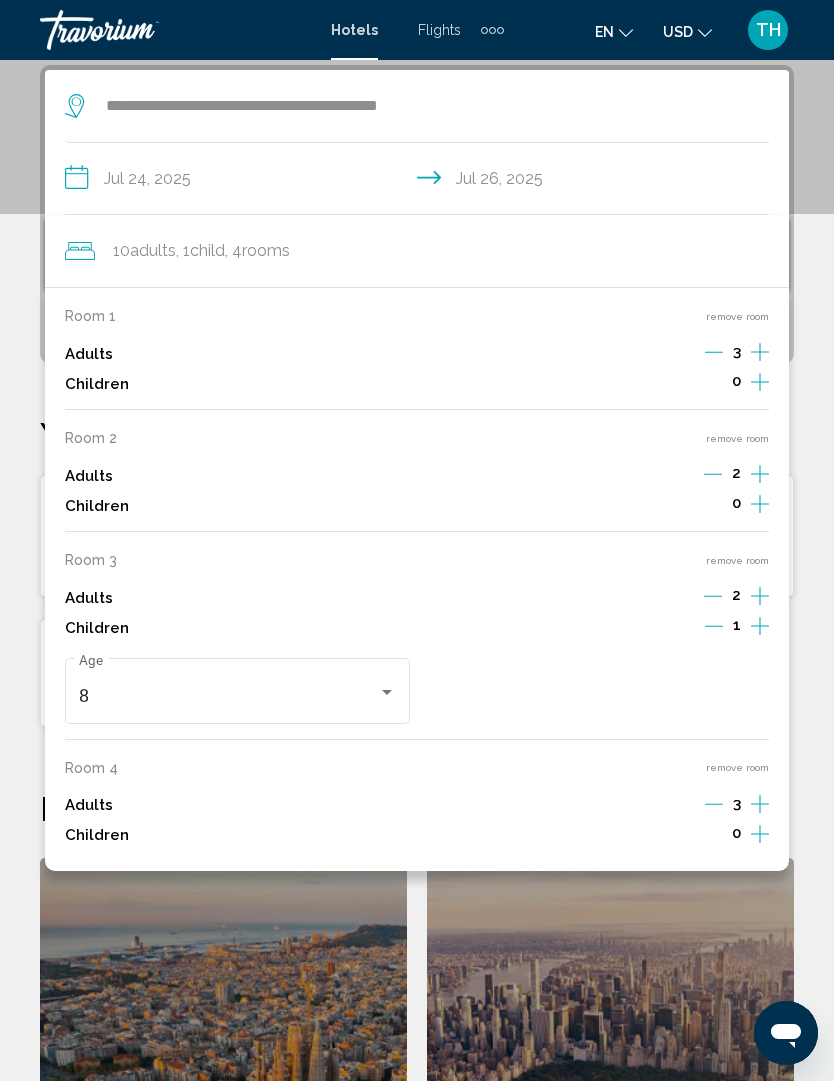 click 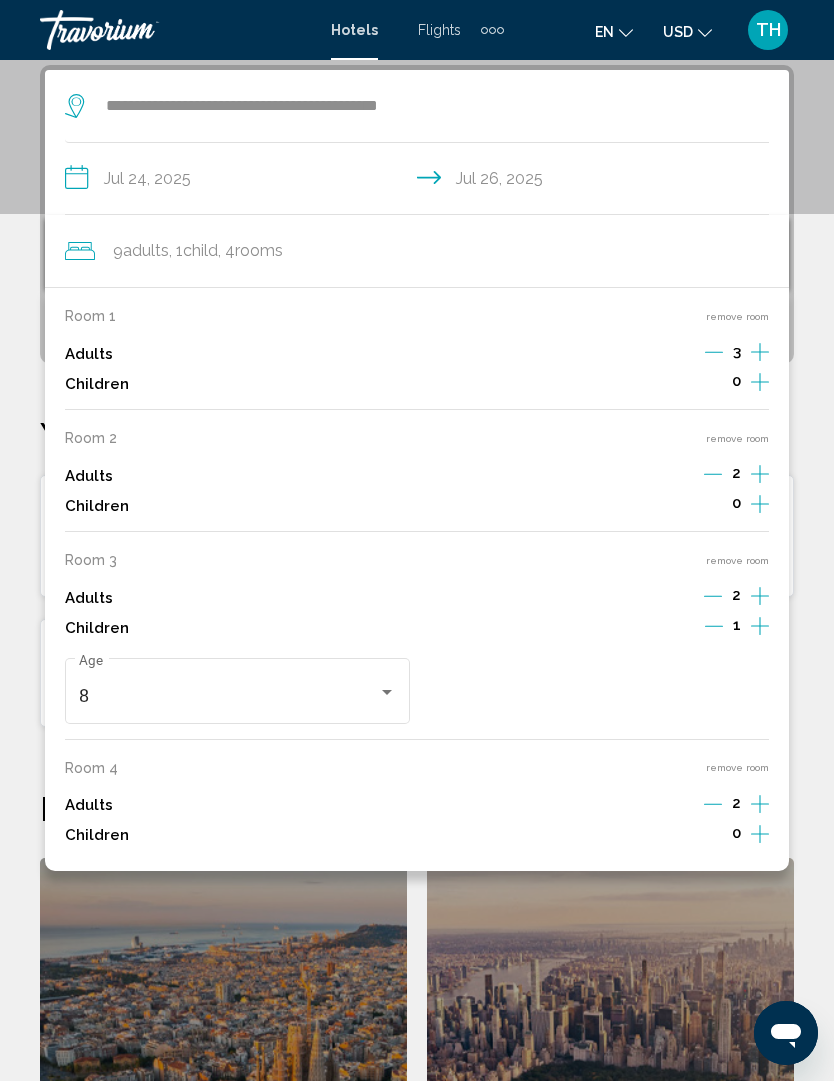 click at bounding box center (760, 384) 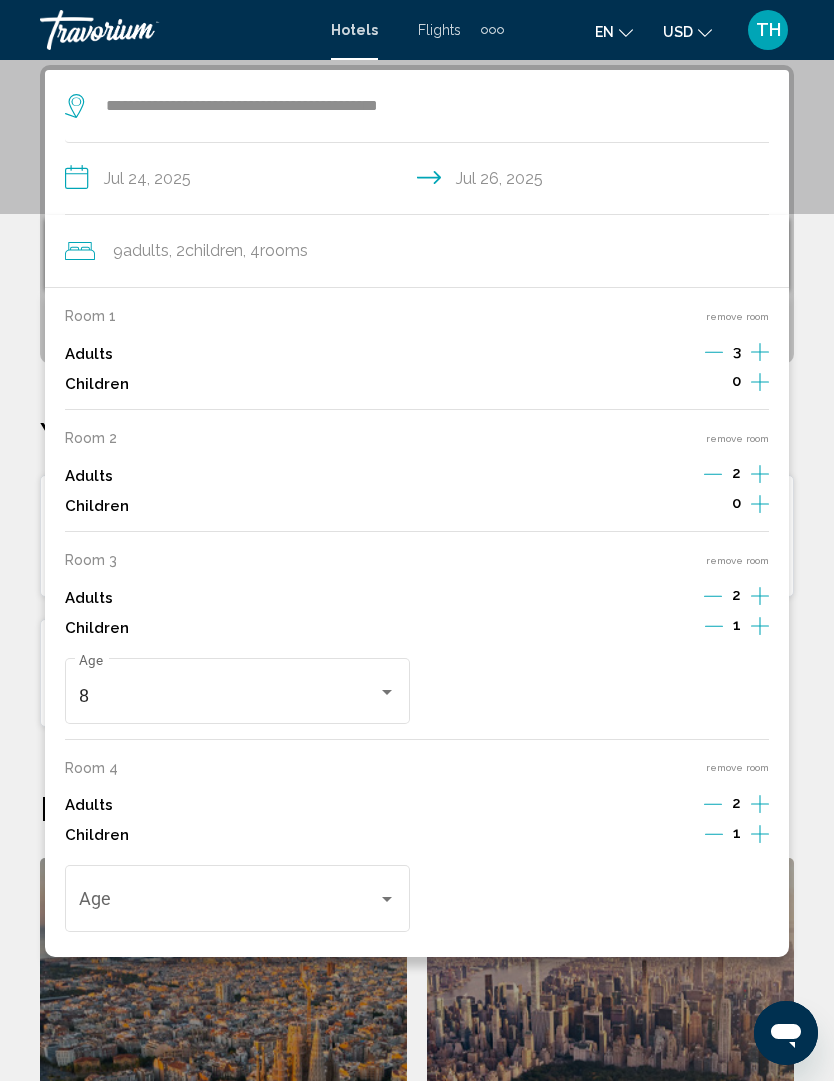 click at bounding box center [760, 384] 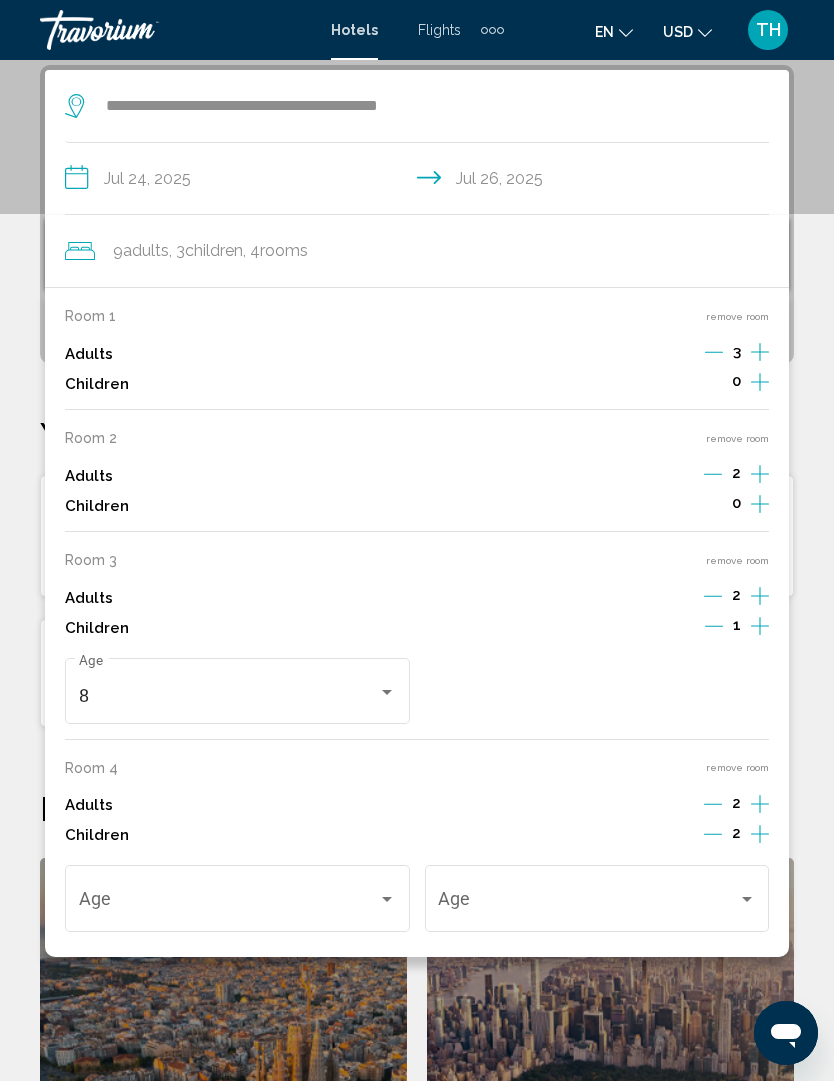 click at bounding box center (747, 900) 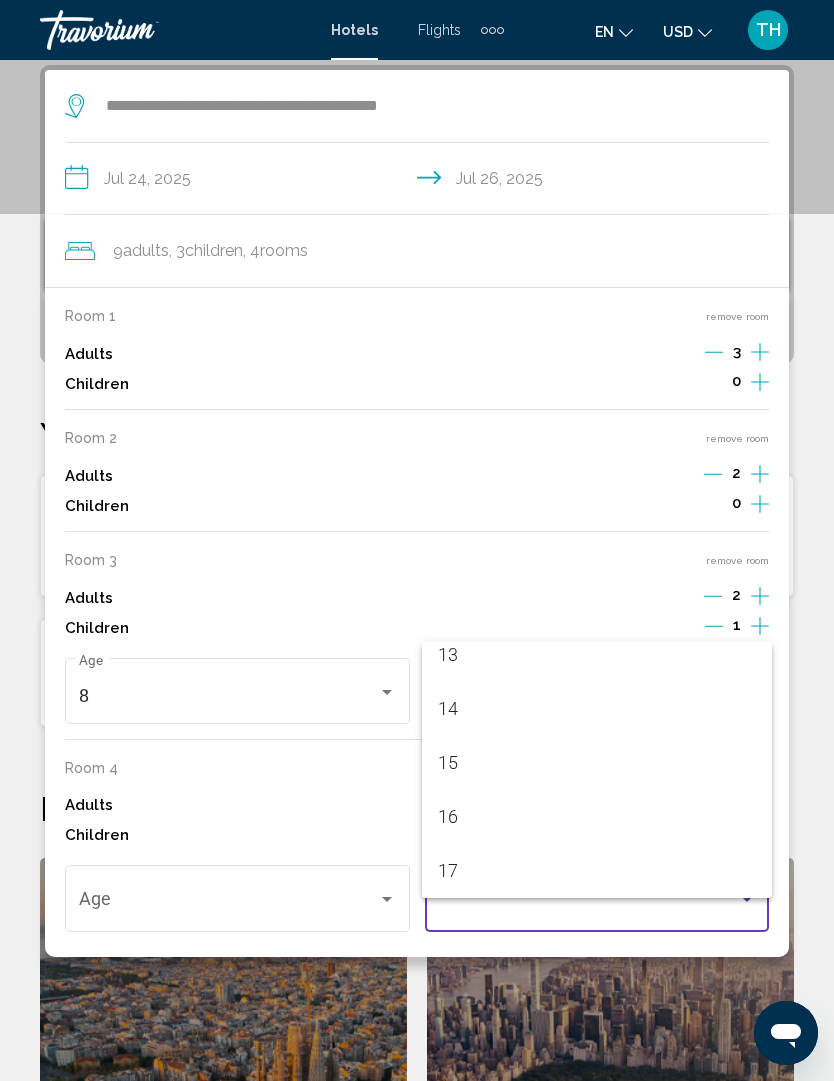 scroll, scrollTop: 716, scrollLeft: 0, axis: vertical 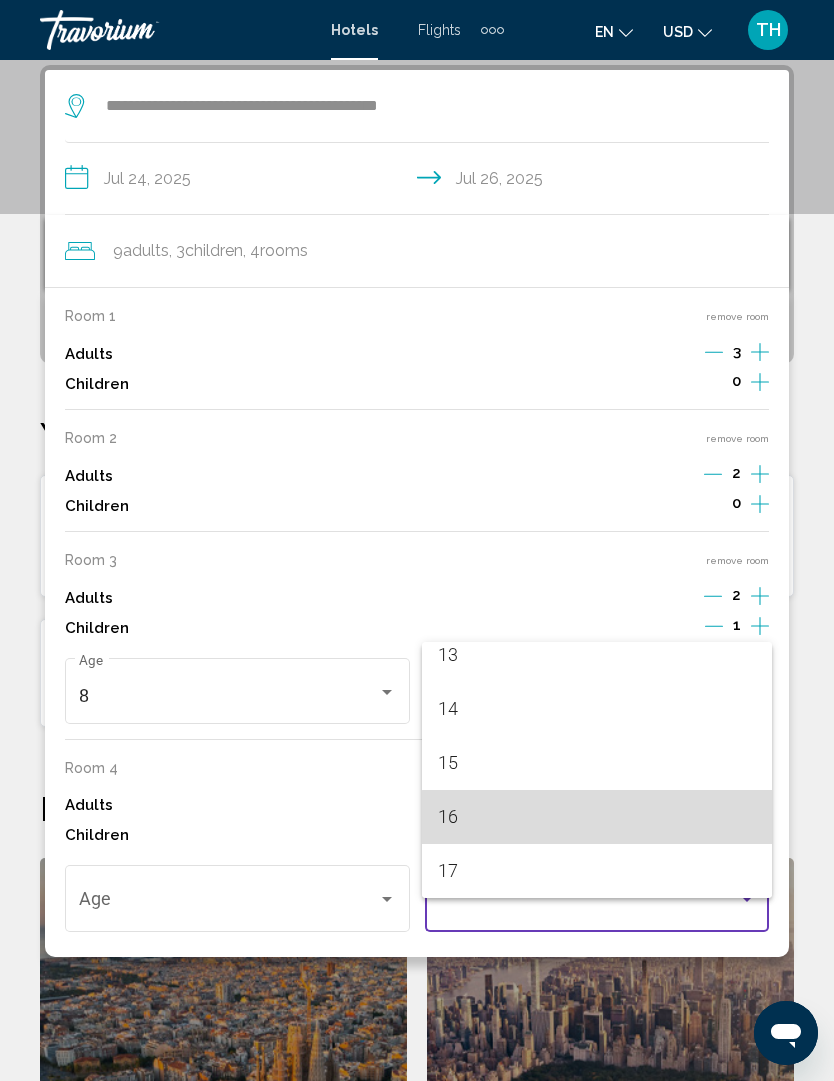 click on "16" at bounding box center (597, 817) 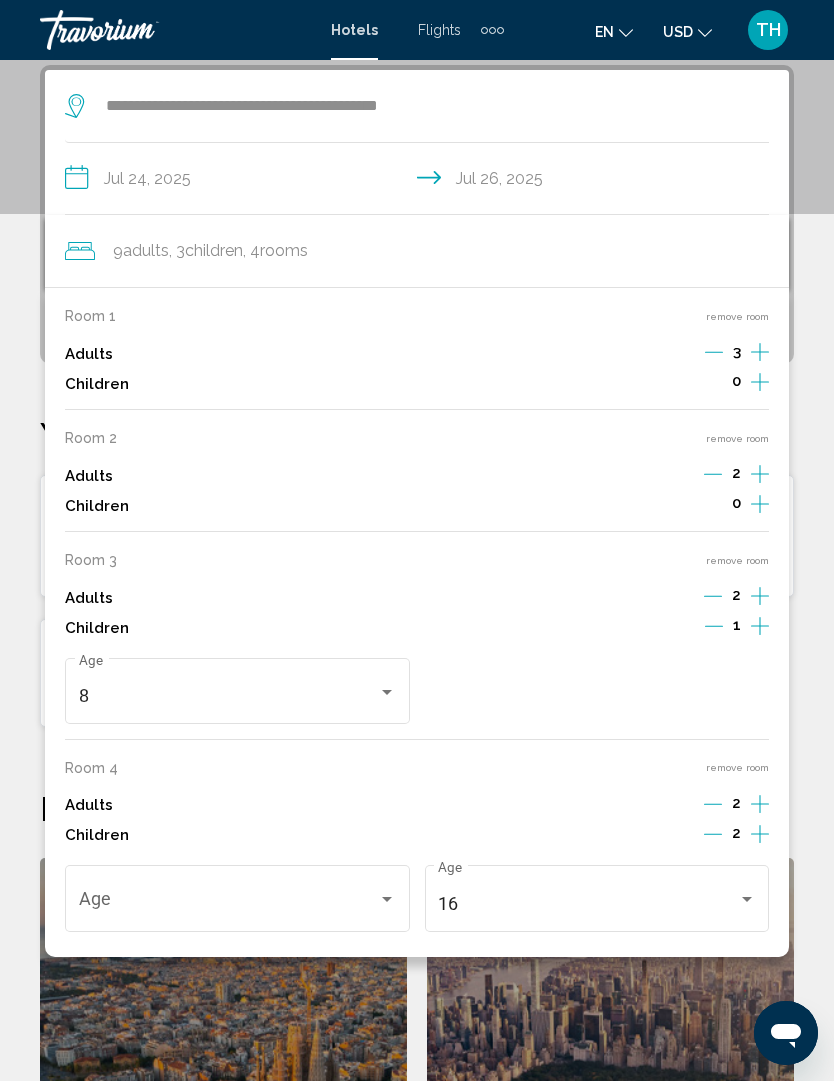 click at bounding box center [387, 900] 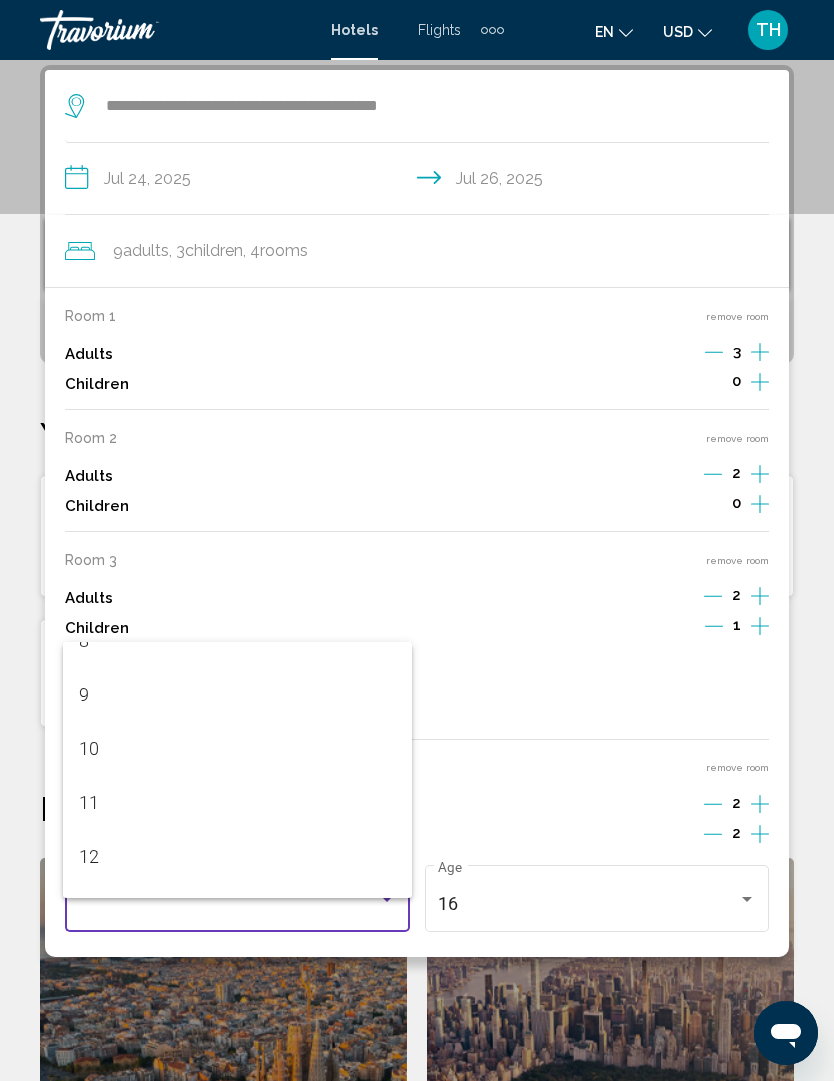 scroll, scrollTop: 456, scrollLeft: 0, axis: vertical 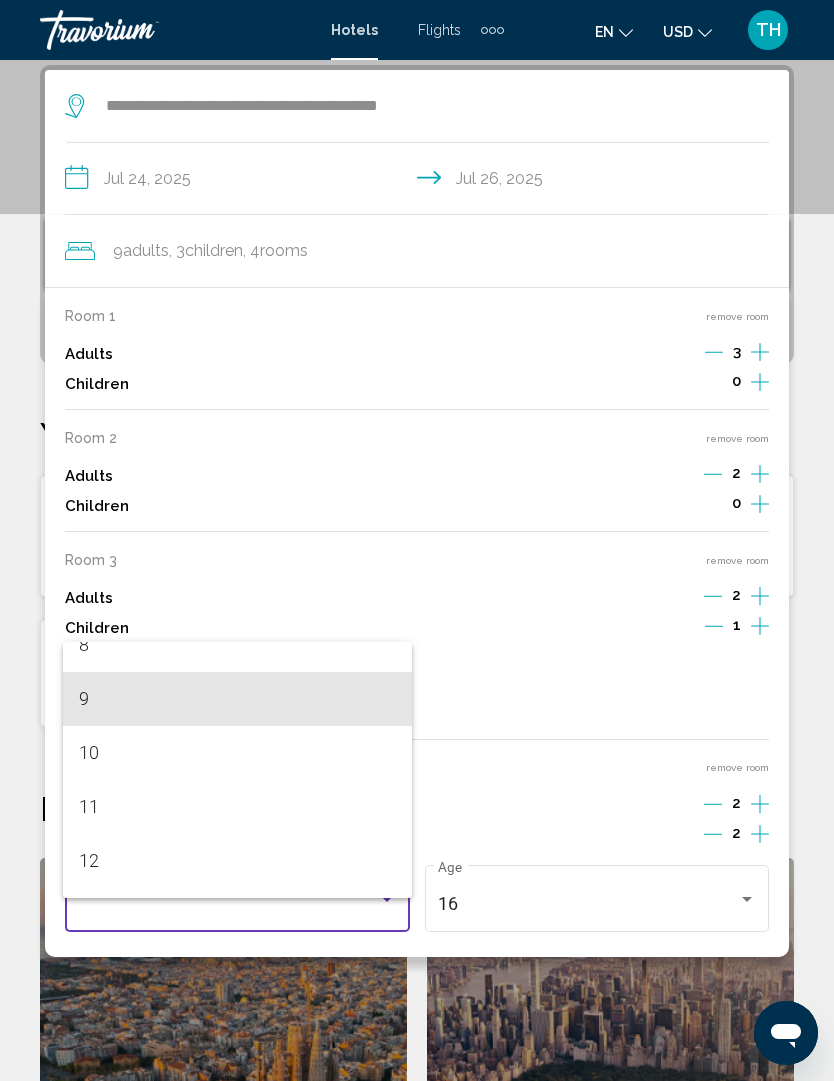 click on "9" at bounding box center (238, 699) 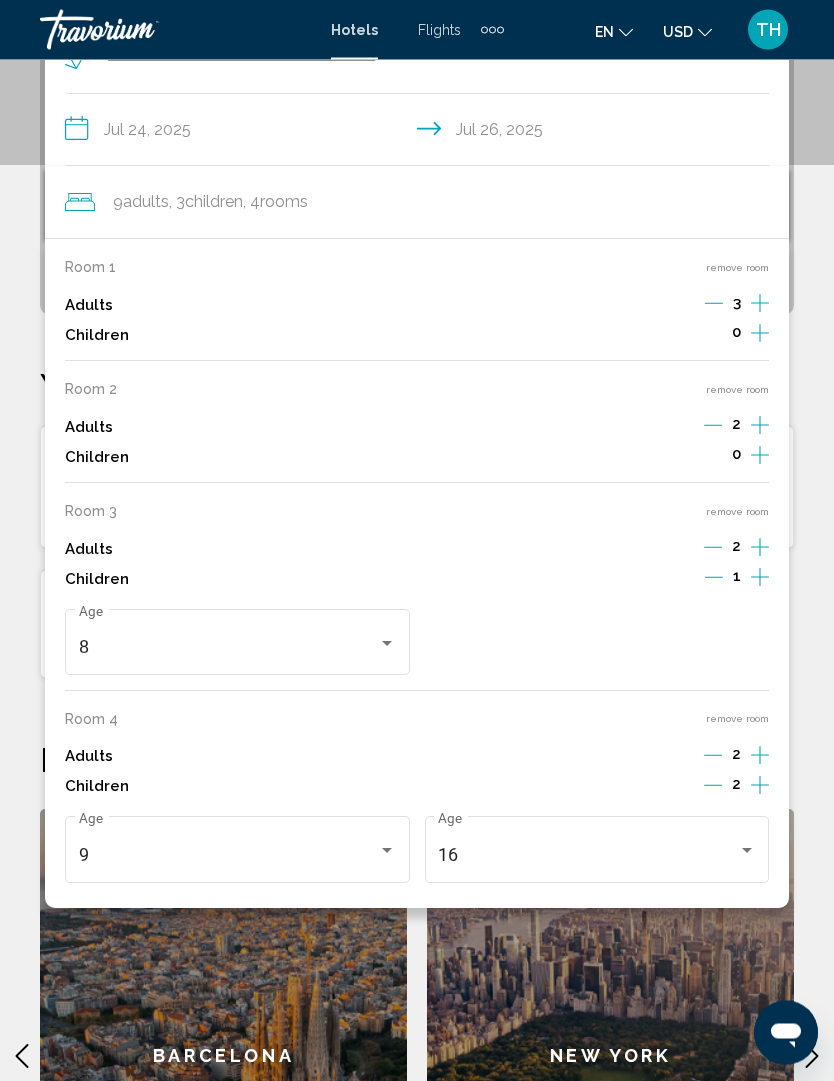 scroll, scrollTop: 435, scrollLeft: 0, axis: vertical 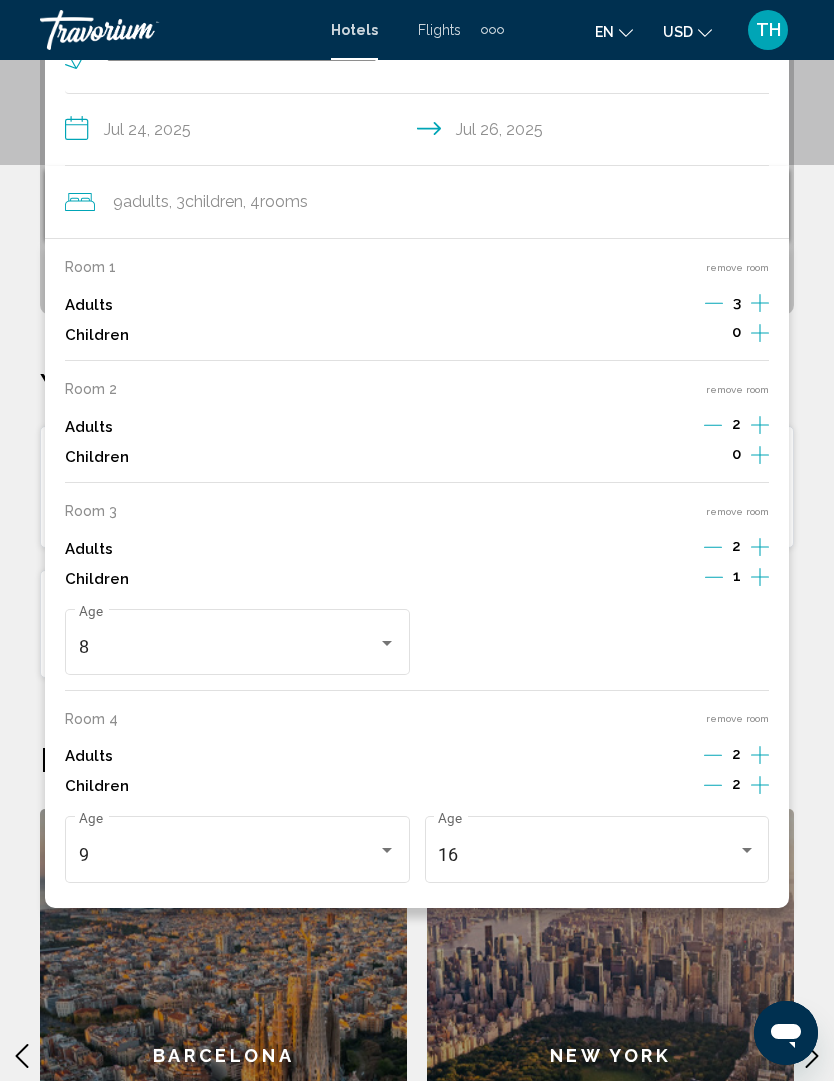 click on "**********" at bounding box center (417, 664) 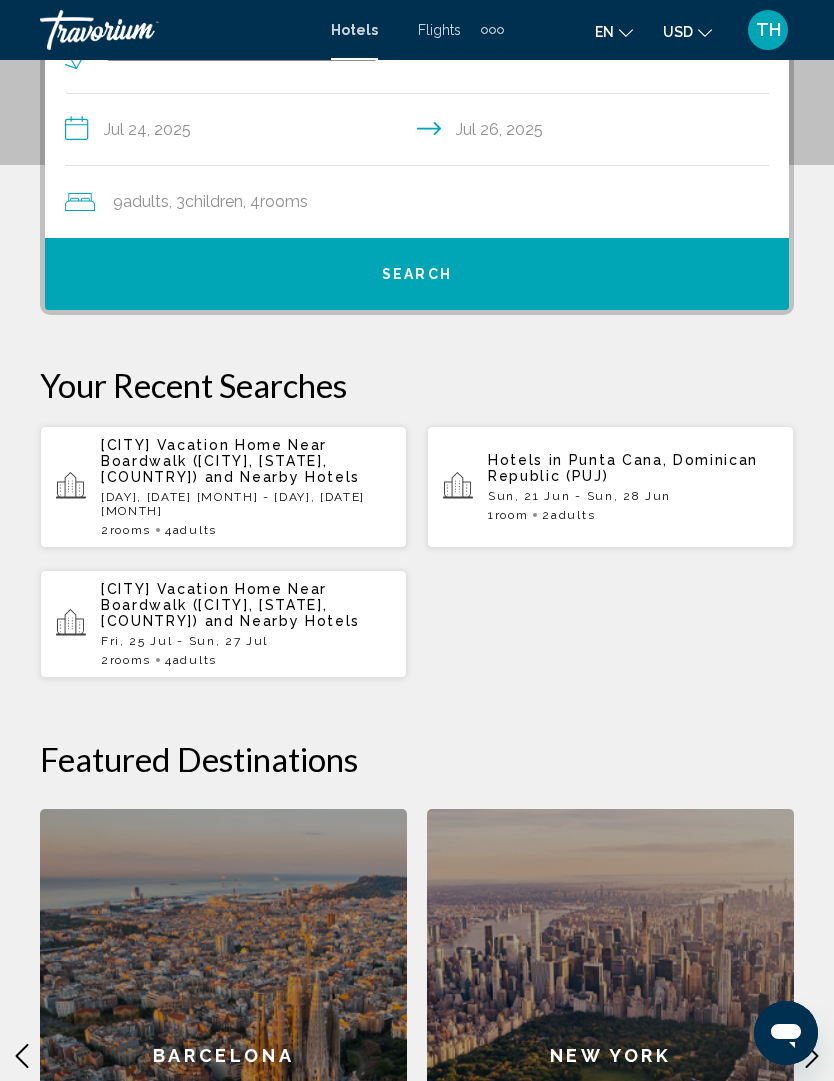 click on "Search" at bounding box center [417, 274] 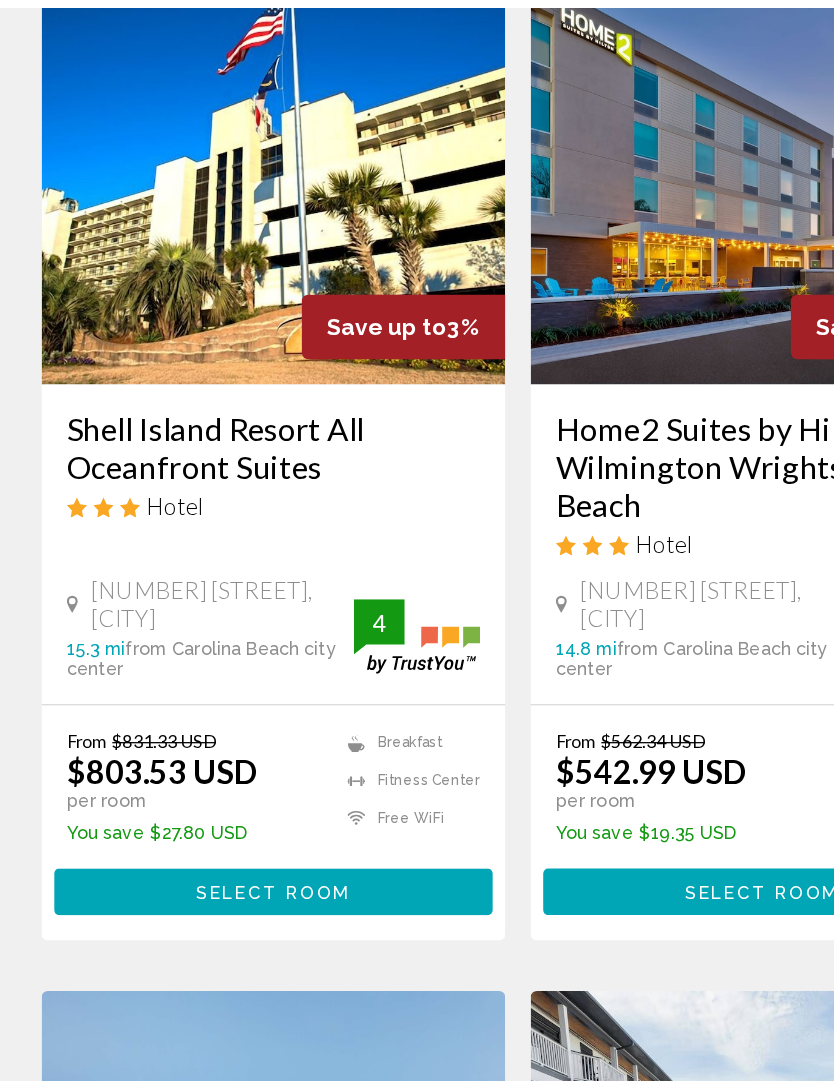 scroll, scrollTop: 2434, scrollLeft: 0, axis: vertical 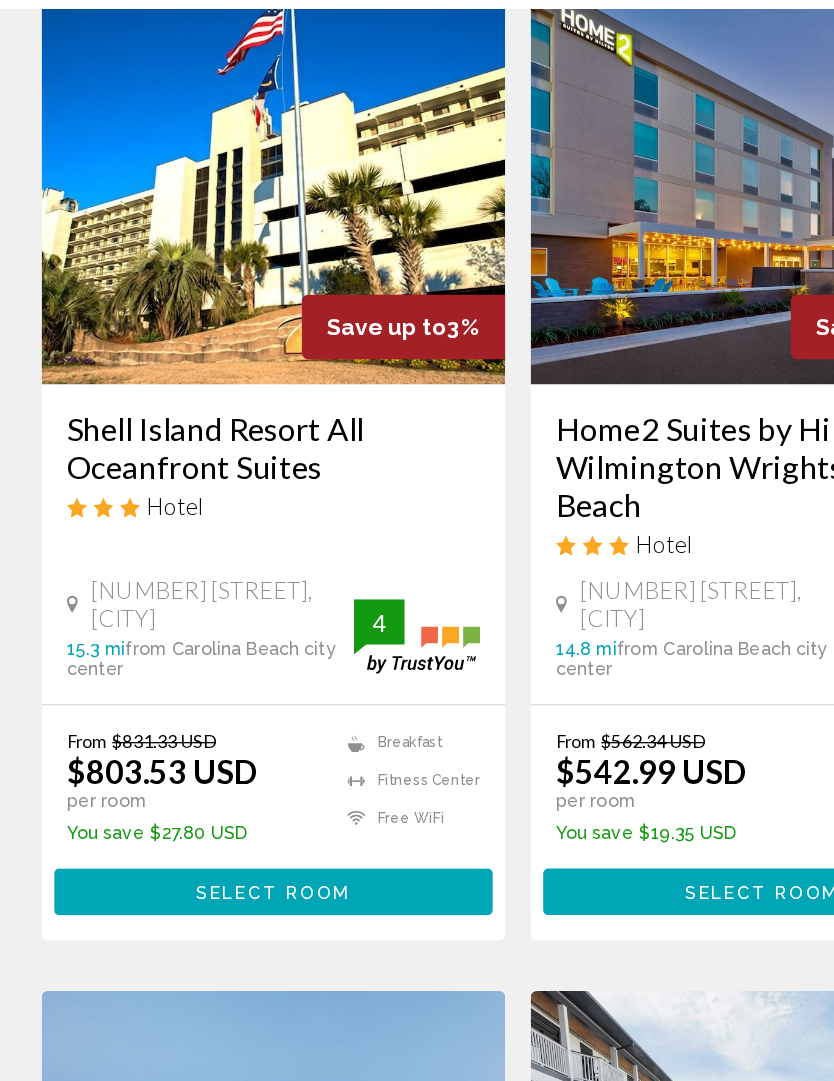 click on "Select Room" at bounding box center (223, 878) 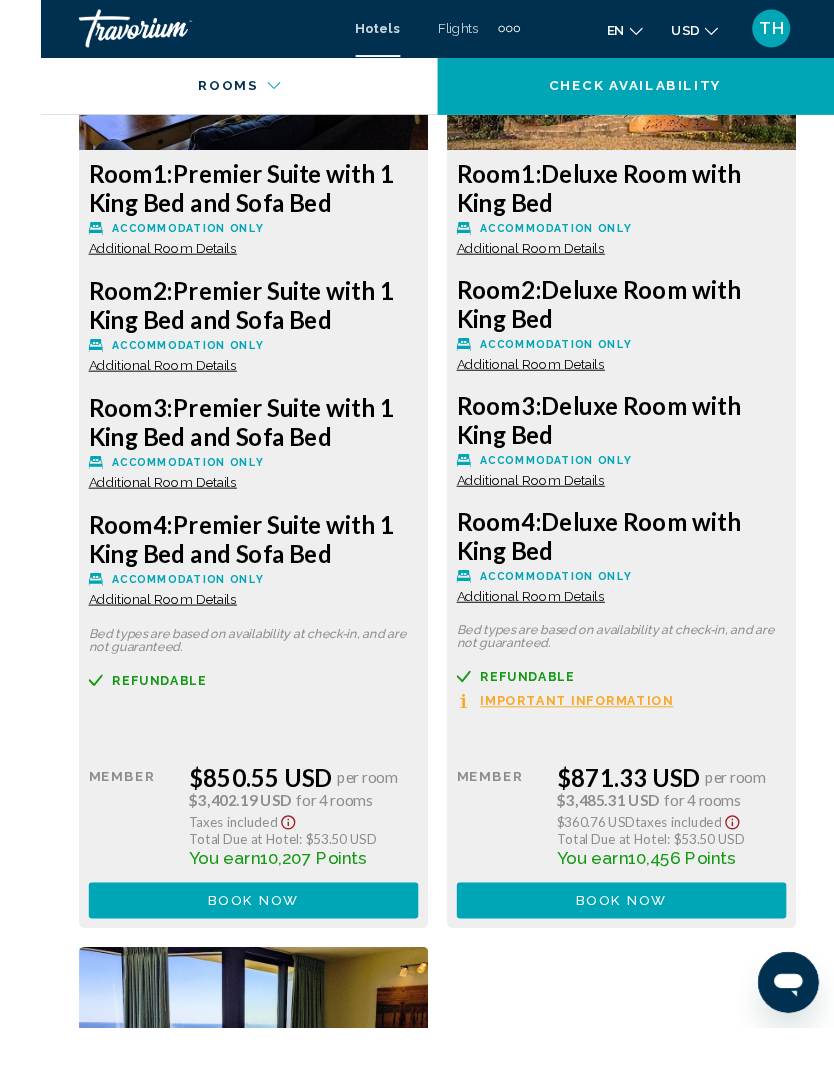 scroll, scrollTop: 4806, scrollLeft: 0, axis: vertical 